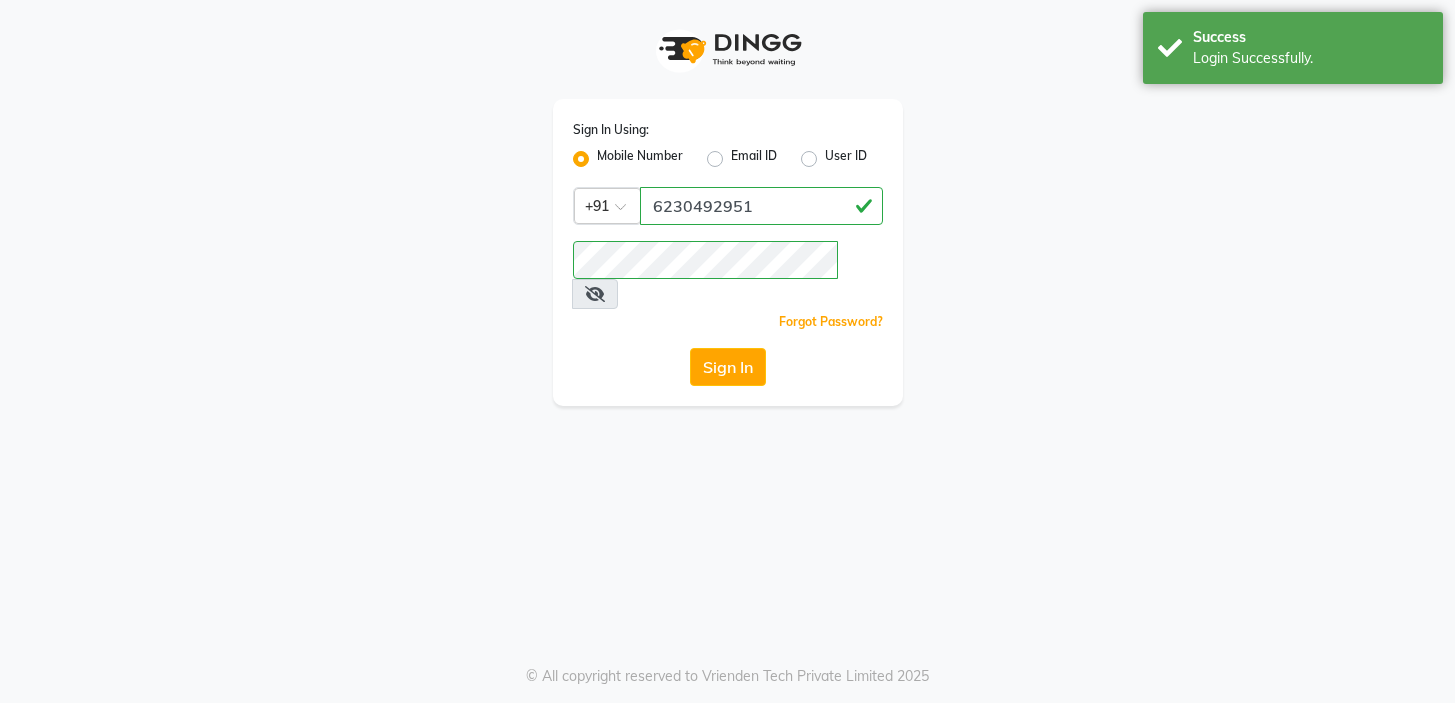 scroll, scrollTop: 0, scrollLeft: 0, axis: both 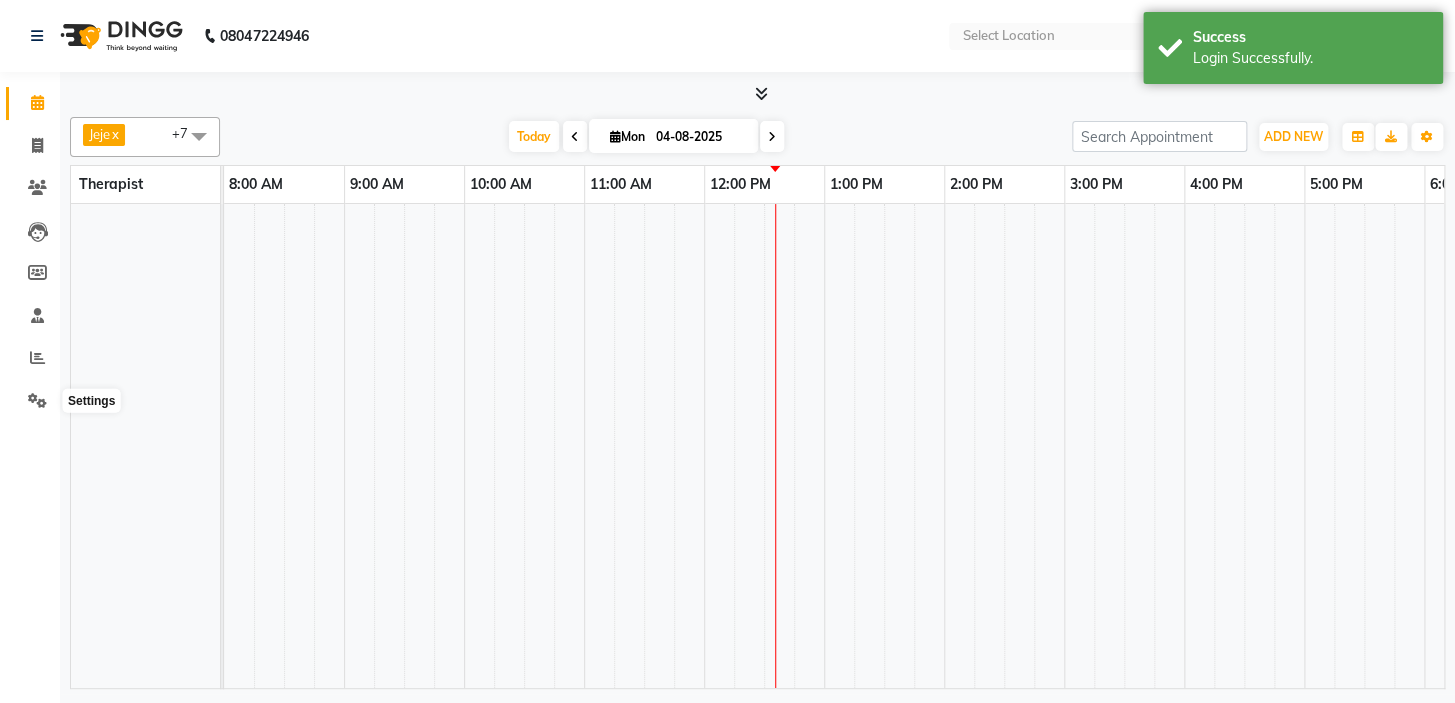 select on "en" 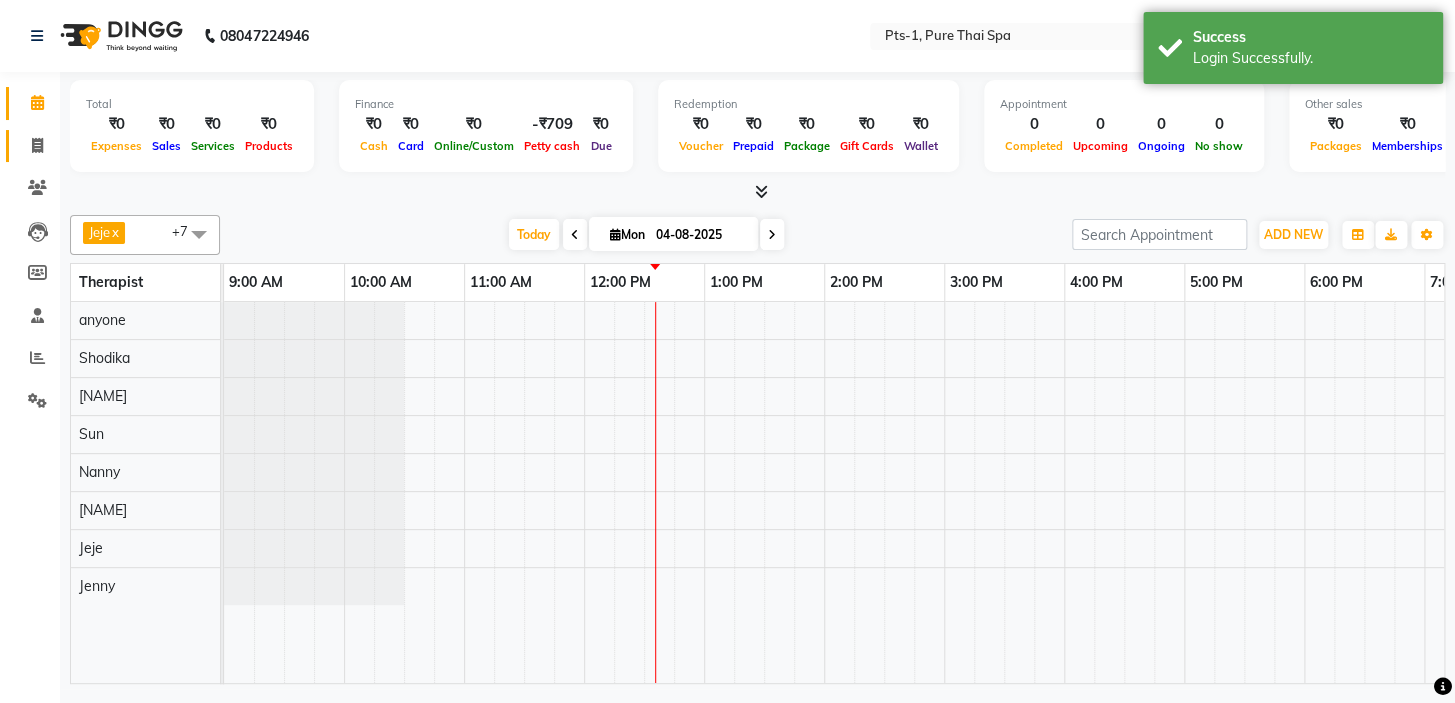 scroll, scrollTop: 0, scrollLeft: 0, axis: both 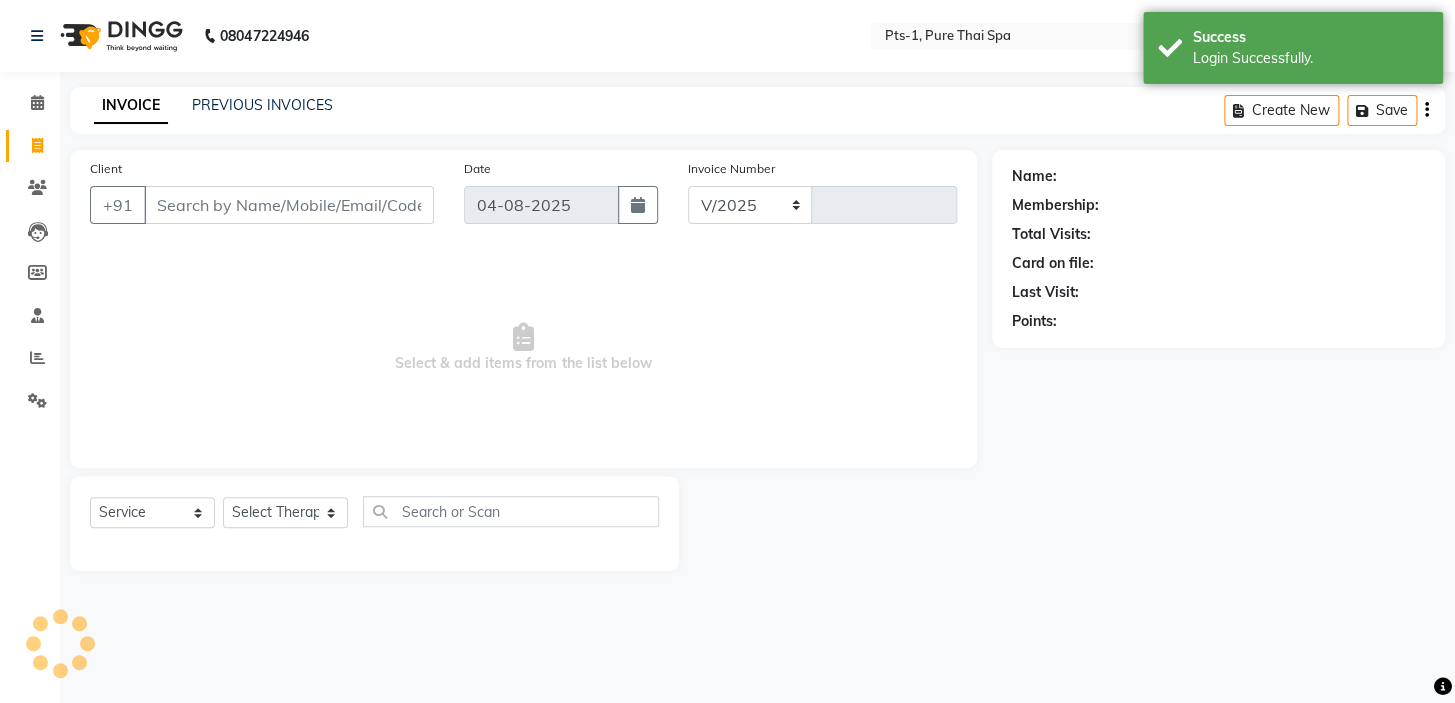select on "5296" 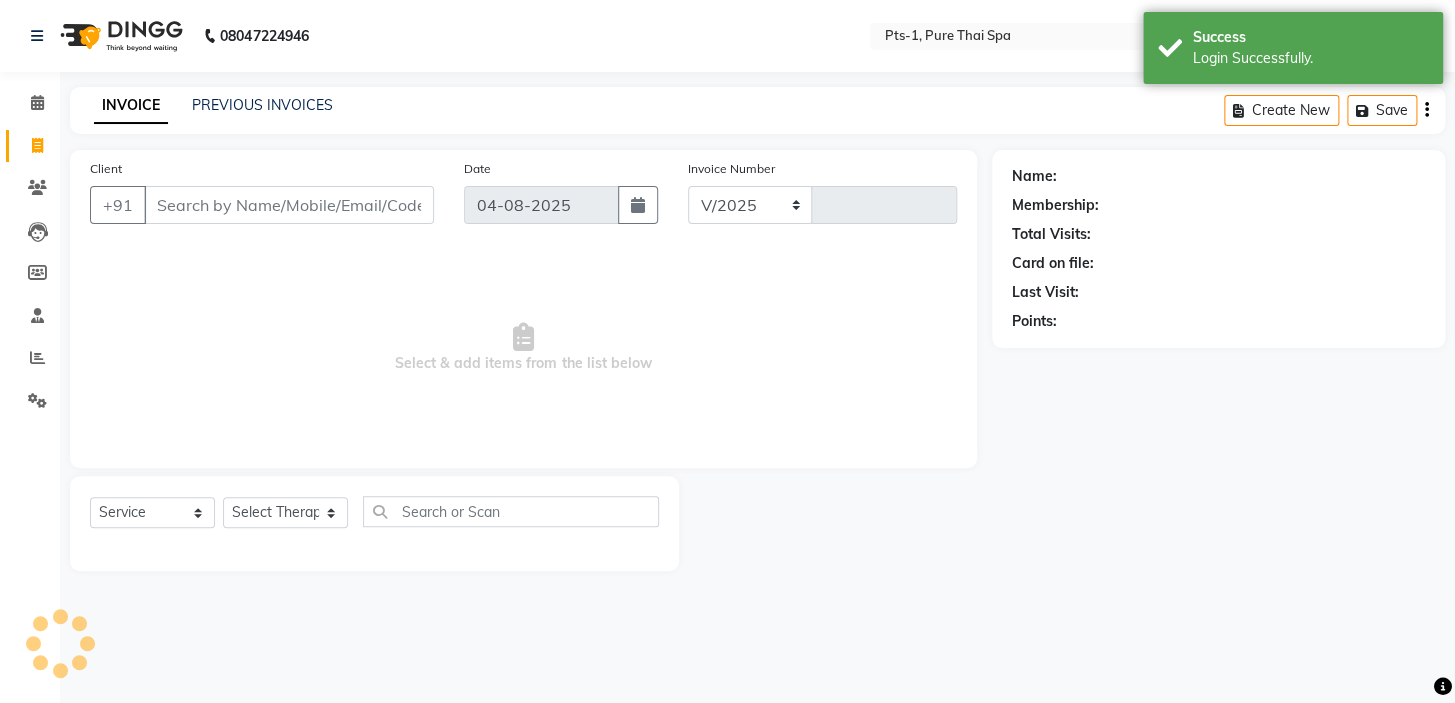 type on "2375" 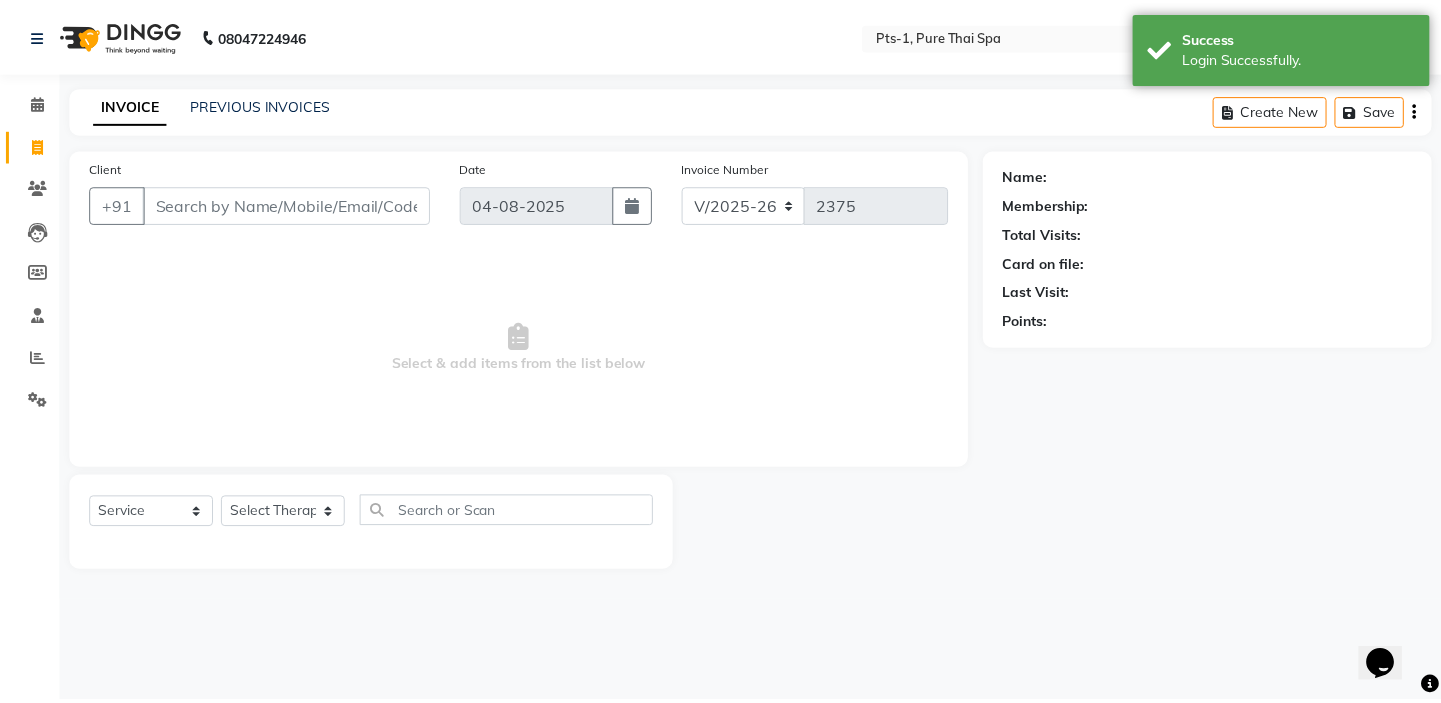 scroll, scrollTop: 0, scrollLeft: 0, axis: both 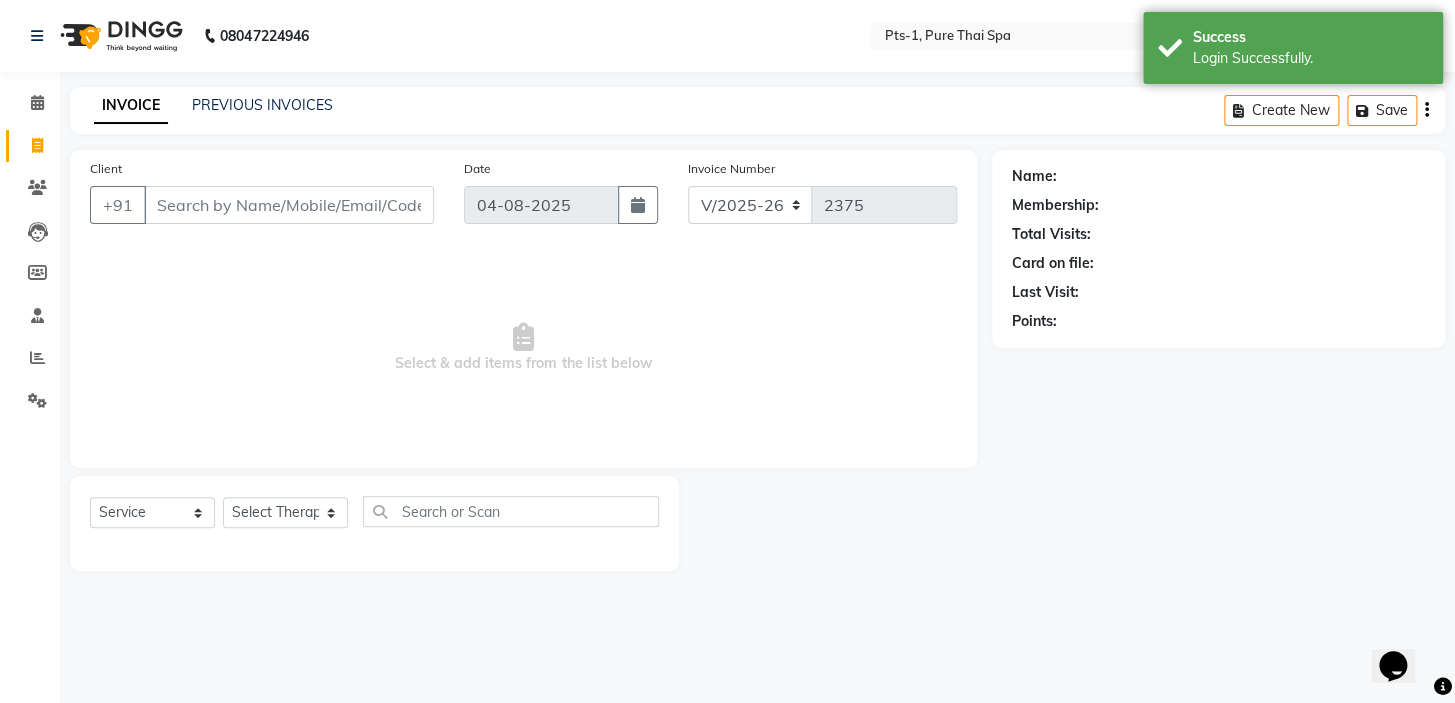 click on "Client" at bounding box center (289, 205) 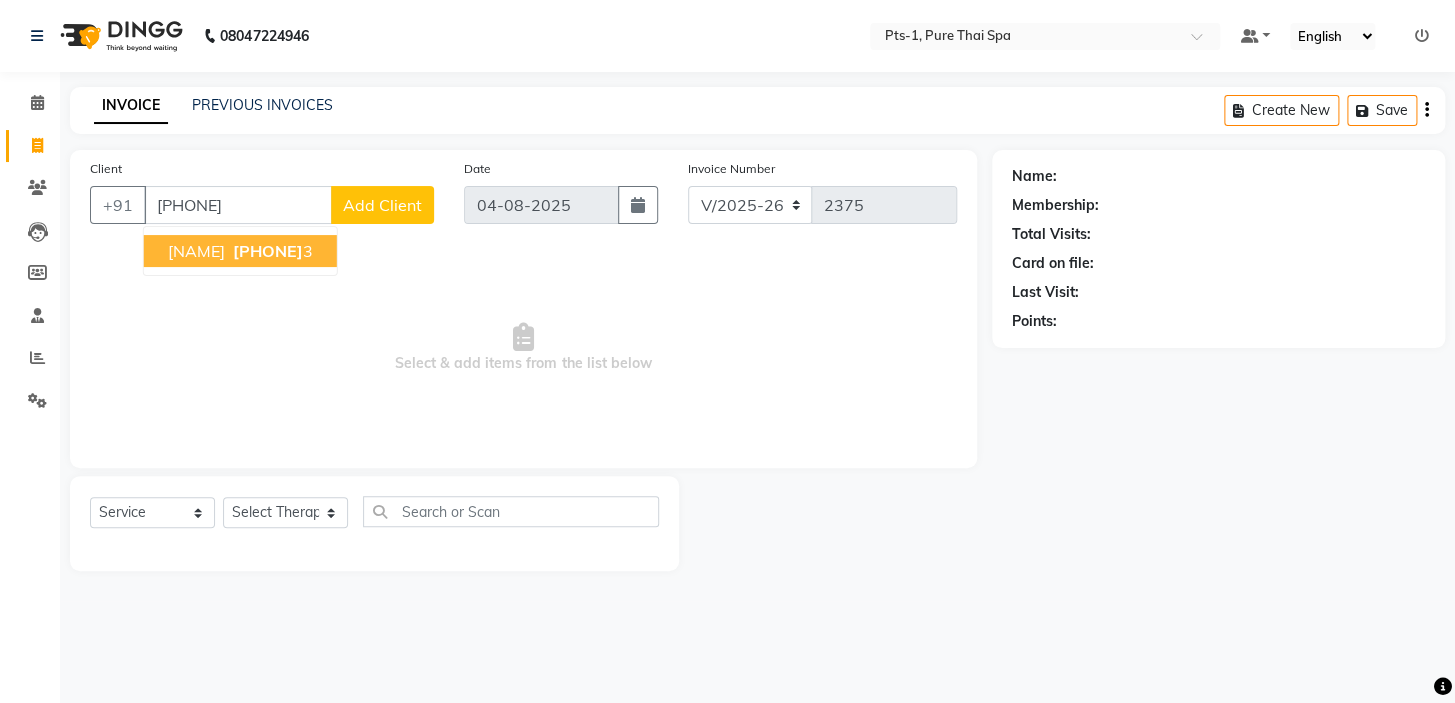 click on "[NAME]" at bounding box center [196, 251] 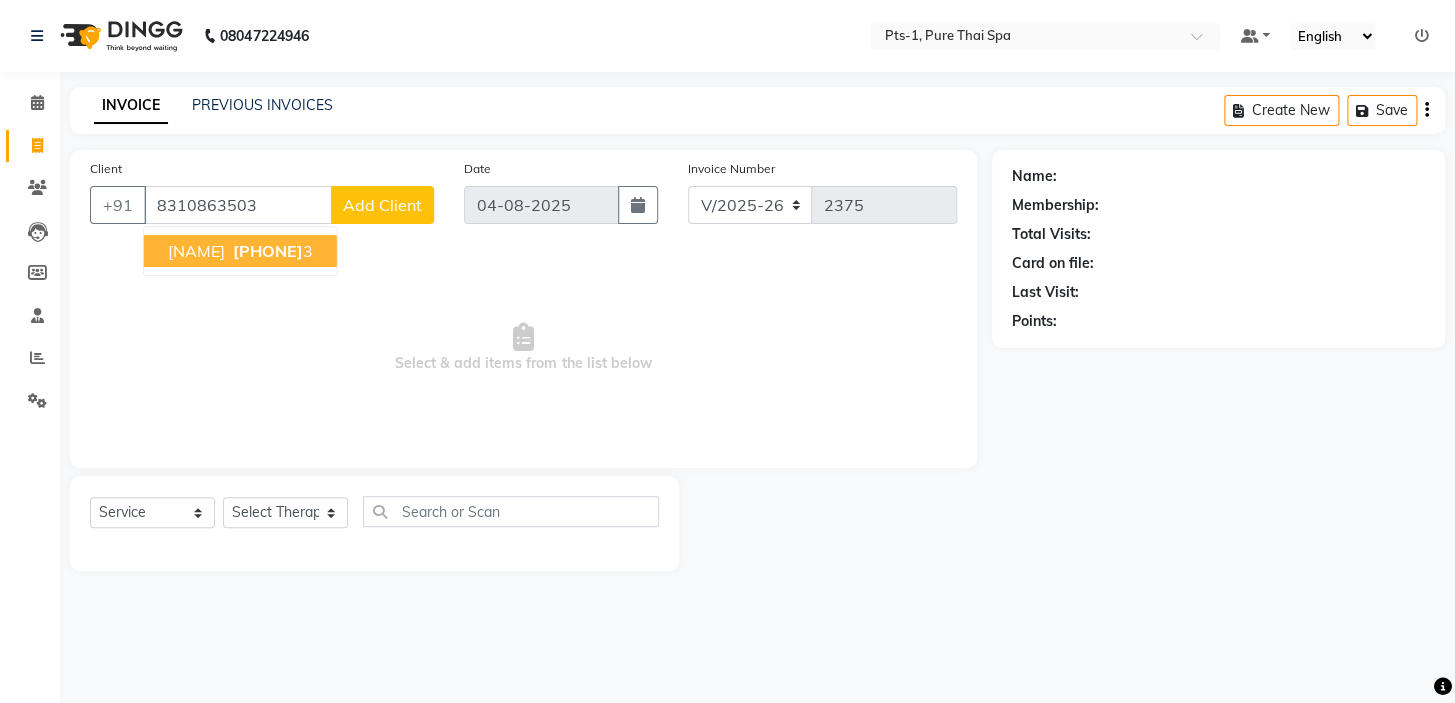 type on "8310863503" 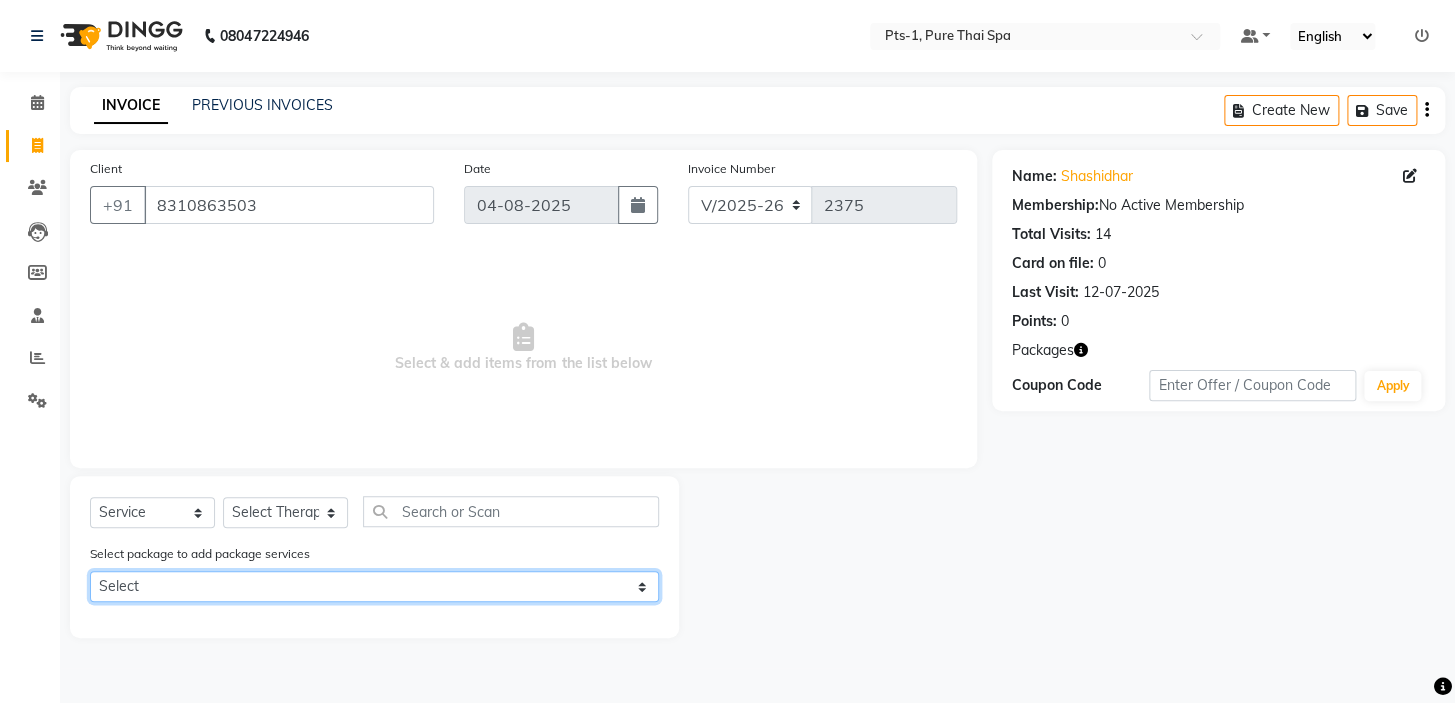 click on "Select PTS PACKAGE (10K) 10 SERVICES" 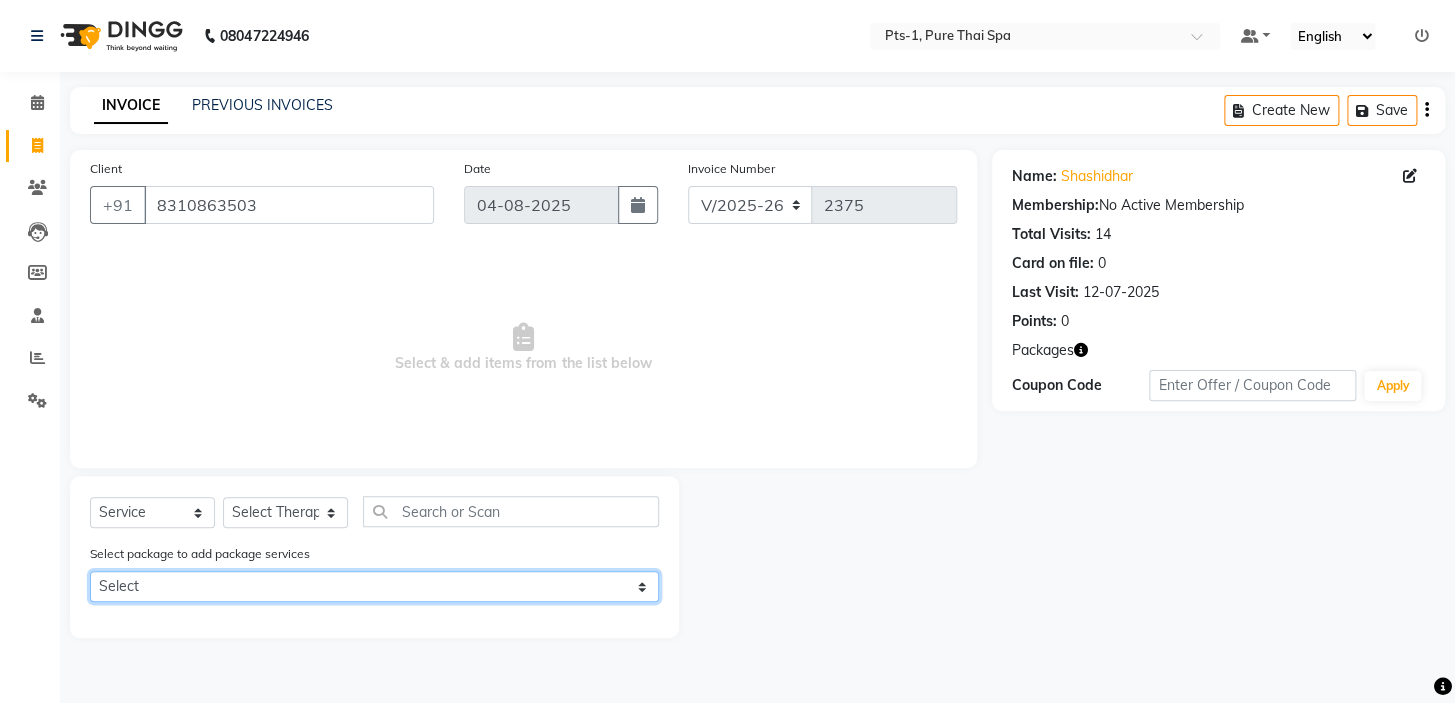 select on "1: Object" 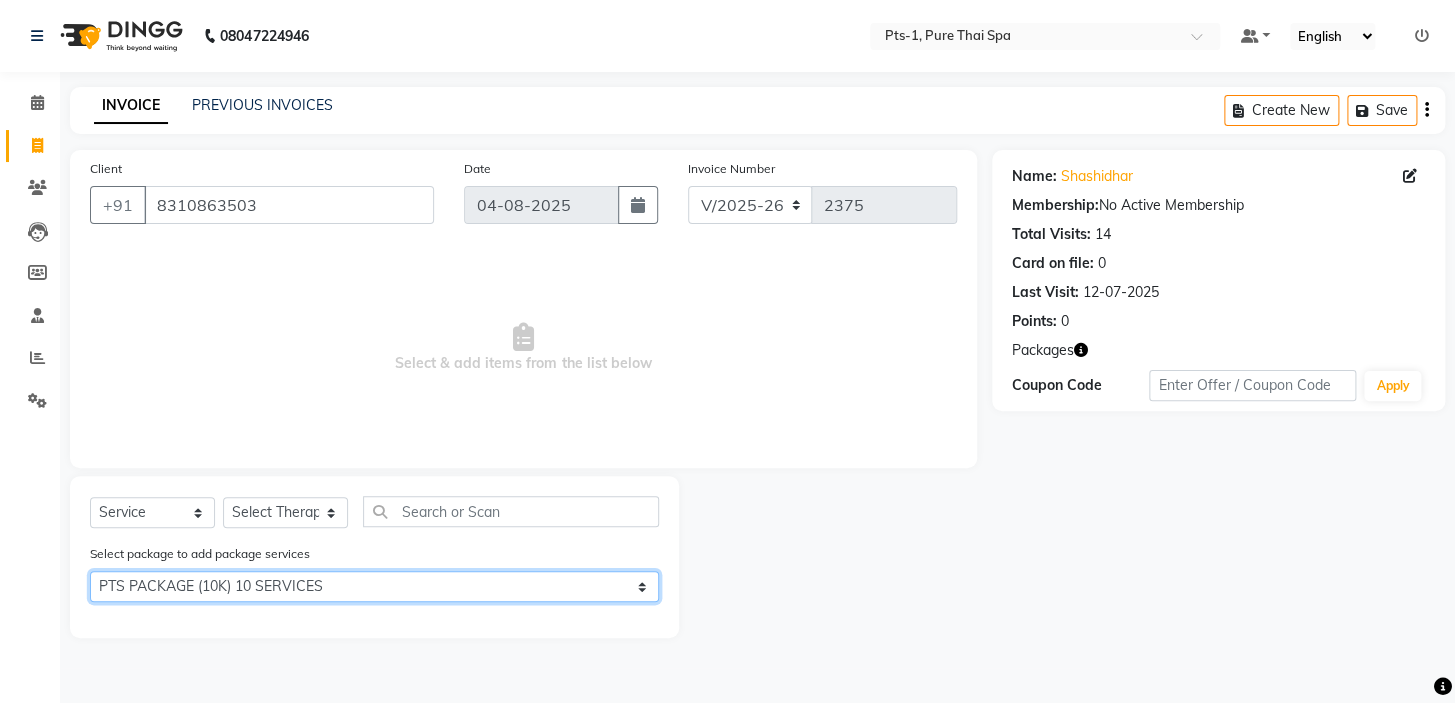 click on "Select PTS PACKAGE (10K) 10 SERVICES" 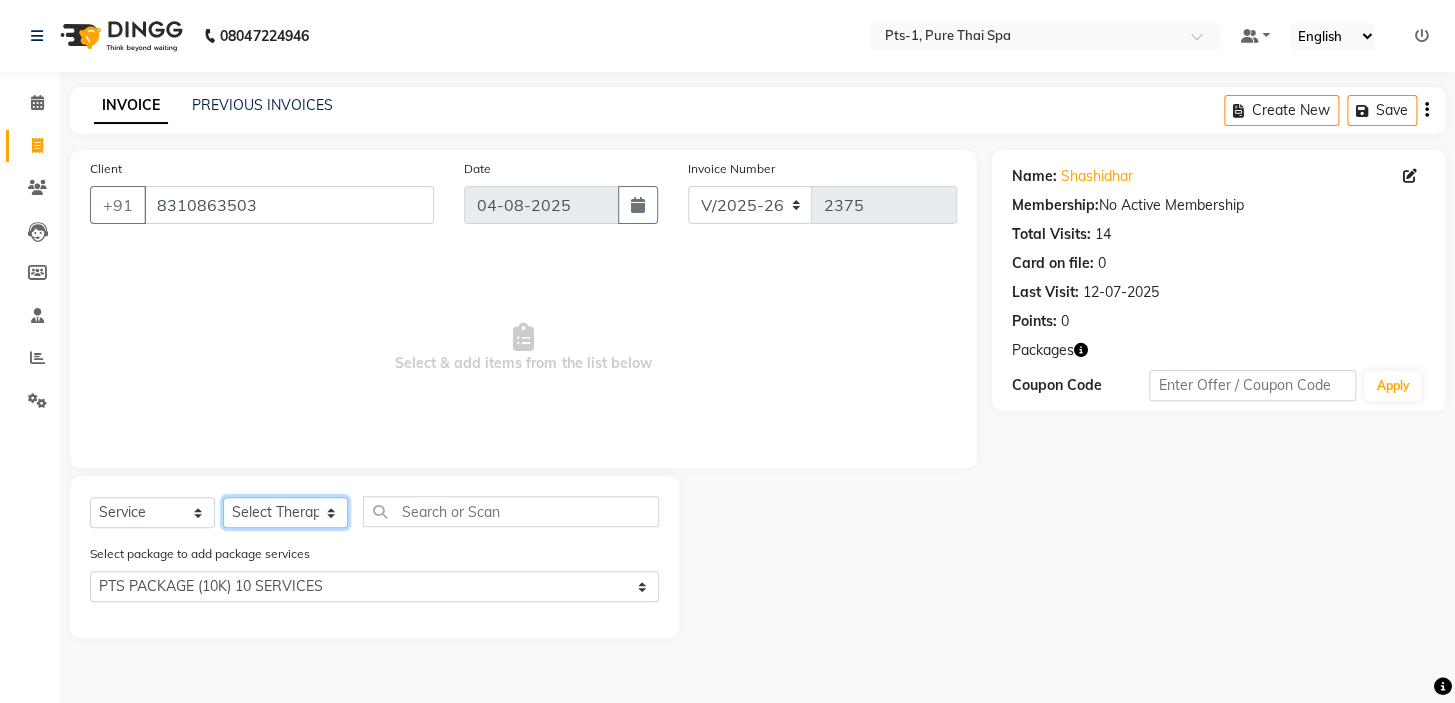 click on "Select Therapist Anand Annie anyone Babu Bela Gia Jeje Jenny Jincy JOE Lilly Nanny Rita Shodika Sun Tashi VINOD KUMAR" 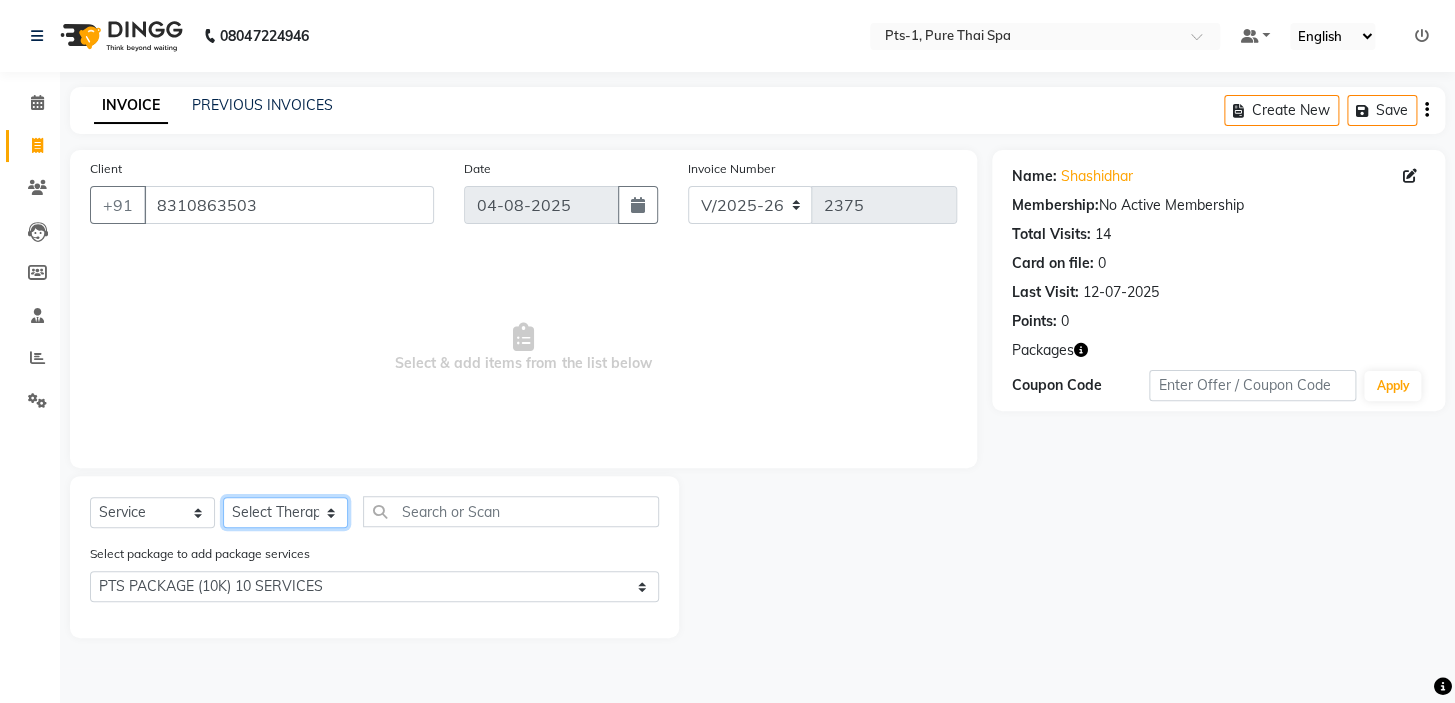 select on "85045" 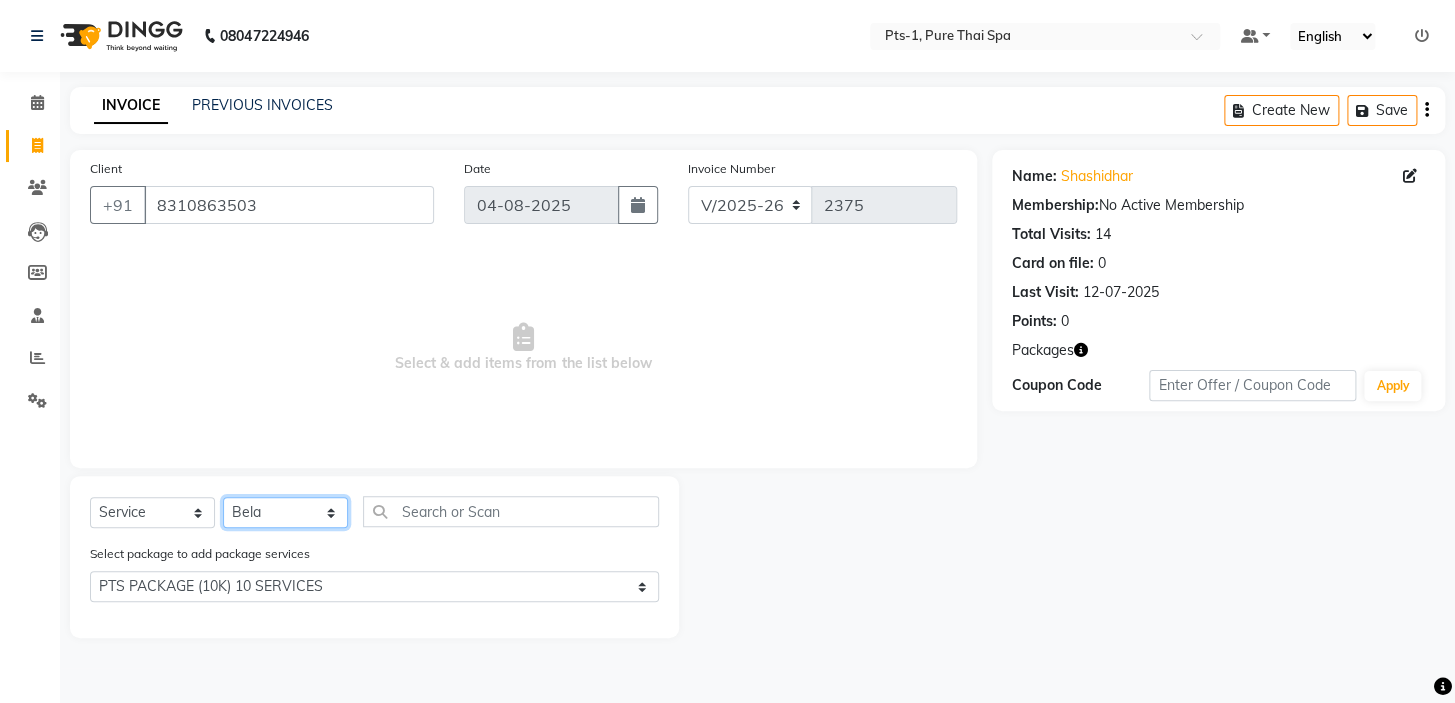 click on "Select Therapist Anand Annie anyone Babu Bela Gia Jeje Jenny Jincy JOE Lilly Nanny Rita Shodika Sun Tashi VINOD KUMAR" 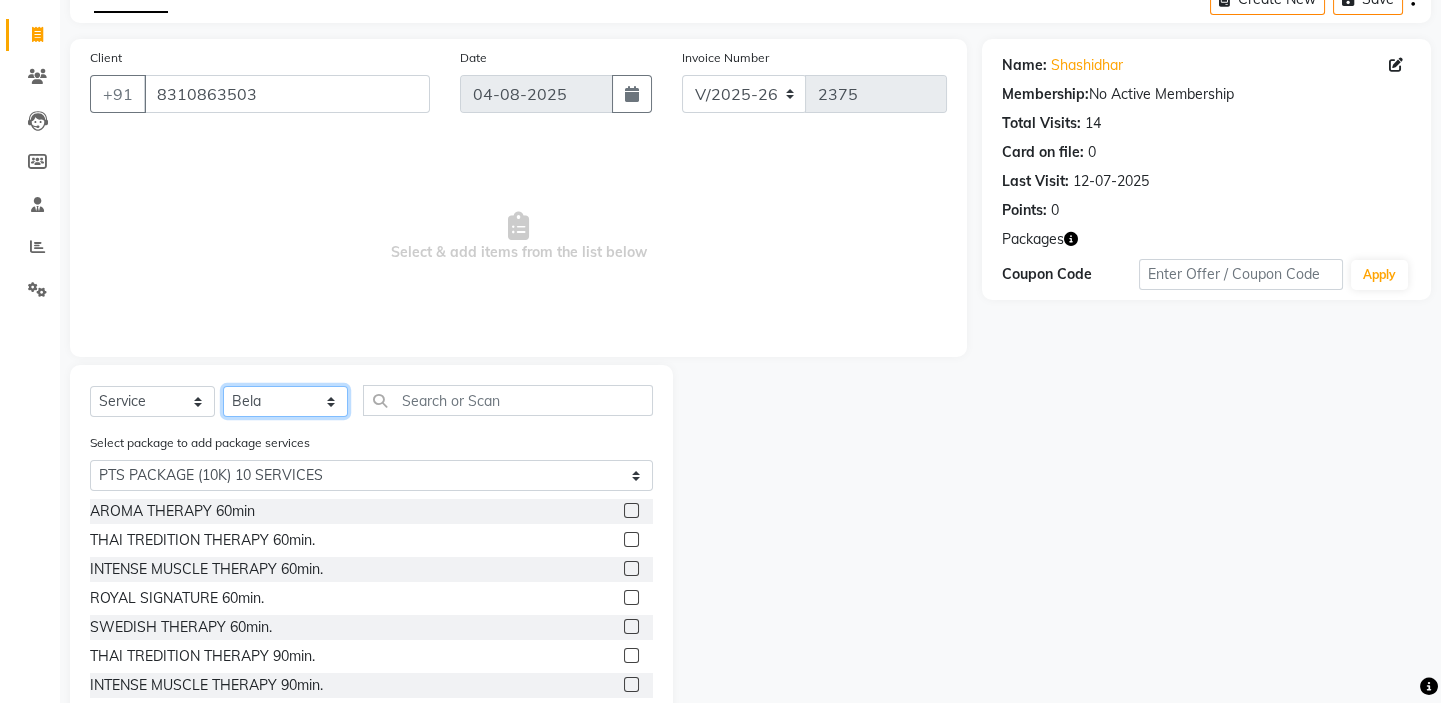 scroll, scrollTop: 166, scrollLeft: 0, axis: vertical 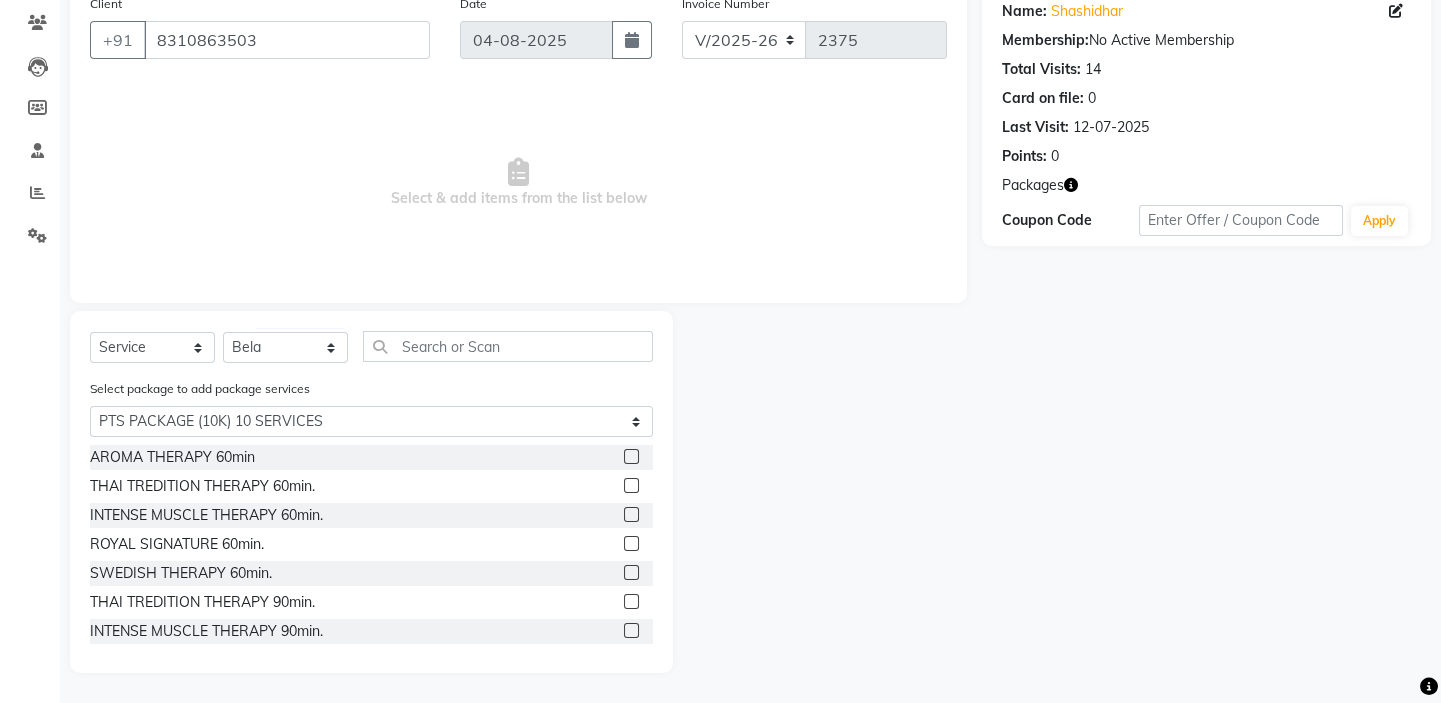 click 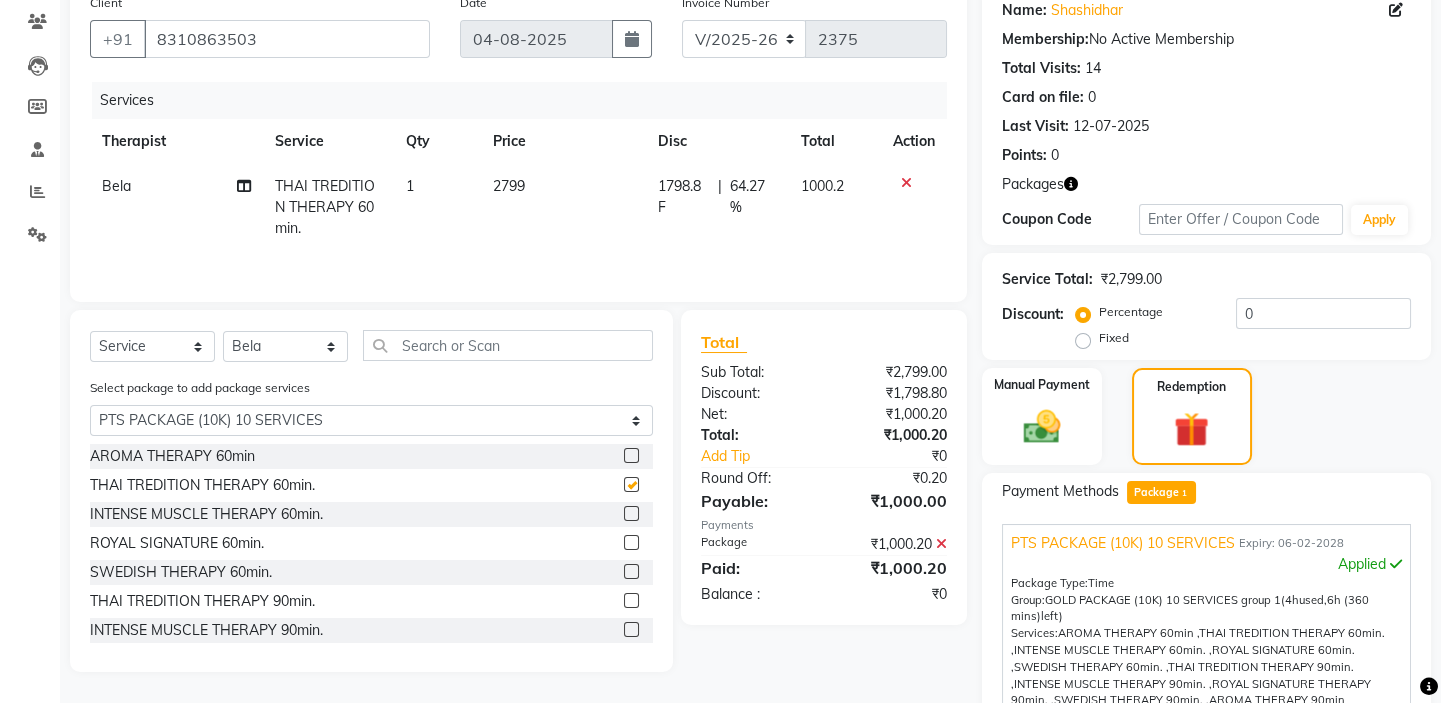 checkbox on "false" 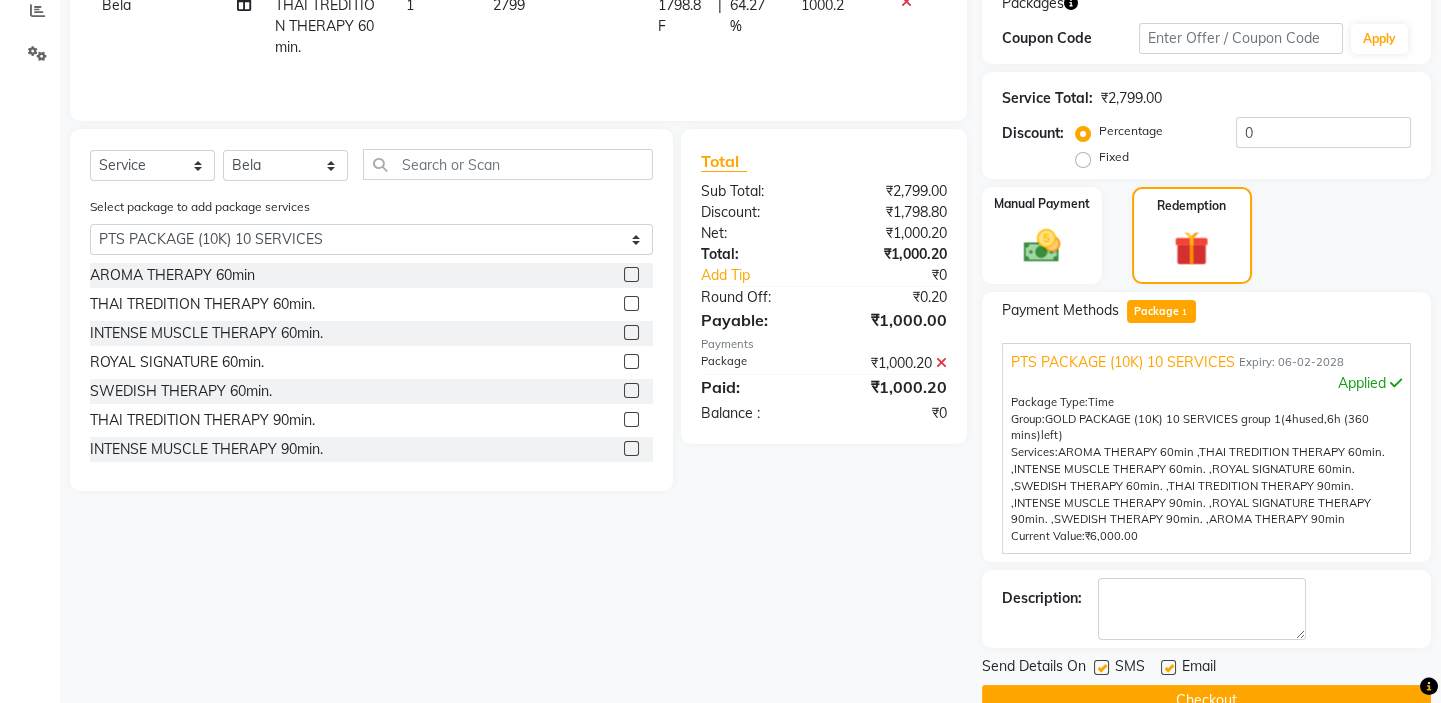 scroll, scrollTop: 389, scrollLeft: 0, axis: vertical 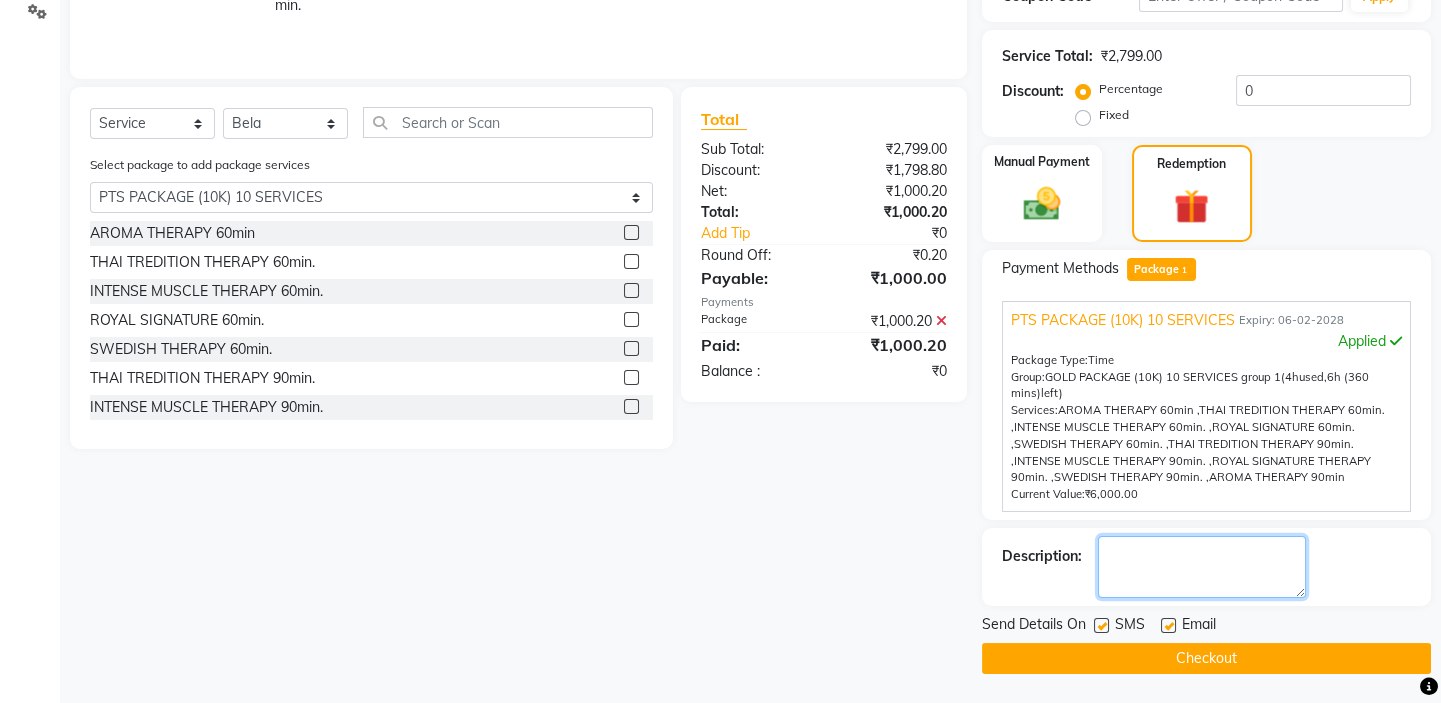 click 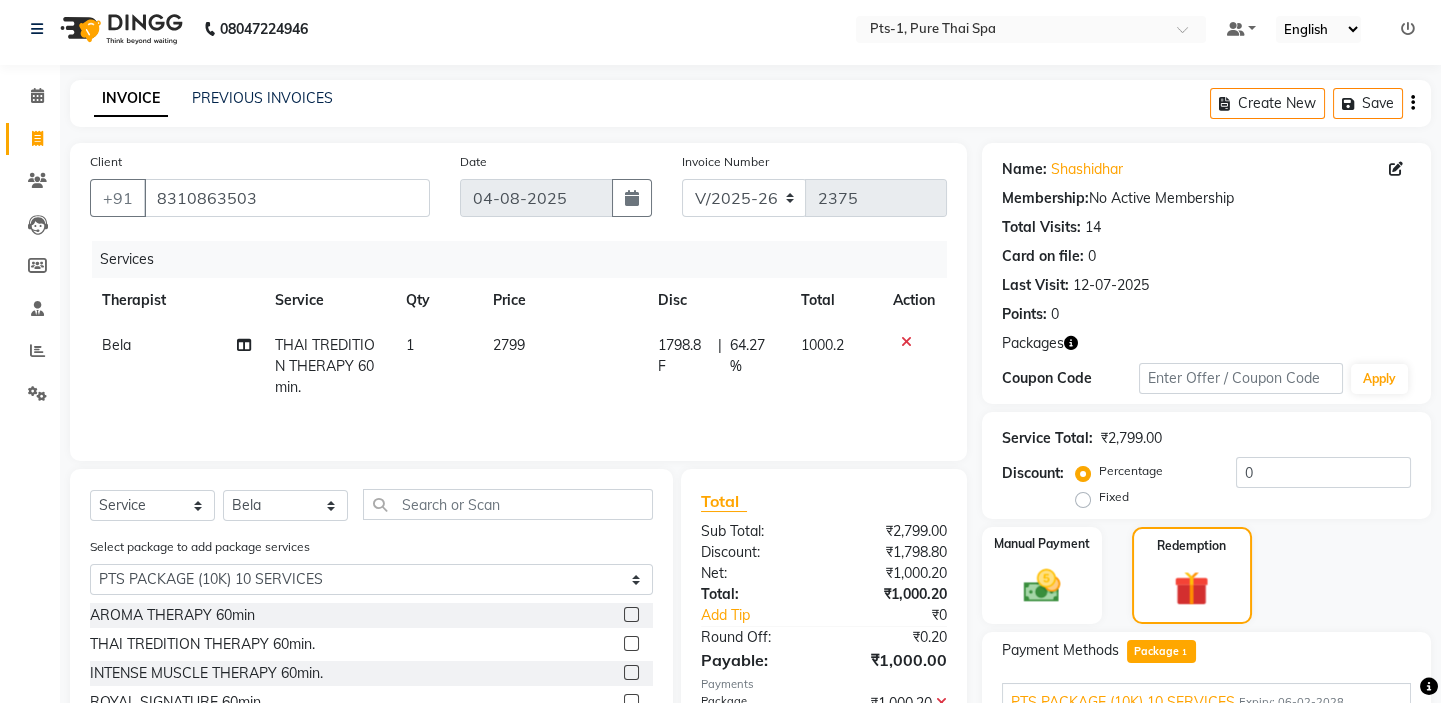 scroll, scrollTop: 0, scrollLeft: 0, axis: both 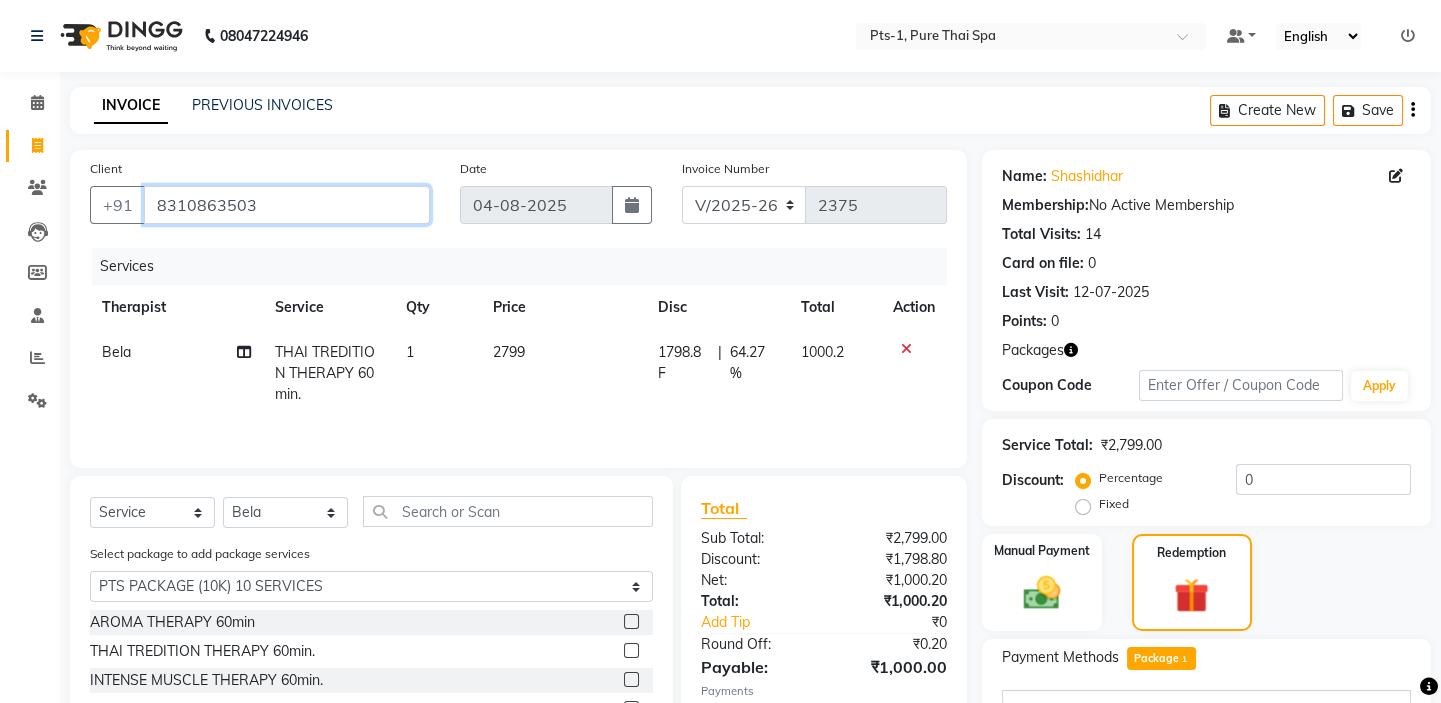 drag, startPoint x: 267, startPoint y: 211, endPoint x: 155, endPoint y: 223, distance: 112.64102 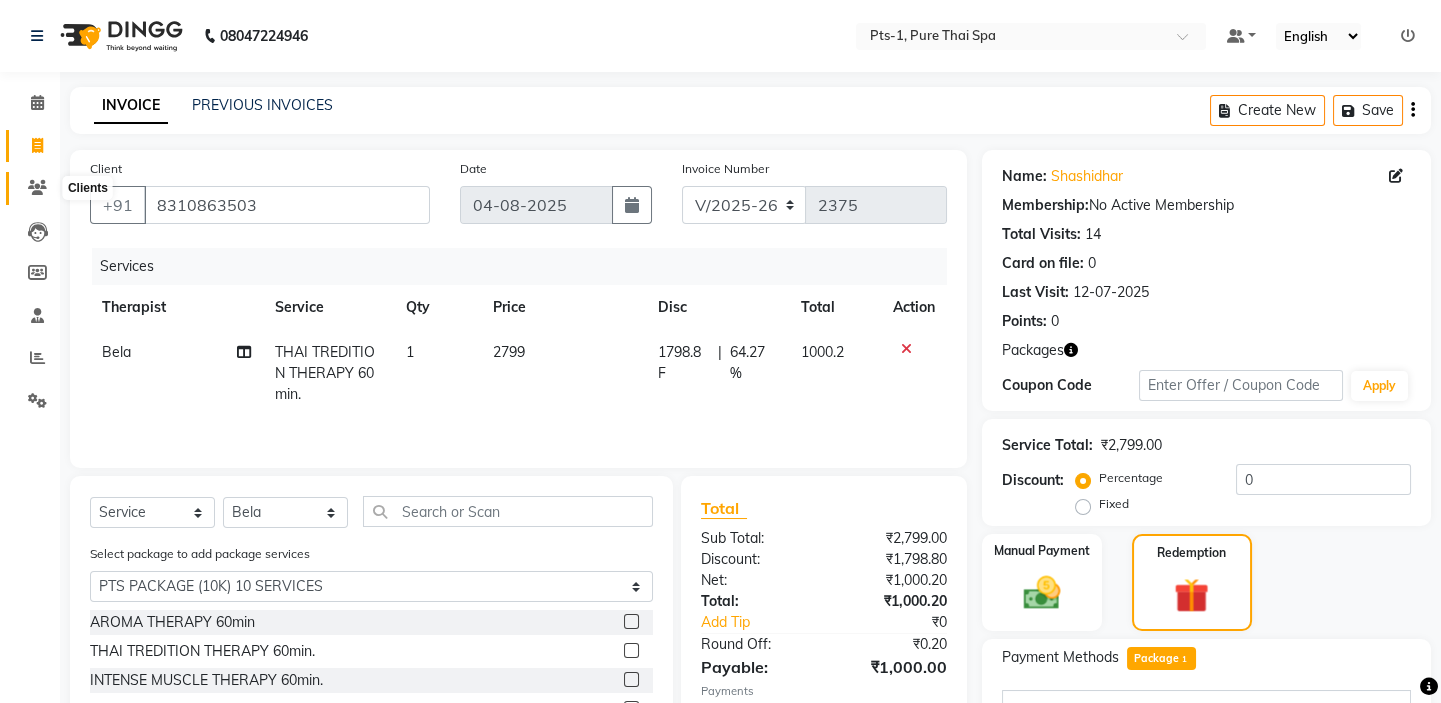 click 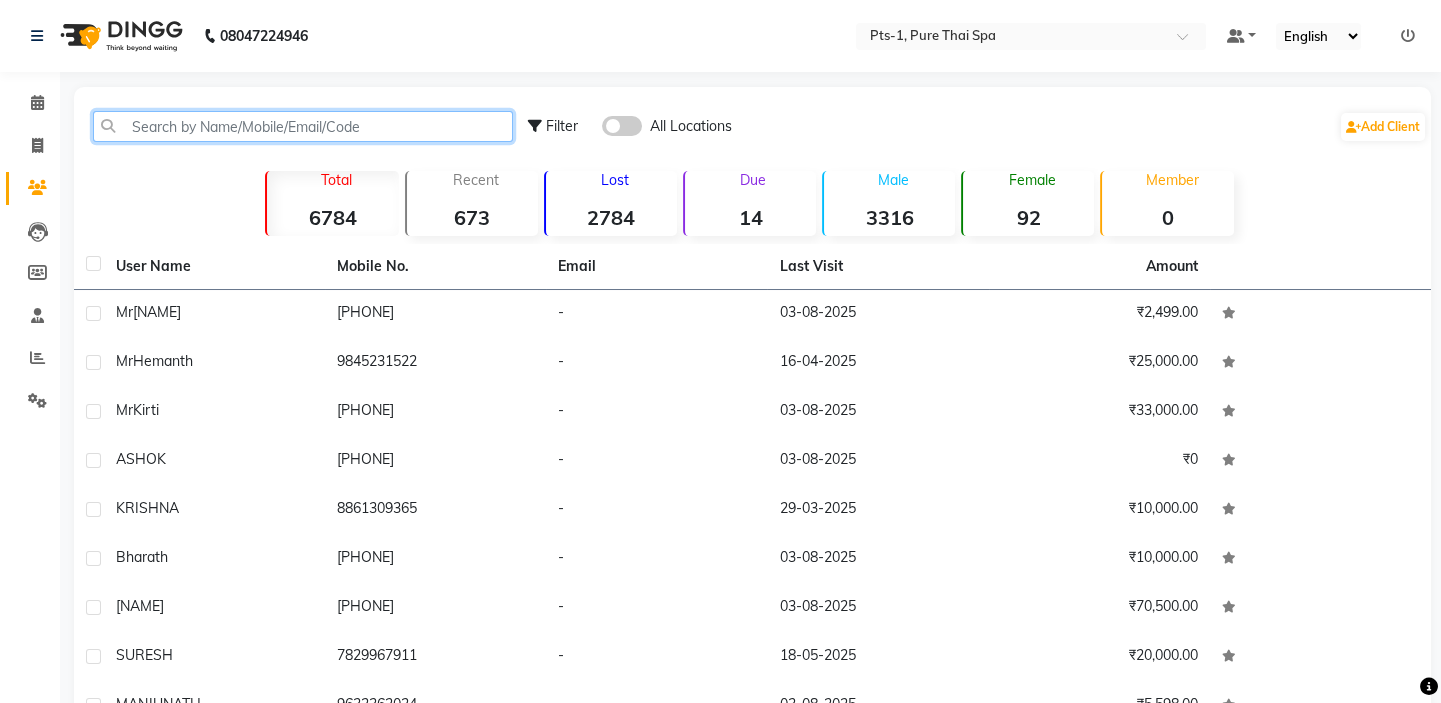 click 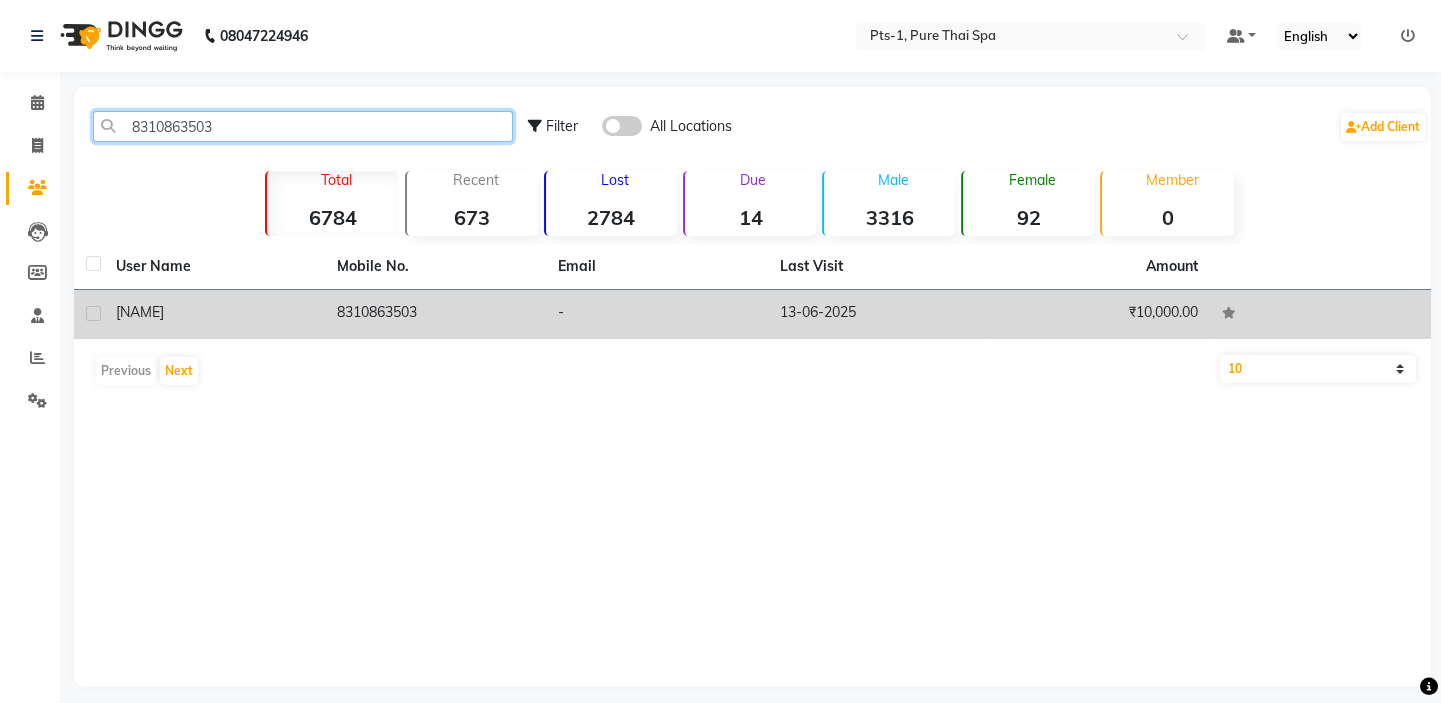 type on "8310863503" 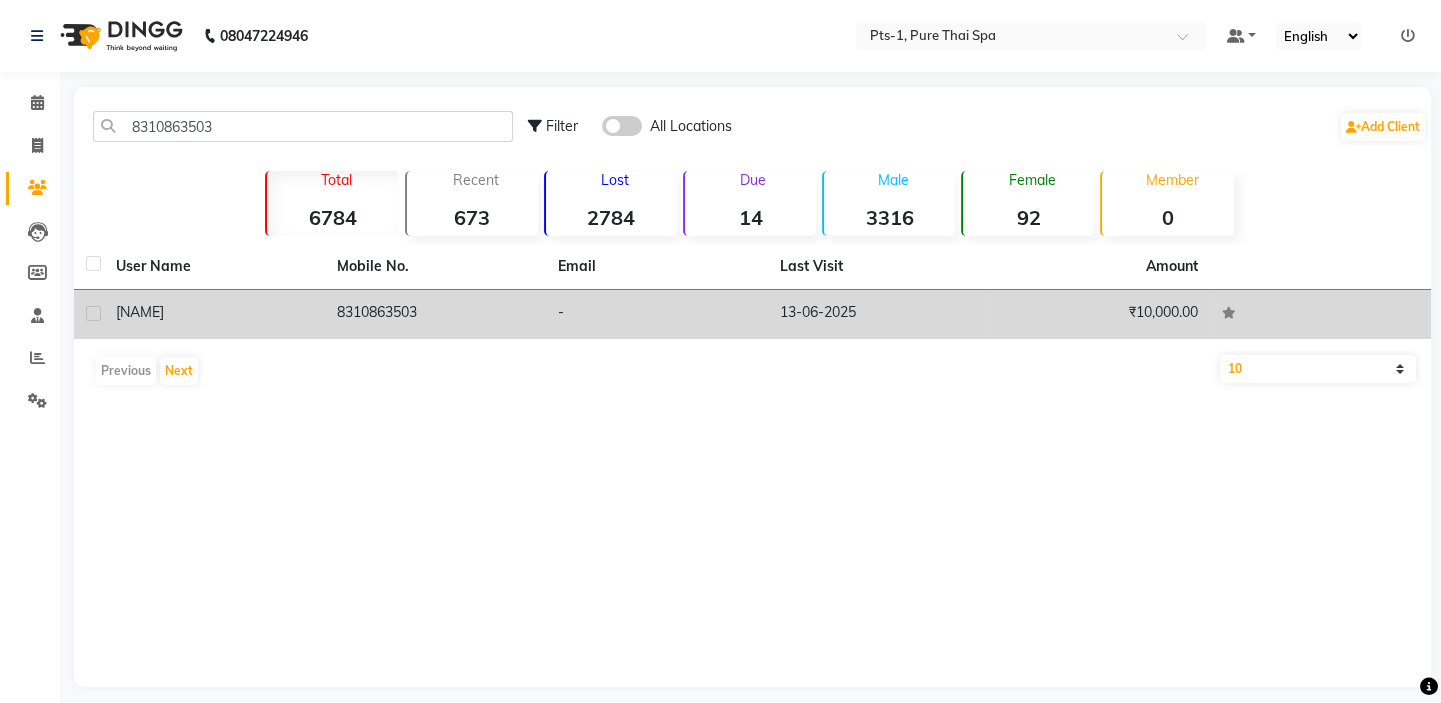click on "[NAME]" 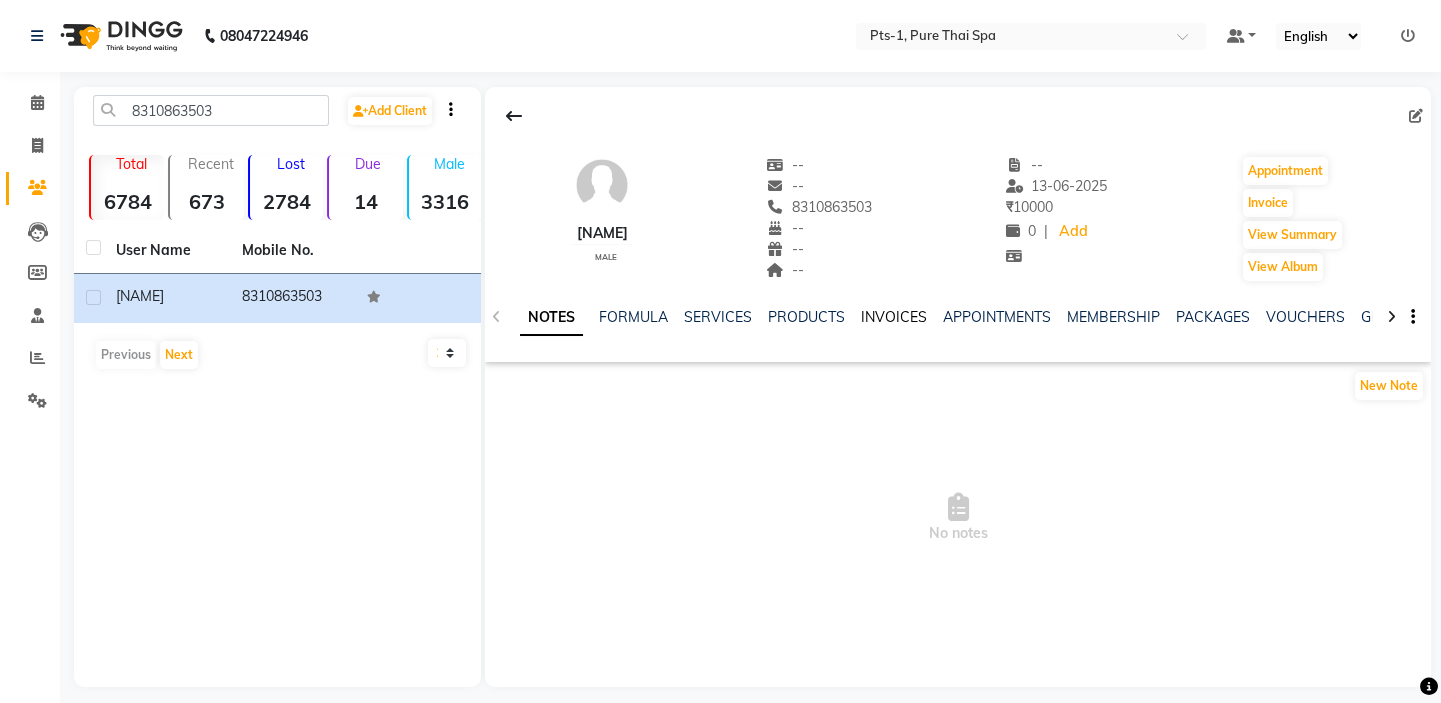 click on "INVOICES" 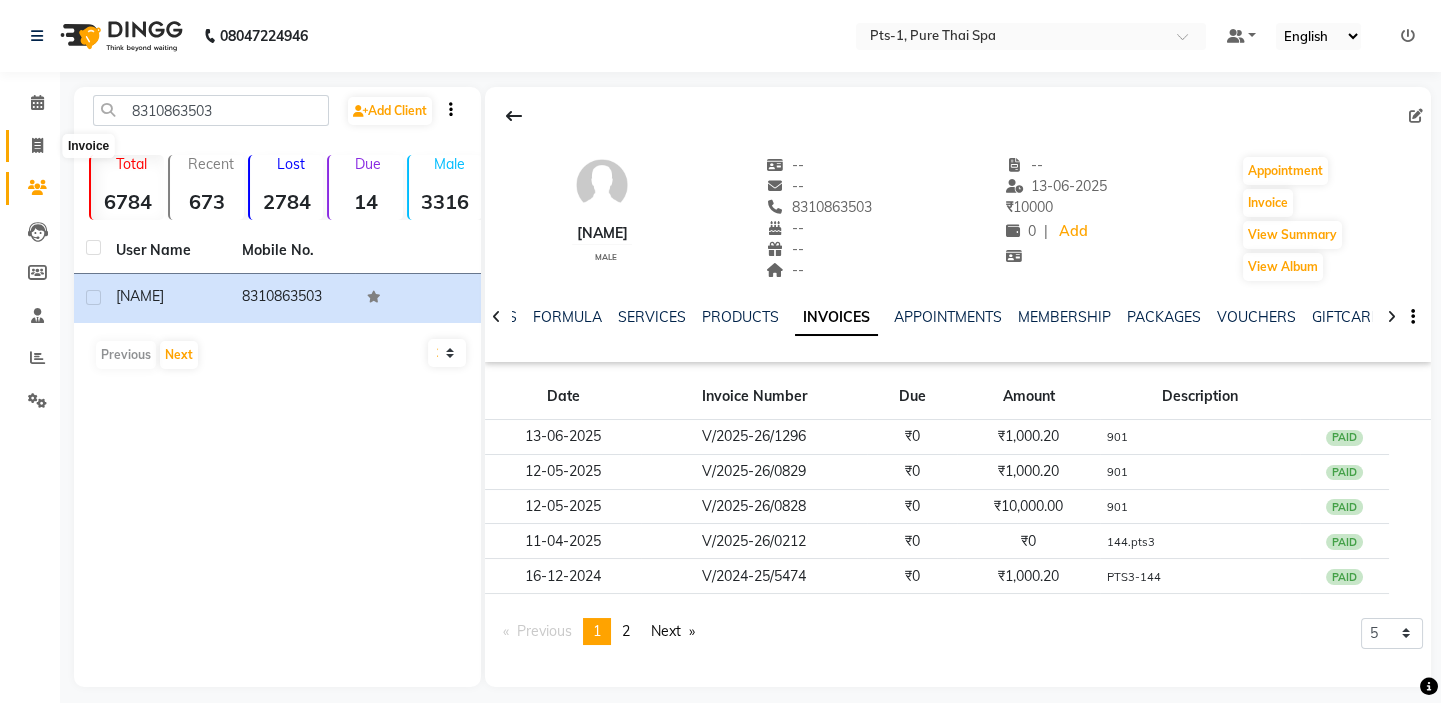 click 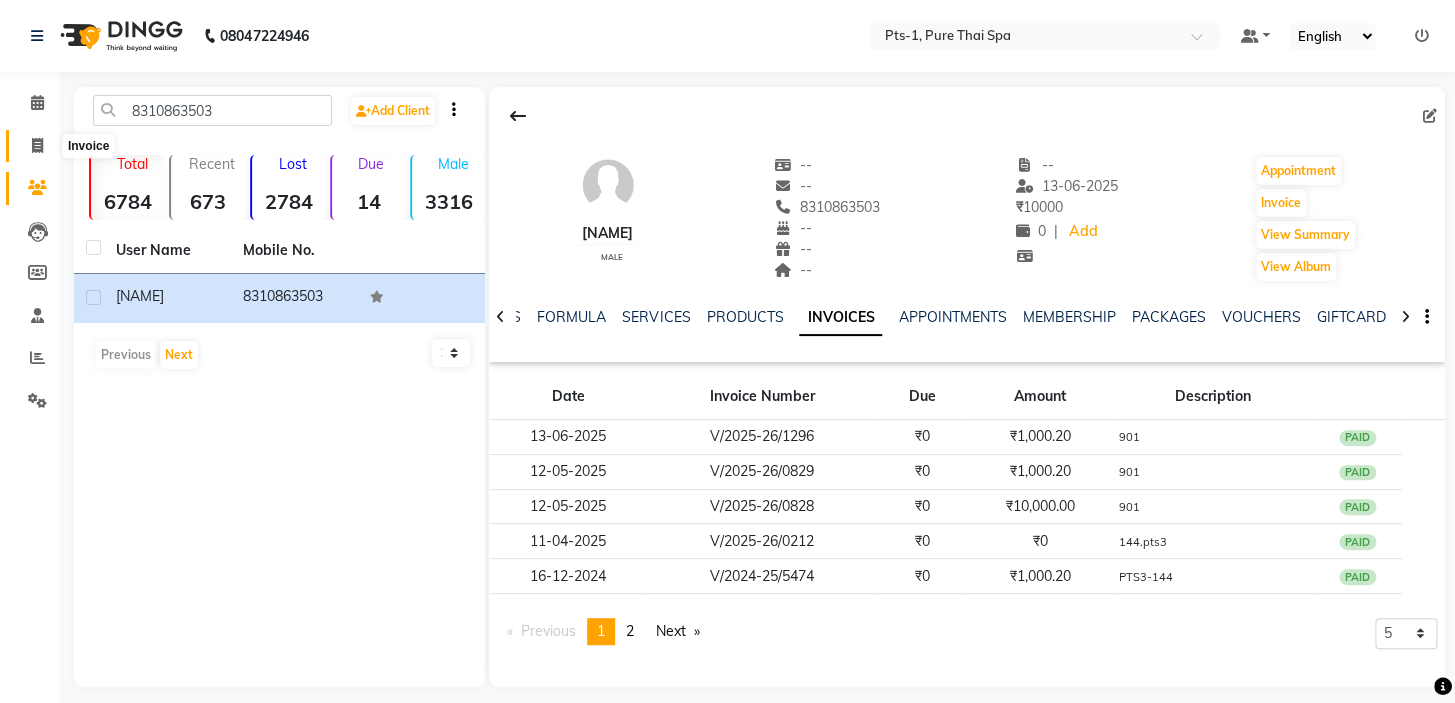select on "service" 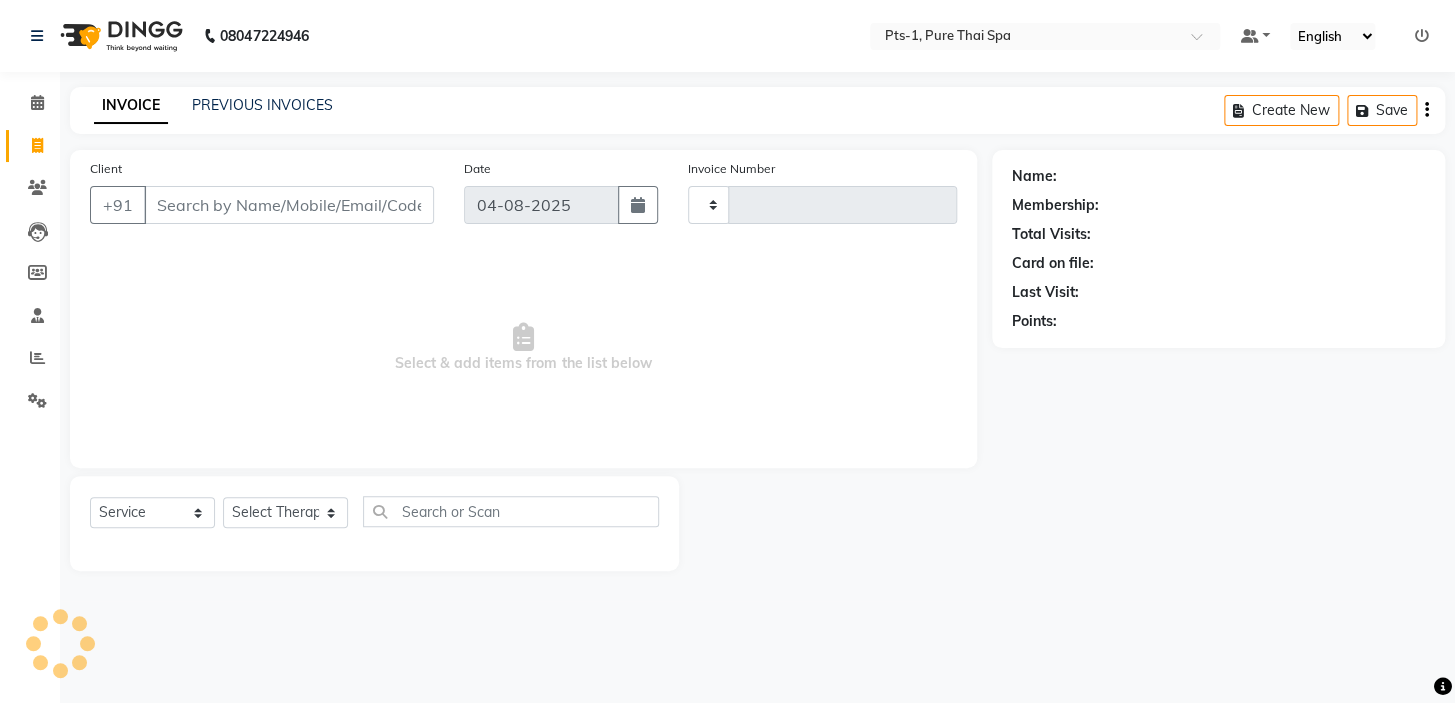type on "2375" 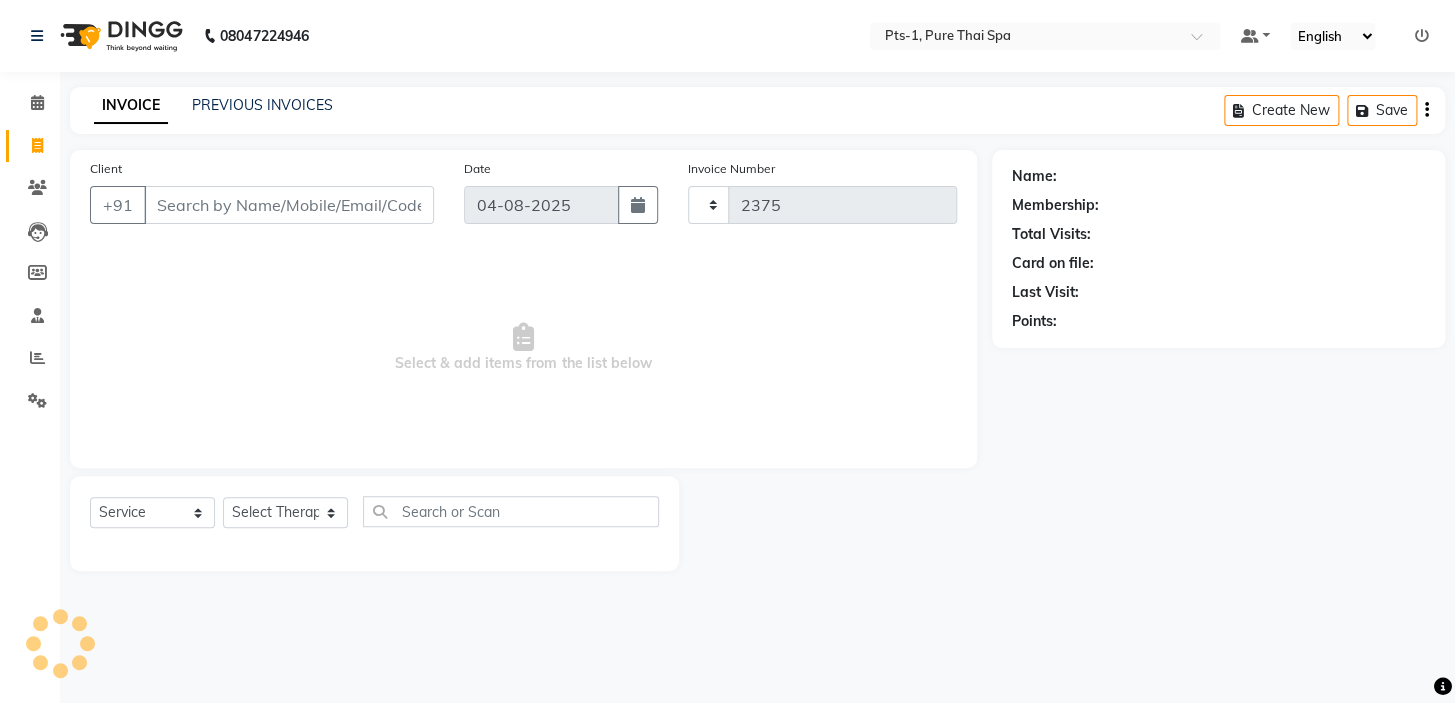 select on "5296" 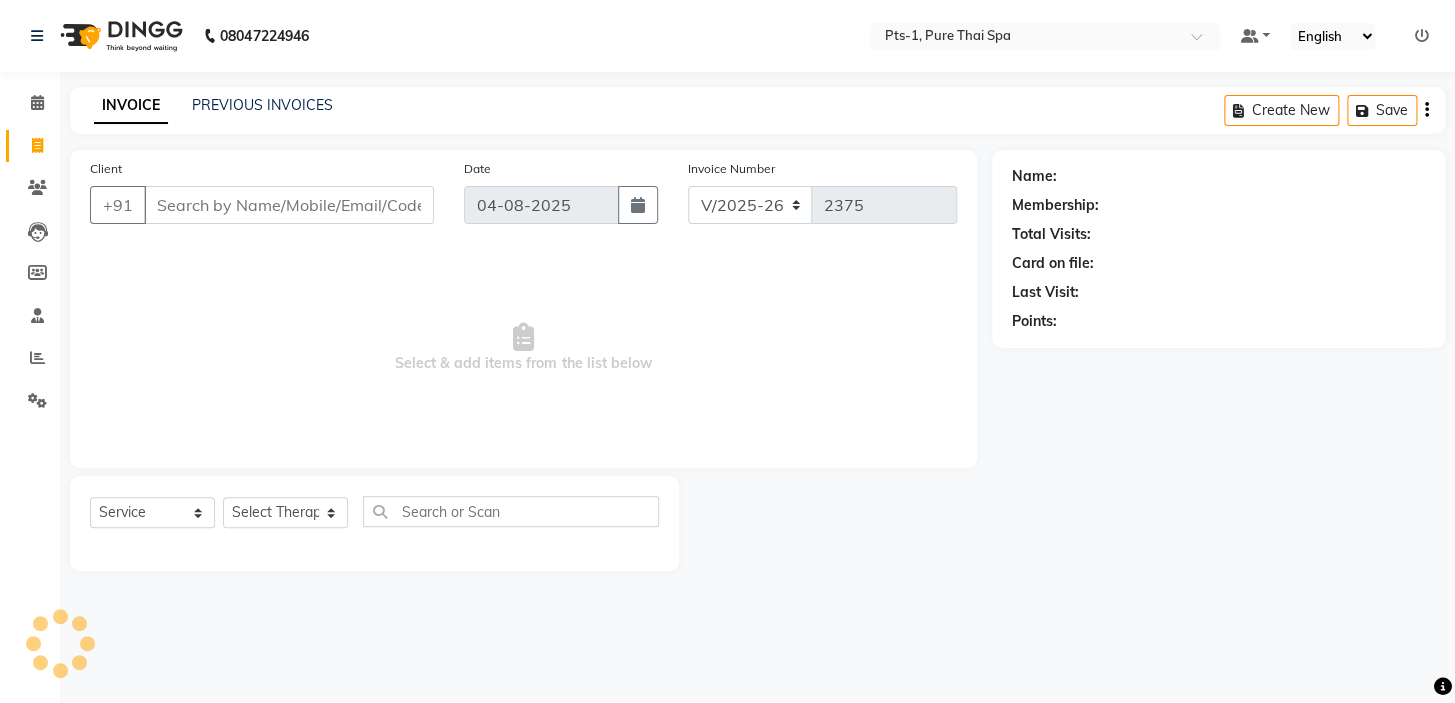 click on "Client" at bounding box center [289, 205] 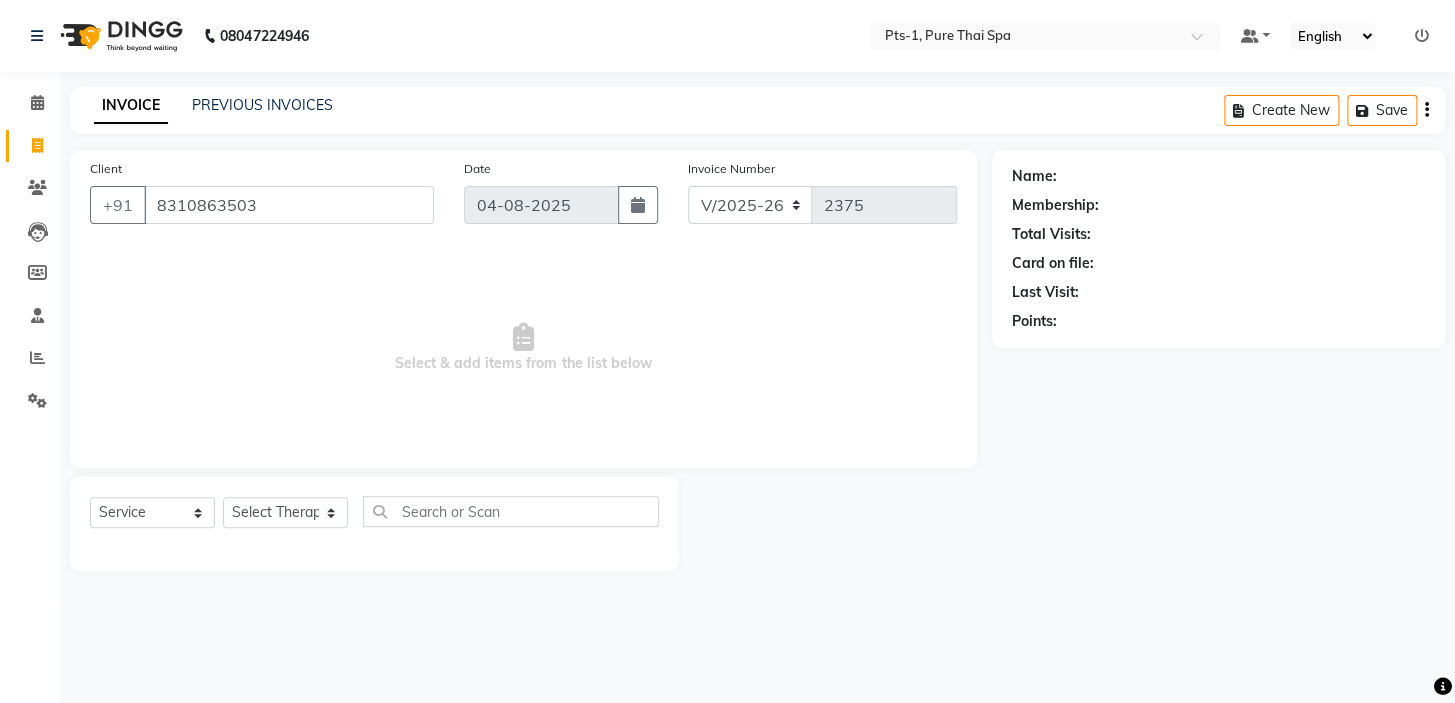 type on "8310863503" 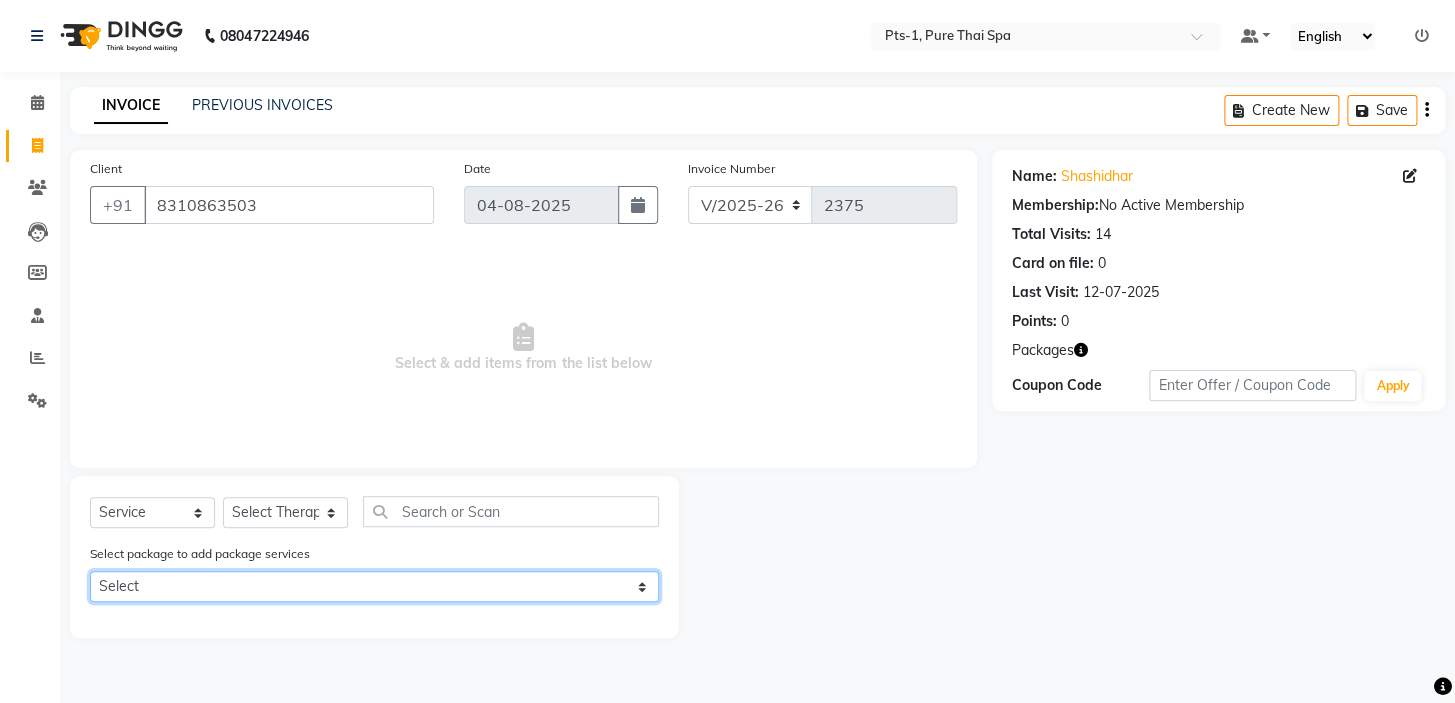 click on "Select PTS PACKAGE (10K) 10 SERVICES" 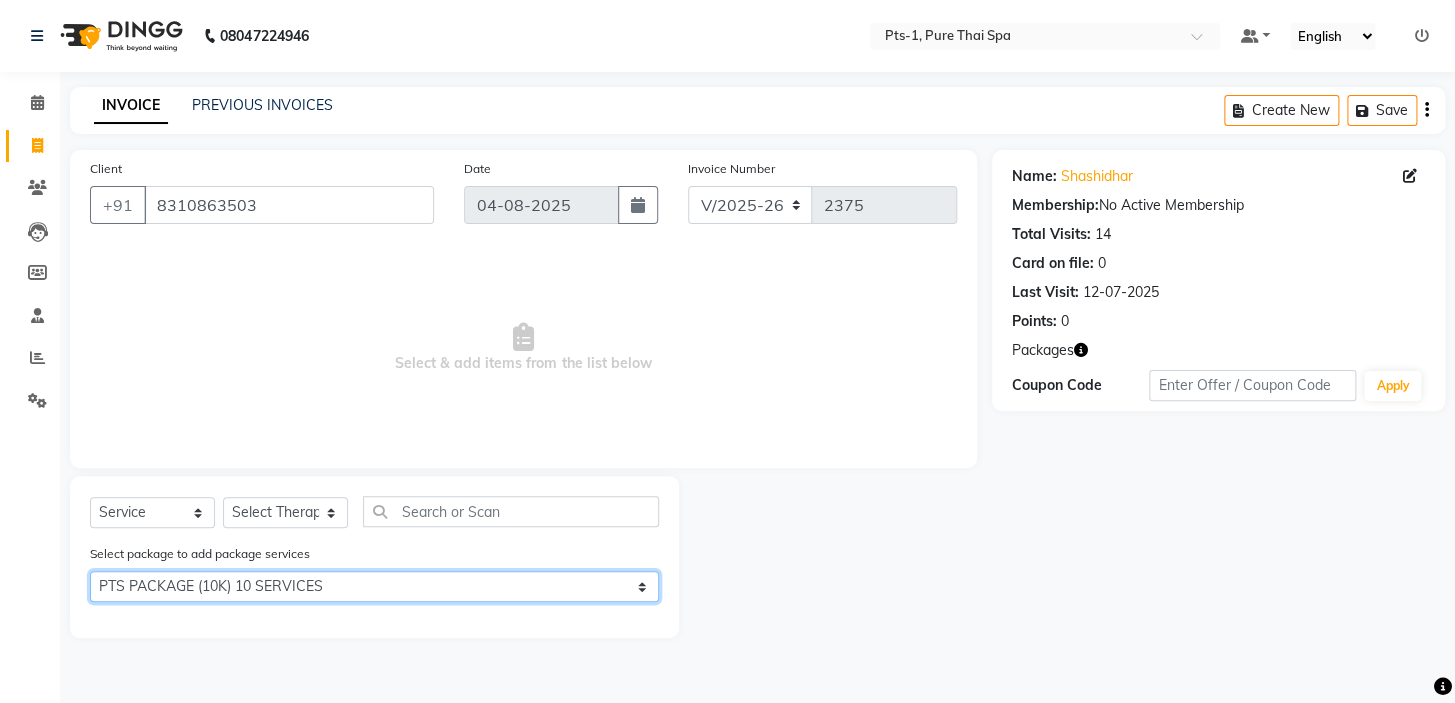 click on "Select PTS PACKAGE (10K) 10 SERVICES" 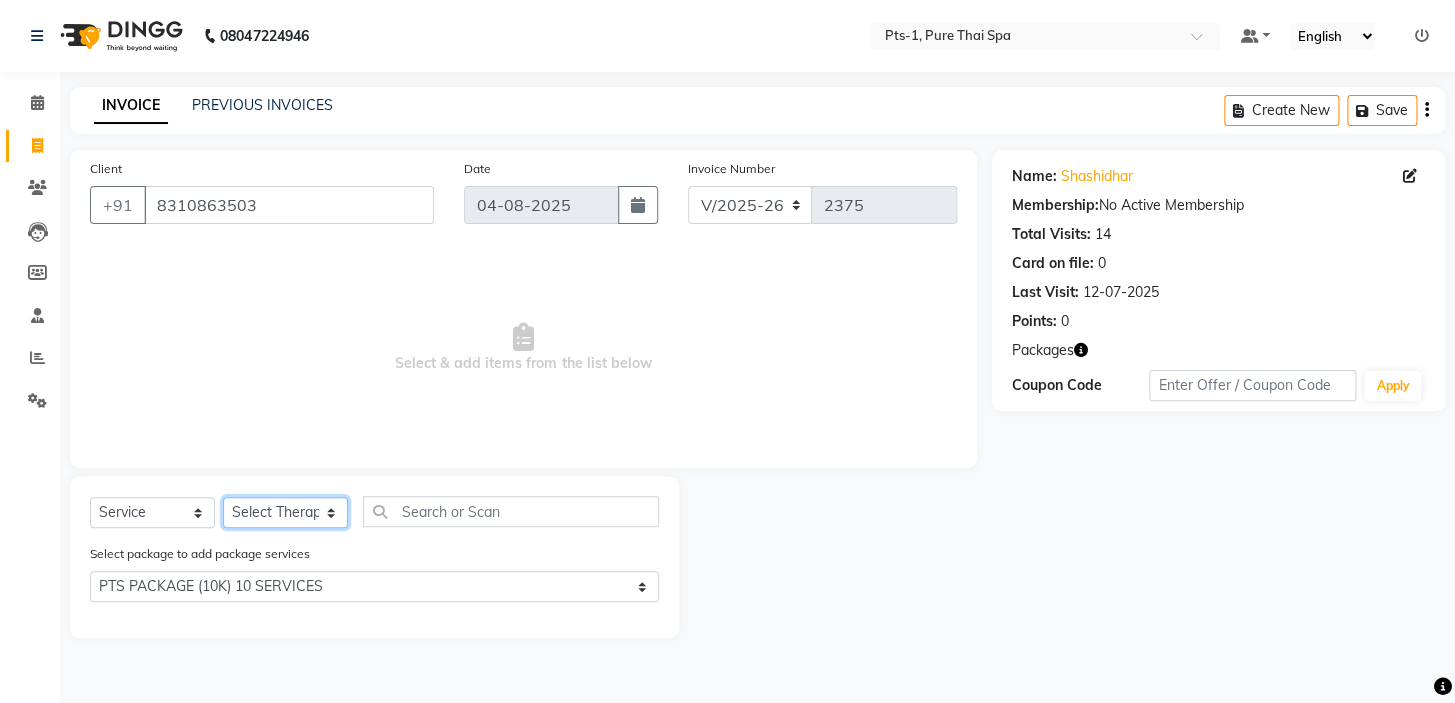 click on "Select Therapist Anand Annie anyone Babu Bela Gia Jeje Jenny Jincy JOE Lilly Nanny Rita Shodika Sun Tashi VINOD KUMAR" 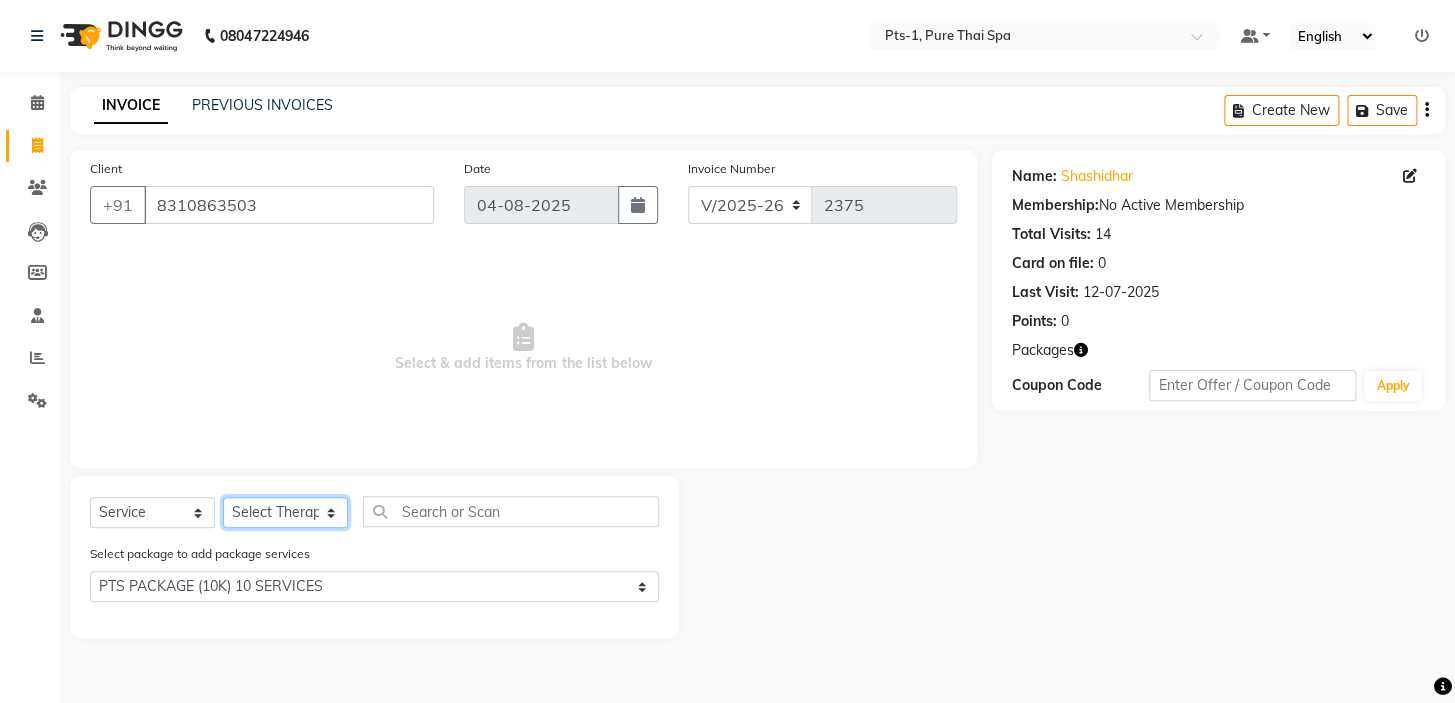 select on "85045" 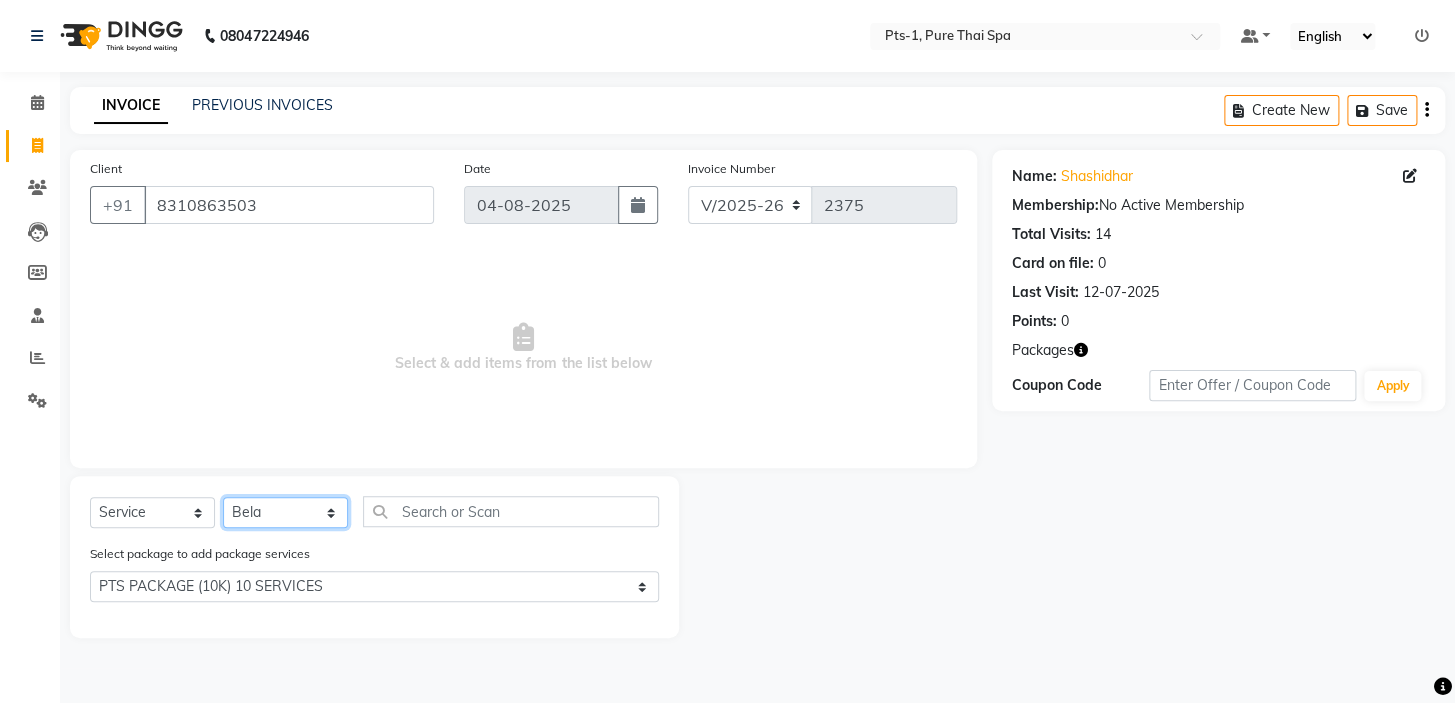 click on "Select Therapist Anand Annie anyone Babu Bela Gia Jeje Jenny Jincy JOE Lilly Nanny Rita Shodika Sun Tashi VINOD KUMAR" 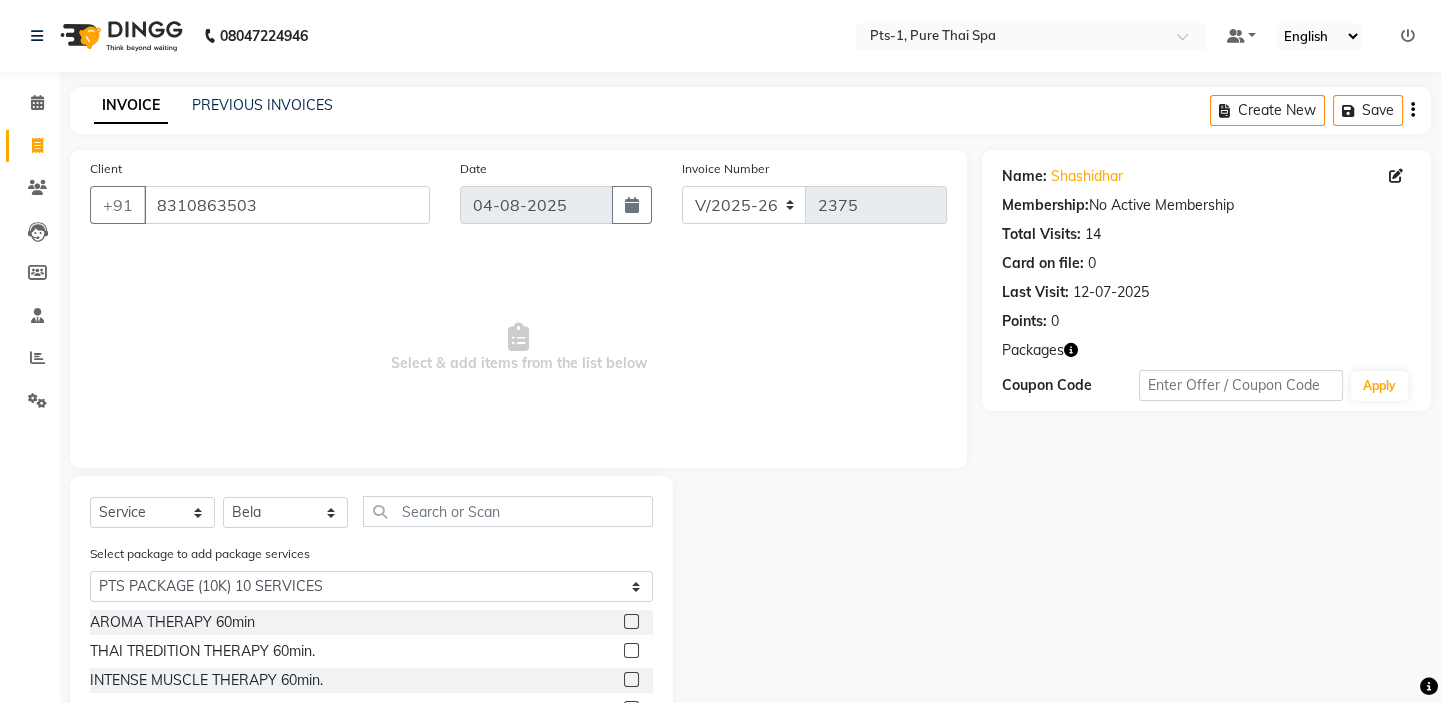 click 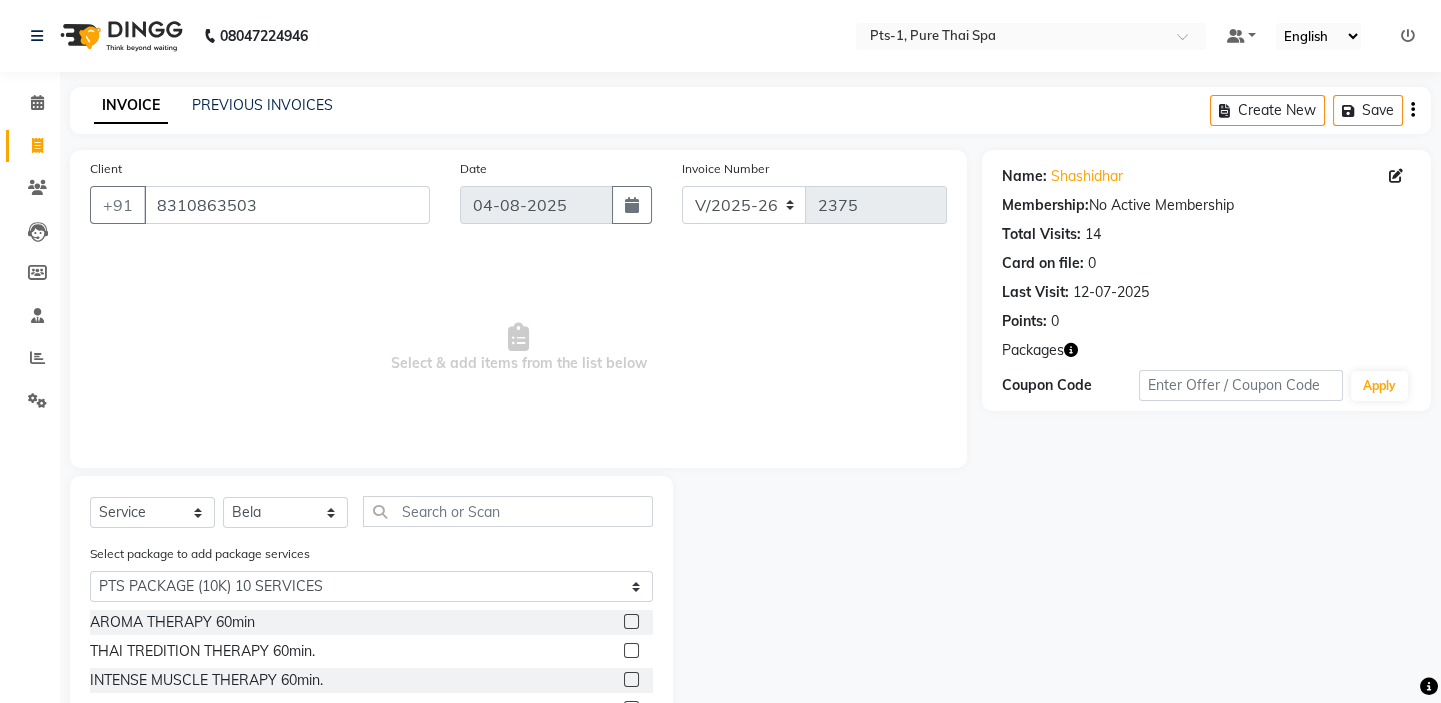 click at bounding box center [630, 651] 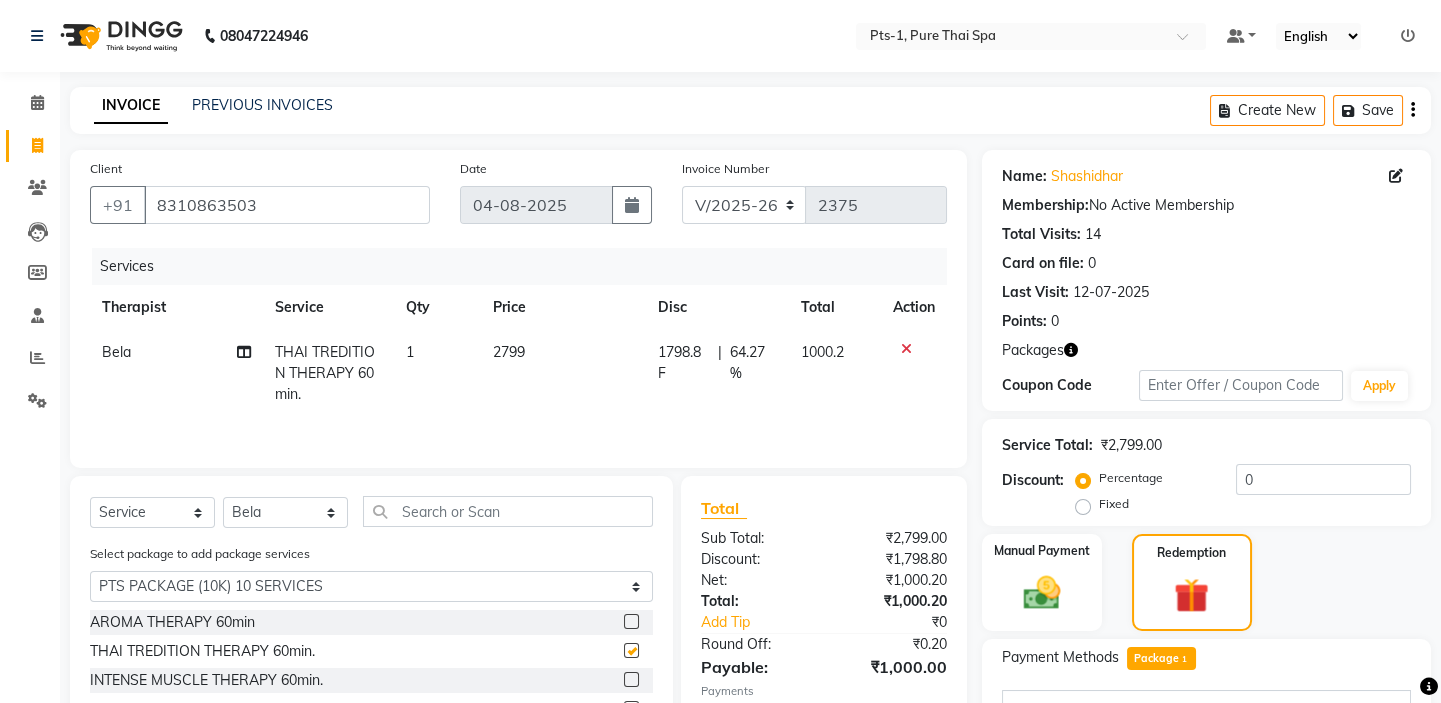 checkbox on "false" 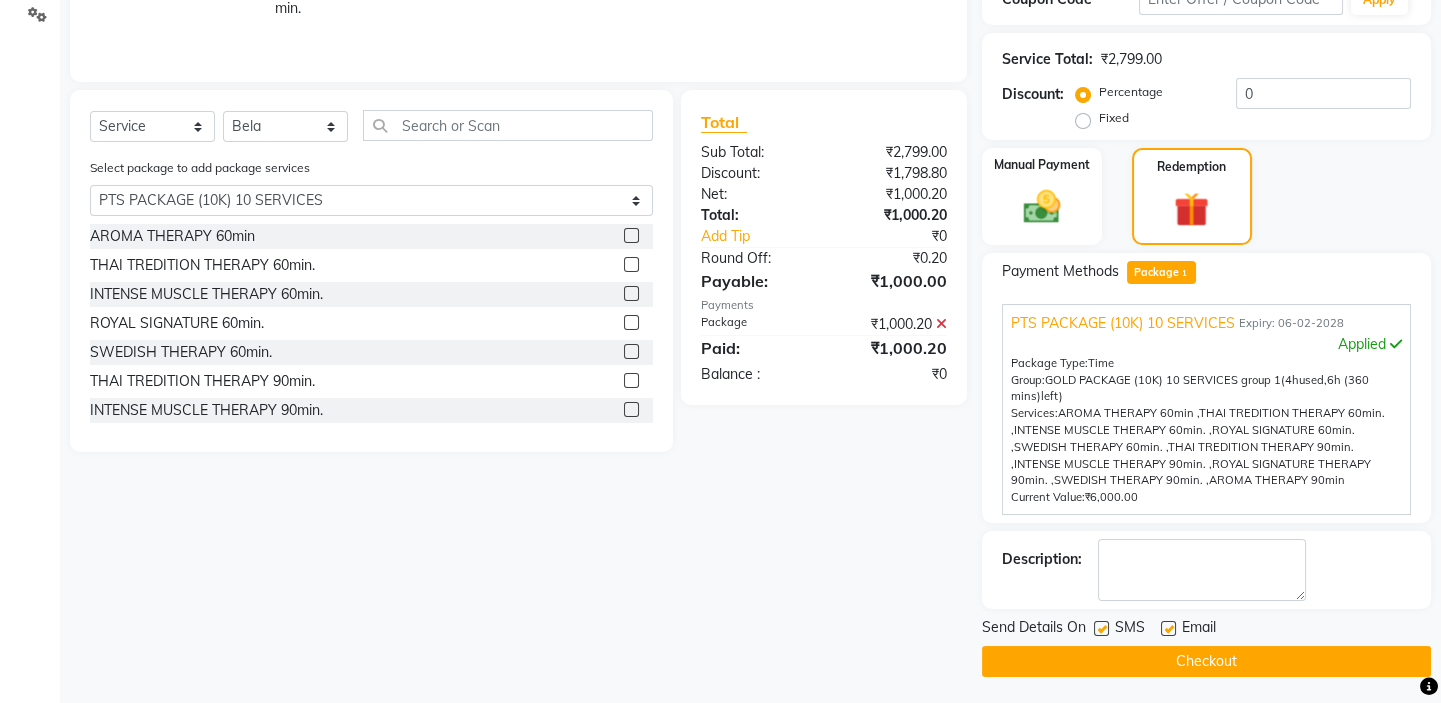 scroll, scrollTop: 389, scrollLeft: 0, axis: vertical 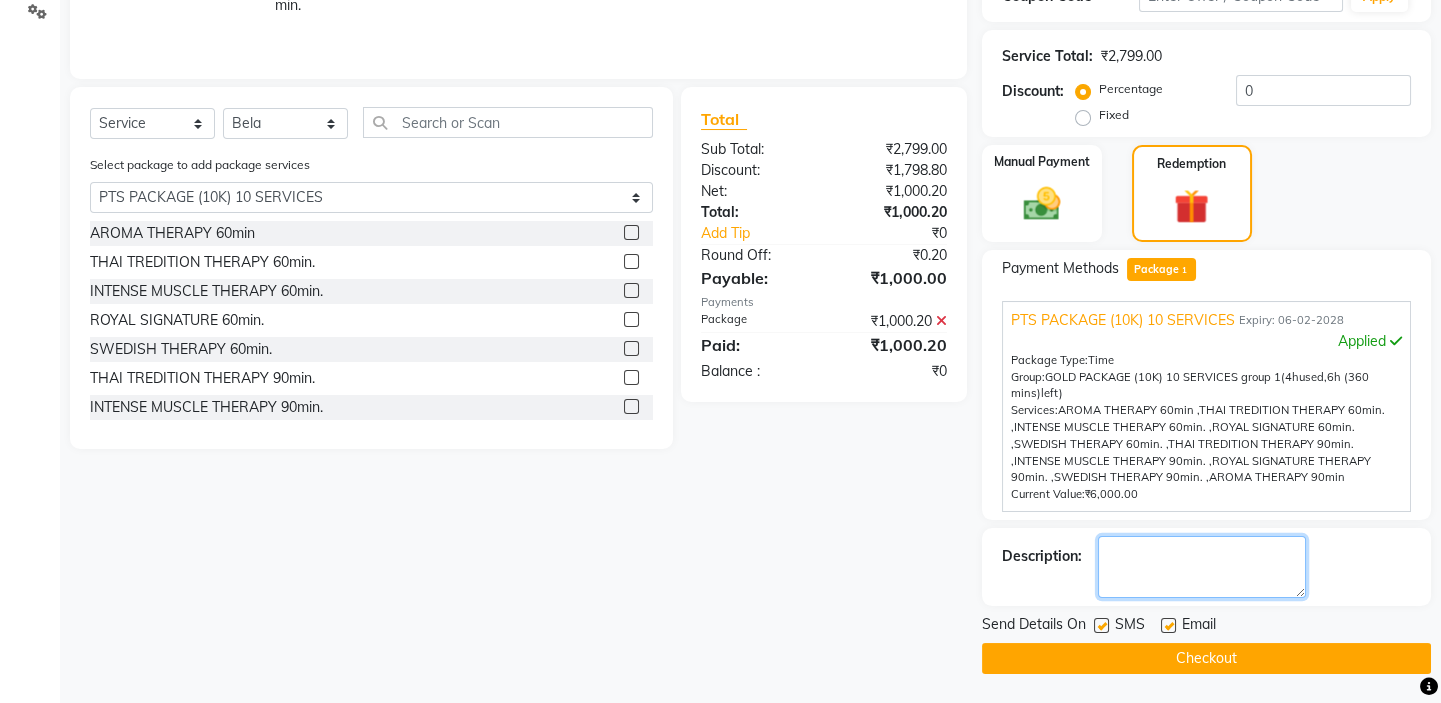 click 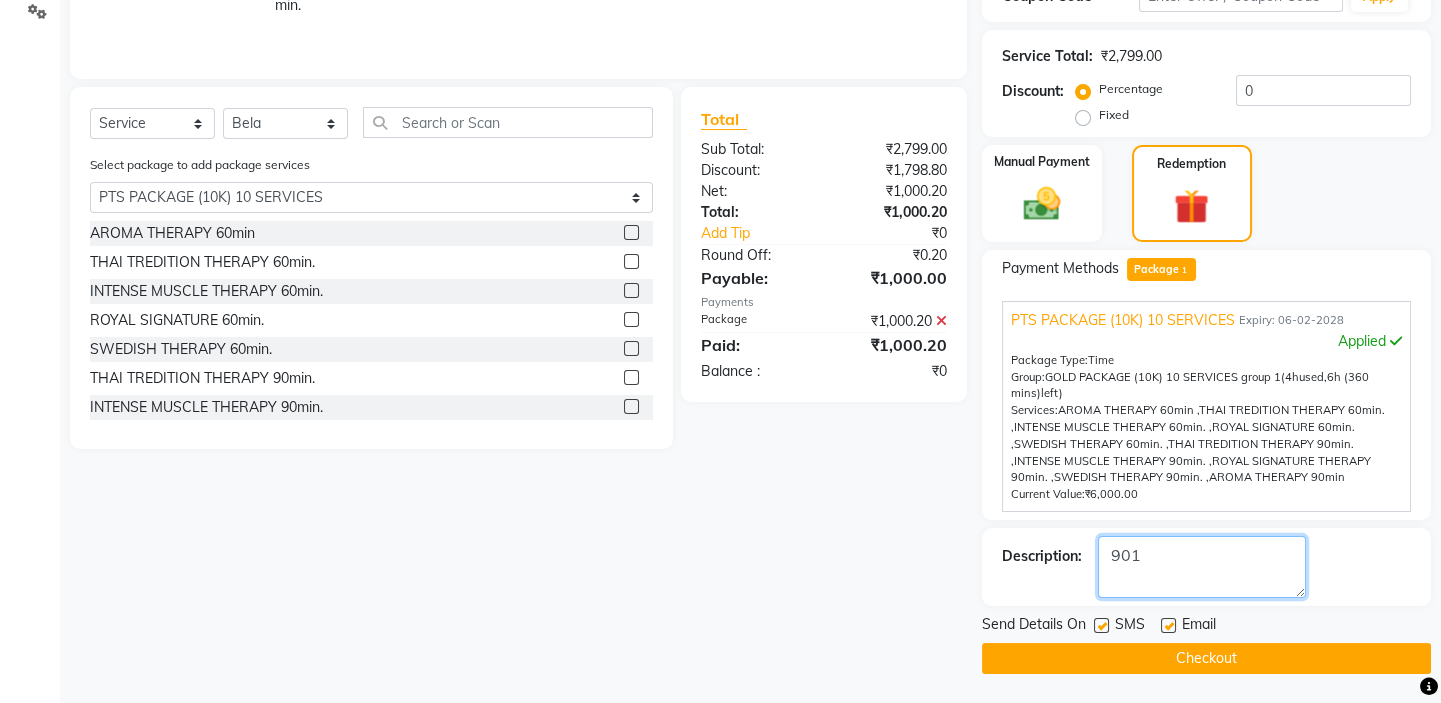 type on "901" 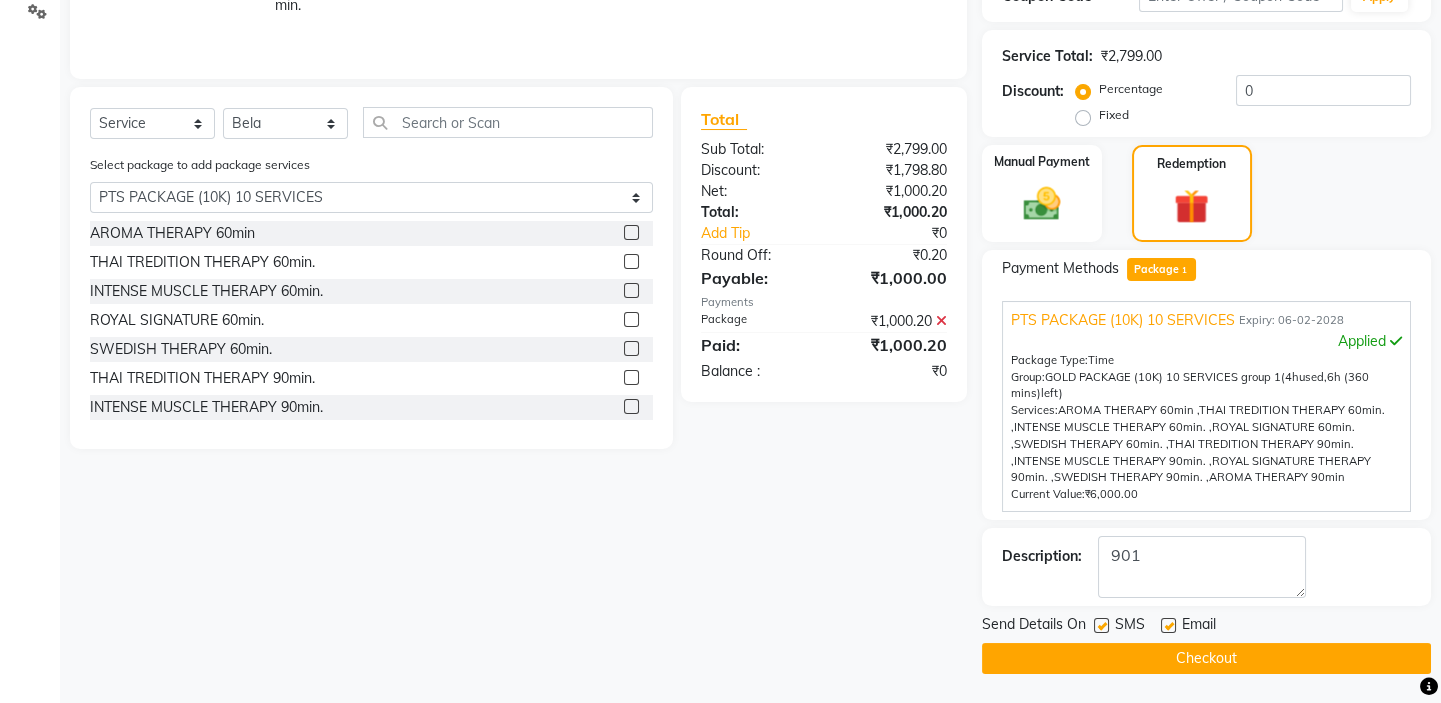 click on "Checkout" 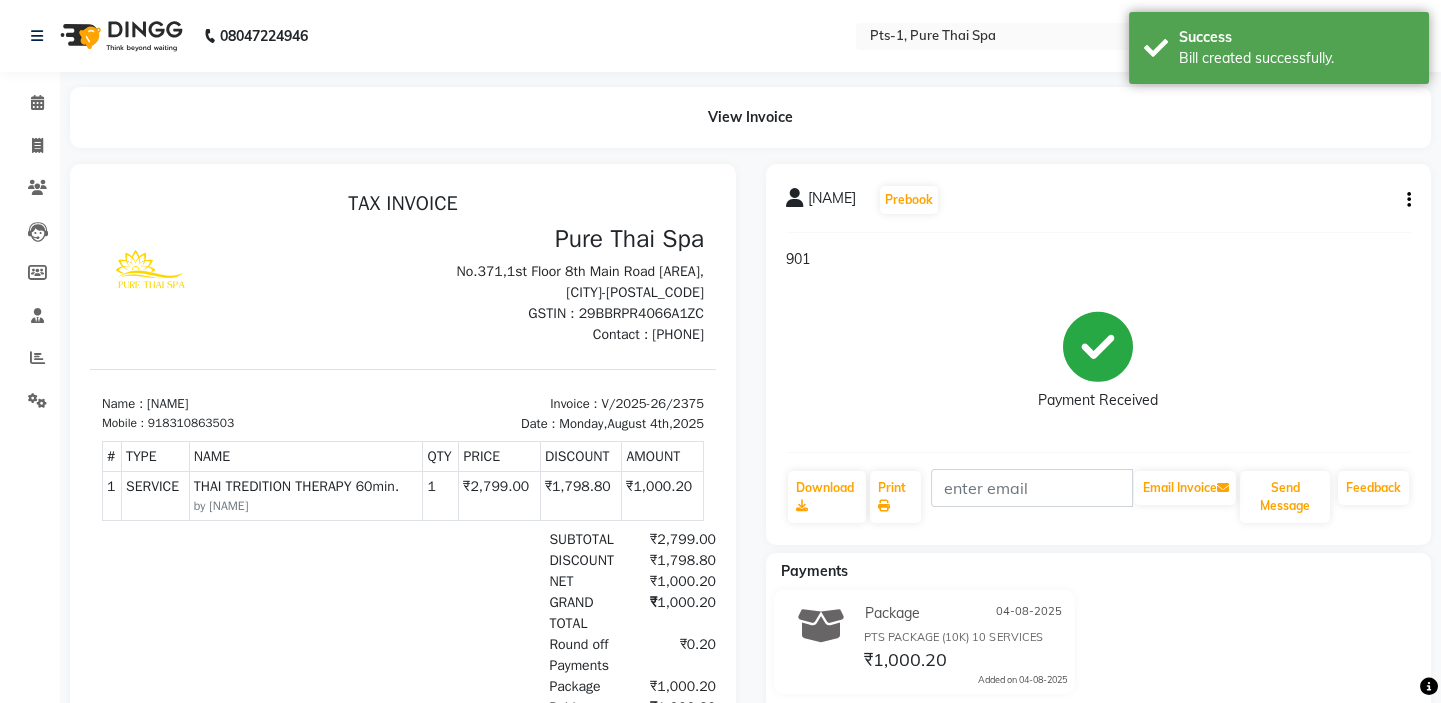 scroll, scrollTop: 0, scrollLeft: 0, axis: both 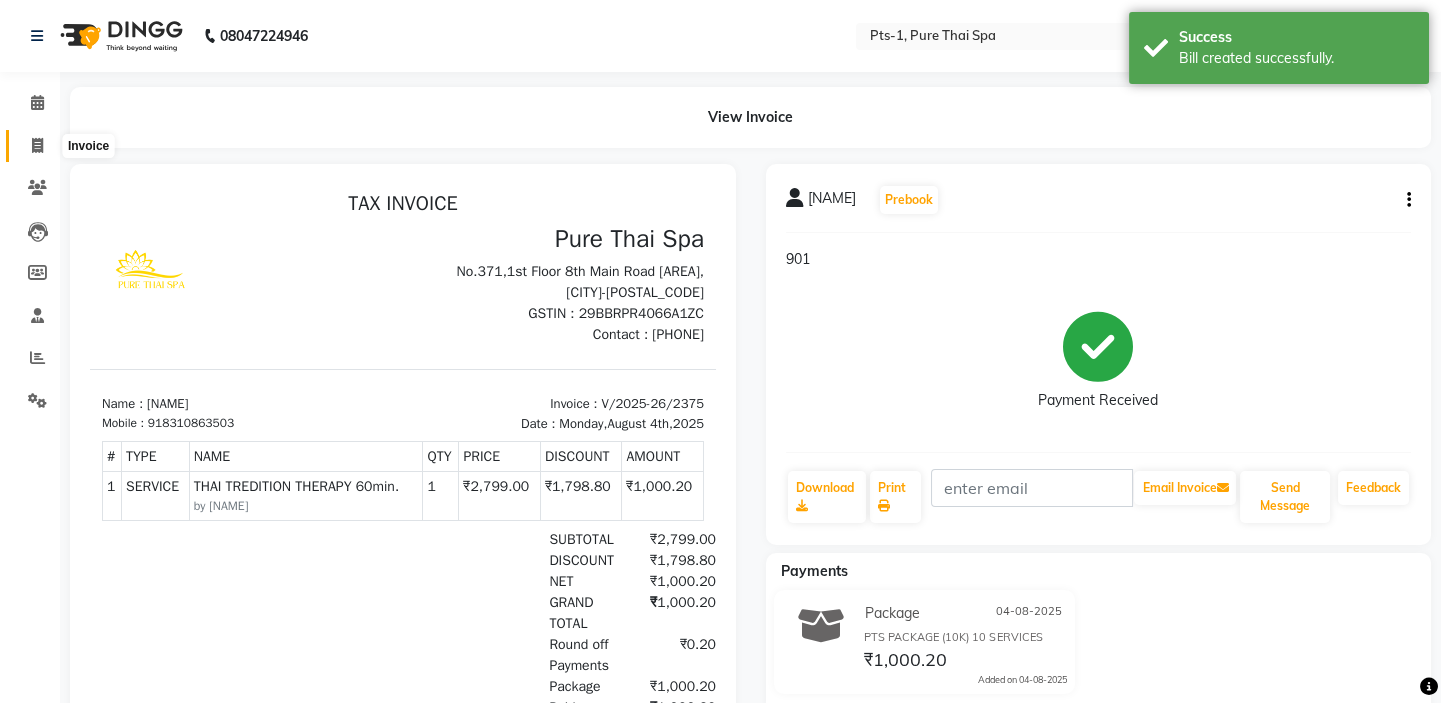 click 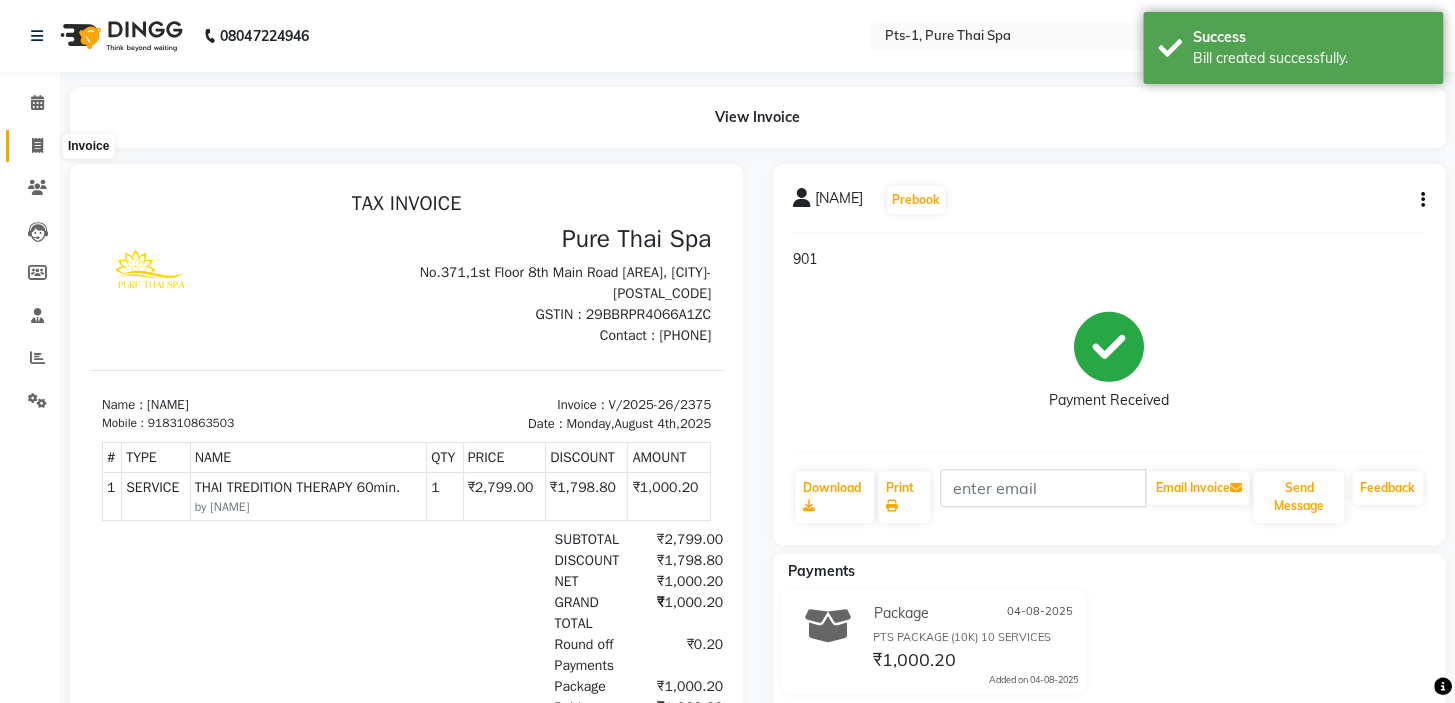 select on "5296" 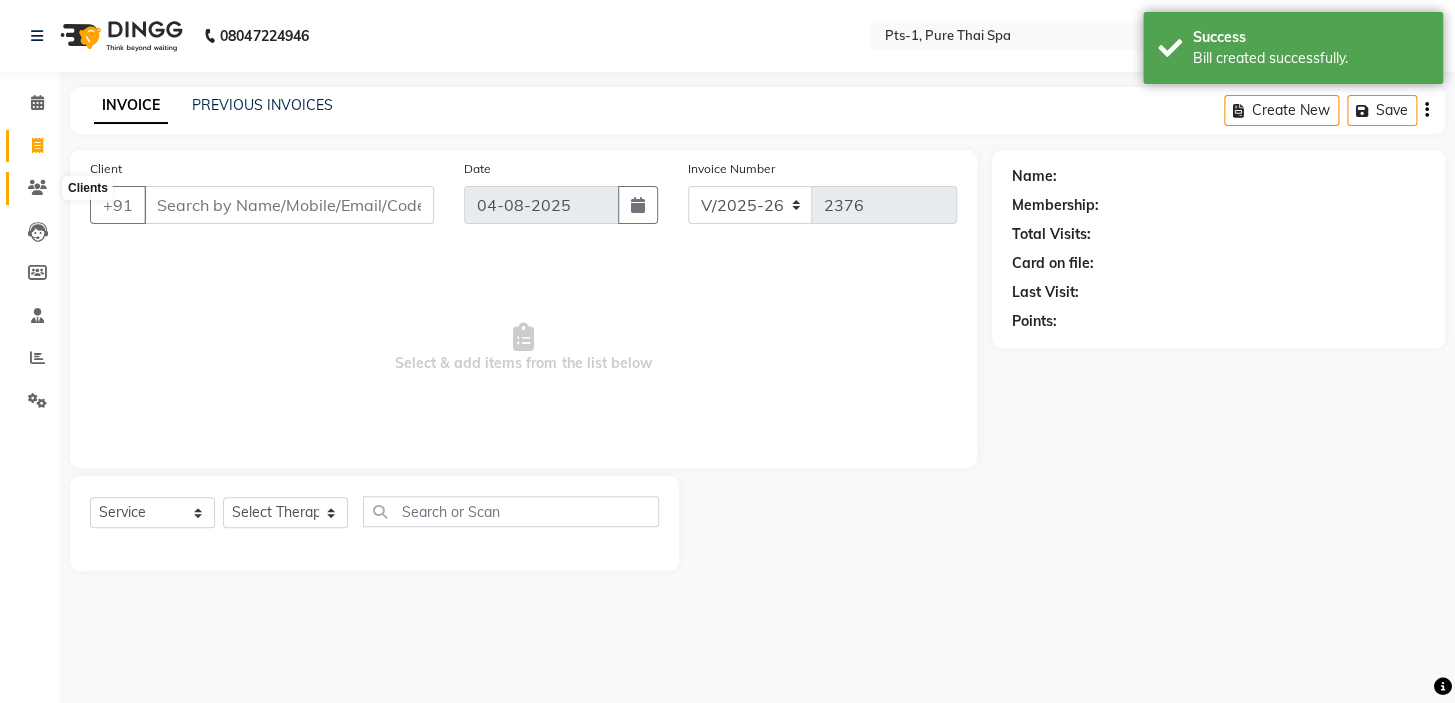 click 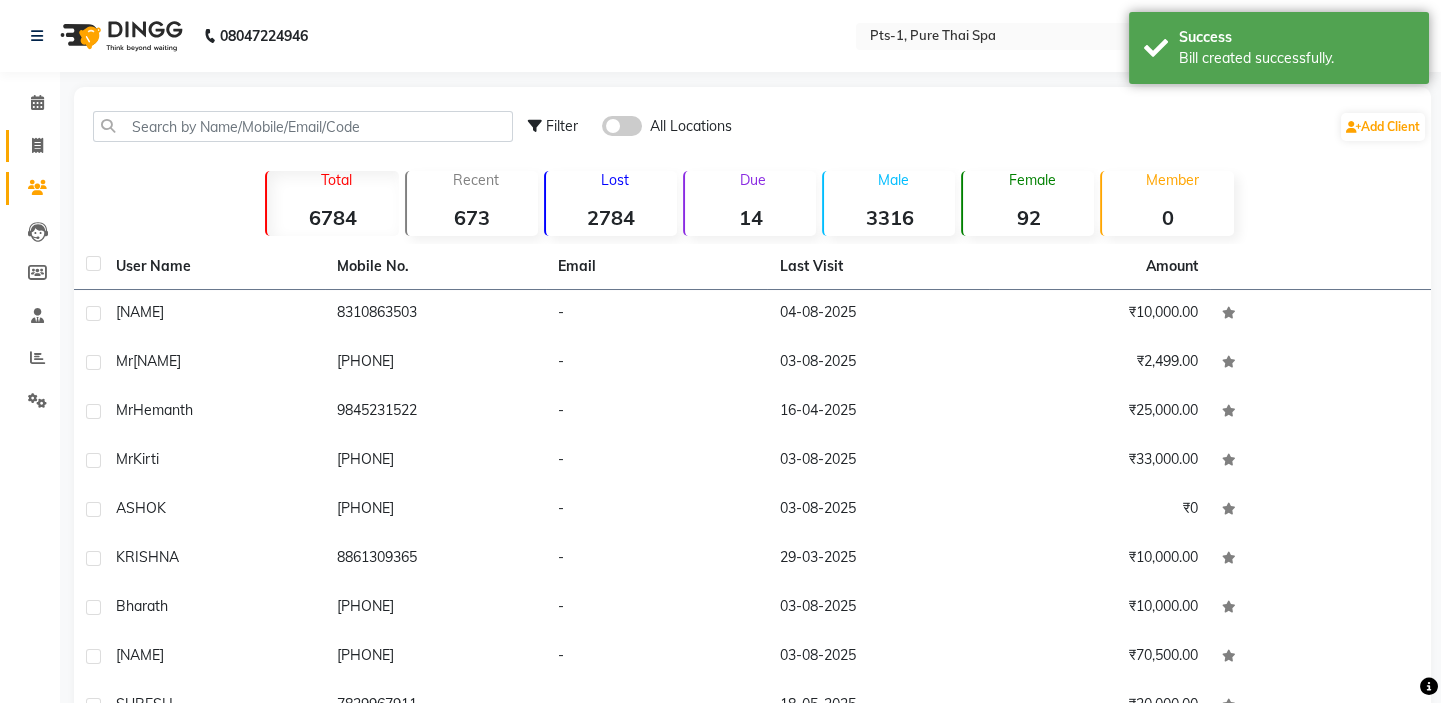 click 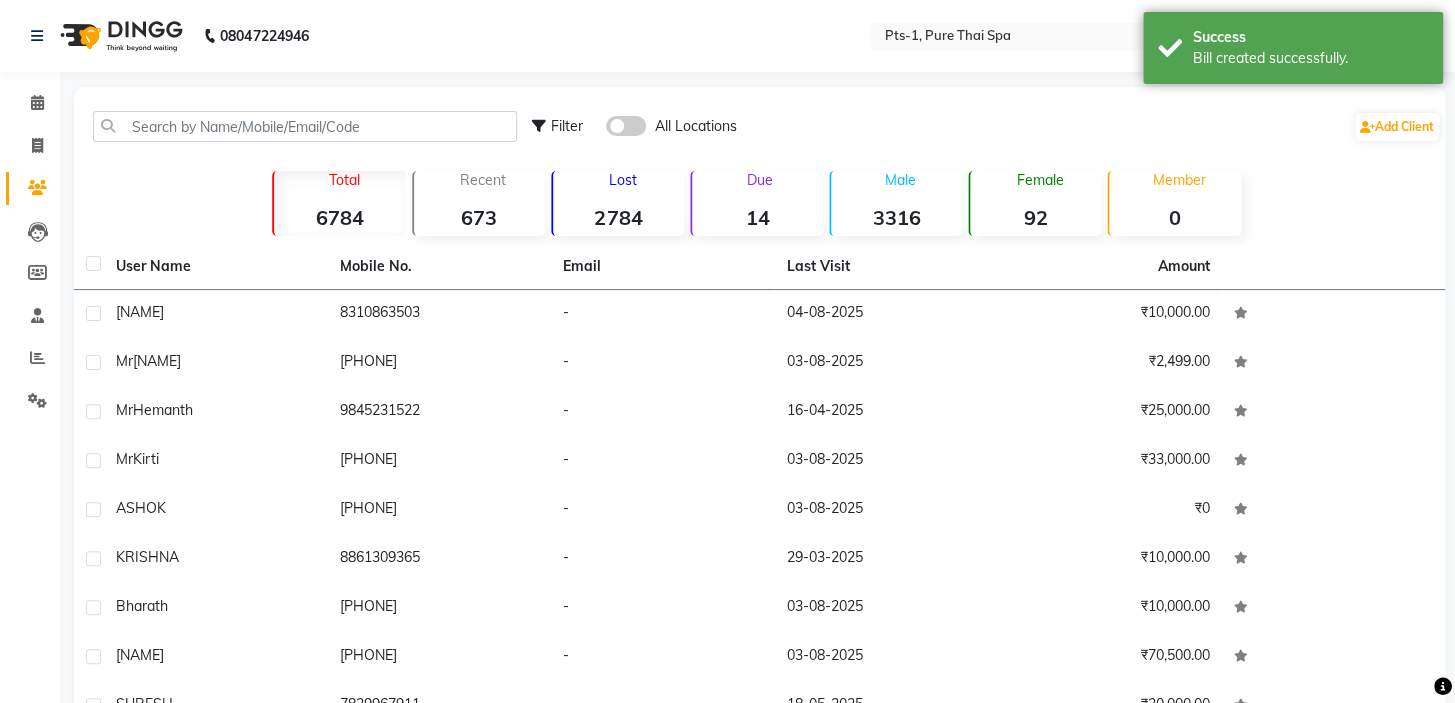 select on "5296" 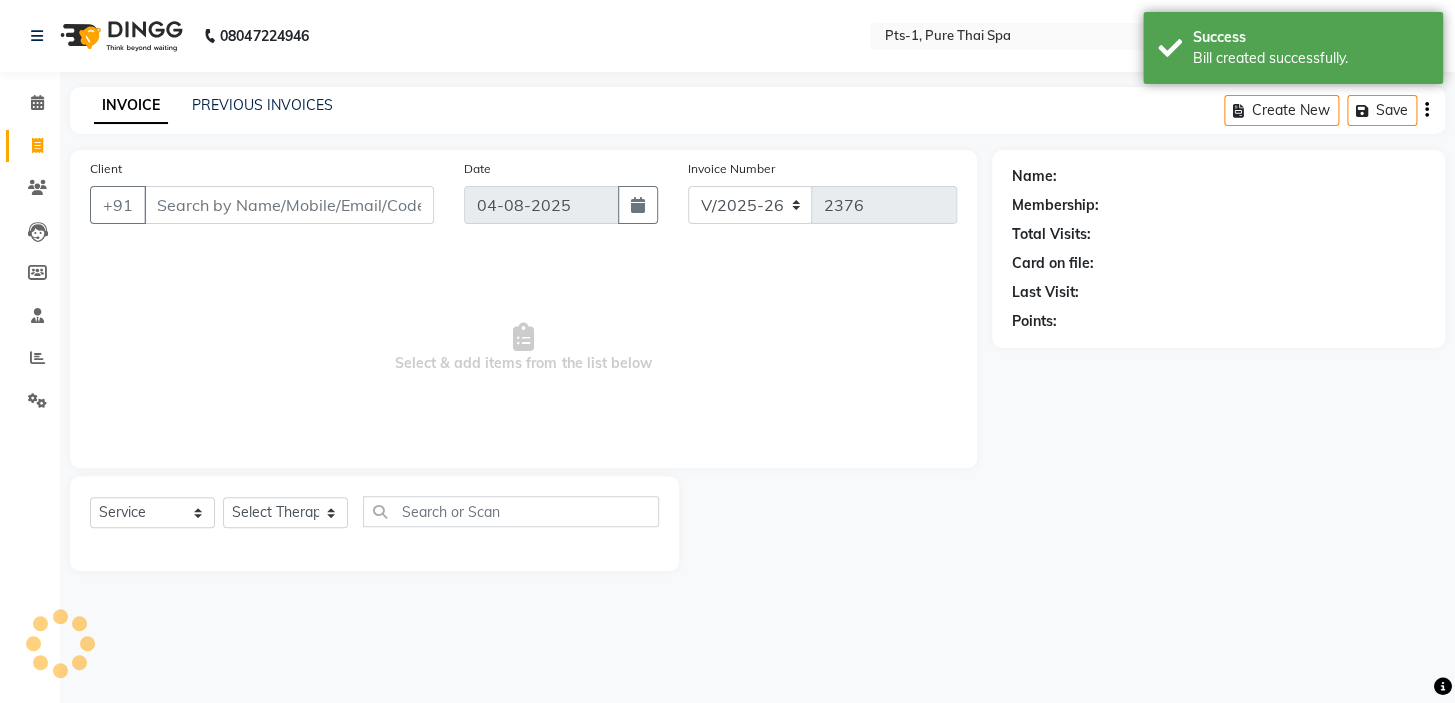 click on "Client" at bounding box center [289, 205] 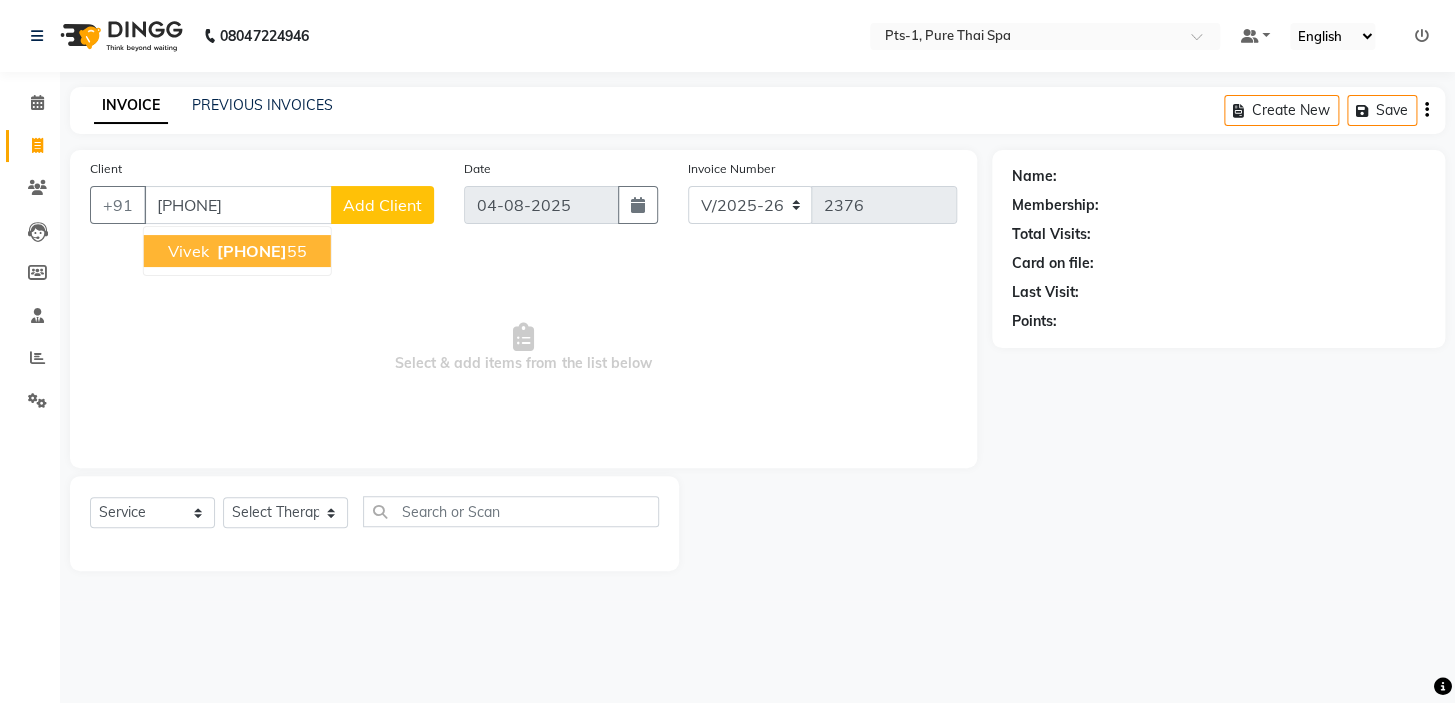 click on "[PHONE] 55" at bounding box center [260, 251] 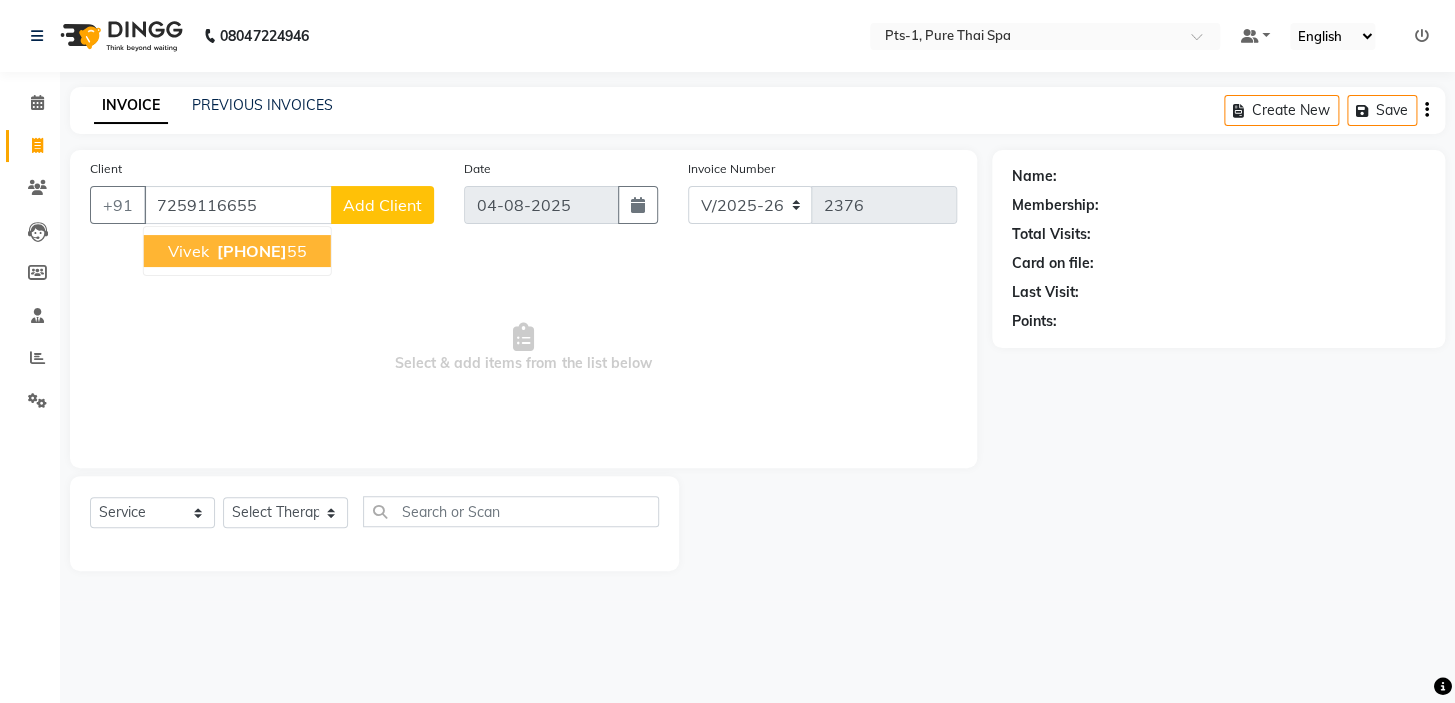 type on "7259116655" 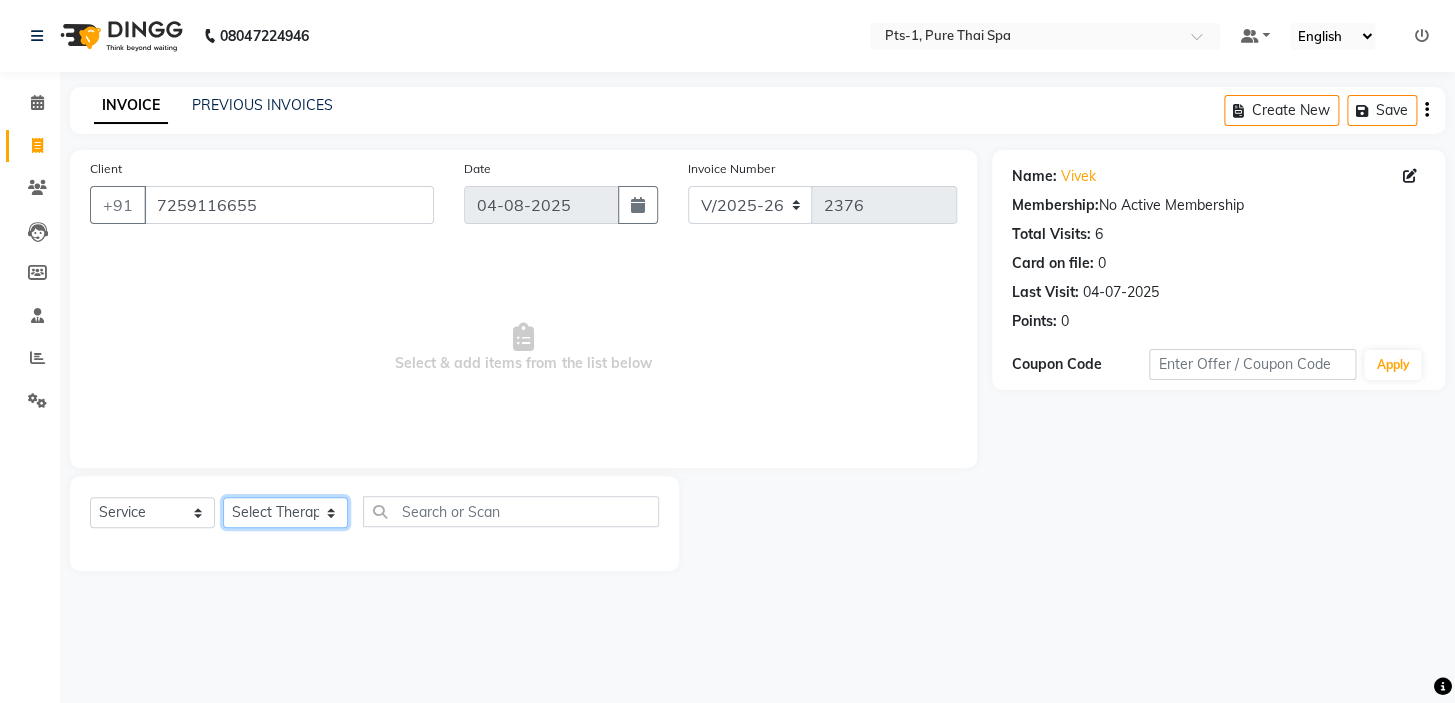 click on "Select Therapist Anand Annie anyone Babu Bela Gia Jeje Jenny Jincy JOE Lilly Nanny Rita Shodika Sun Tashi VINOD KUMAR" 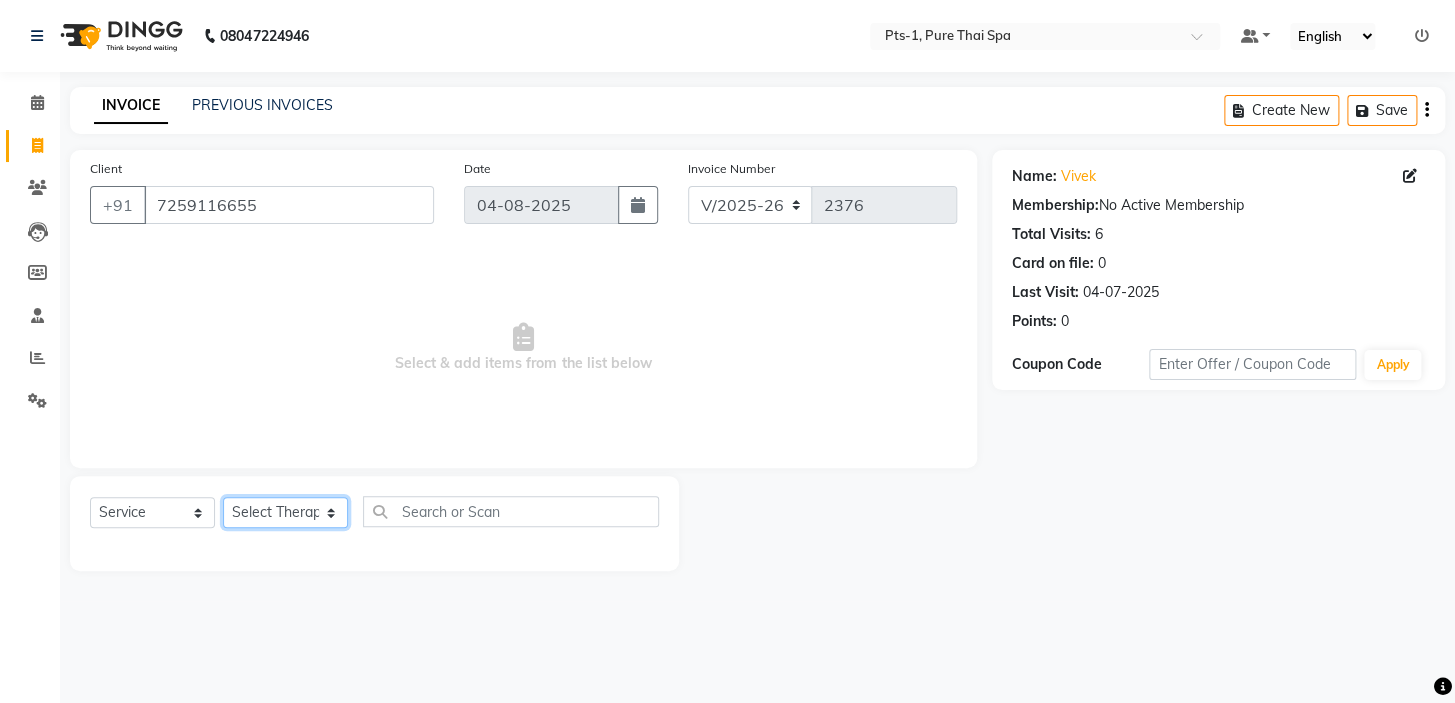 select on "61895" 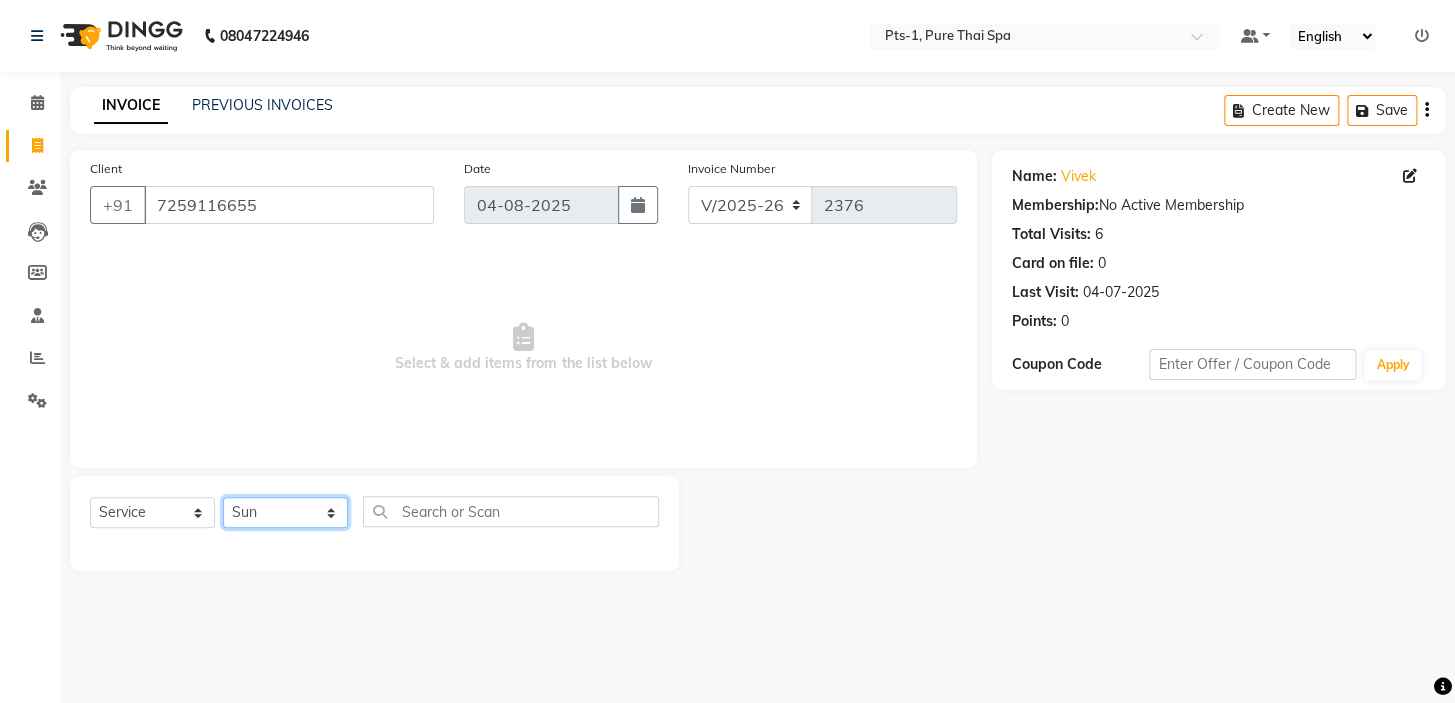click on "Select Therapist Anand Annie anyone Babu Bela Gia Jeje Jenny Jincy JOE Lilly Nanny Rita Shodika Sun Tashi VINOD KUMAR" 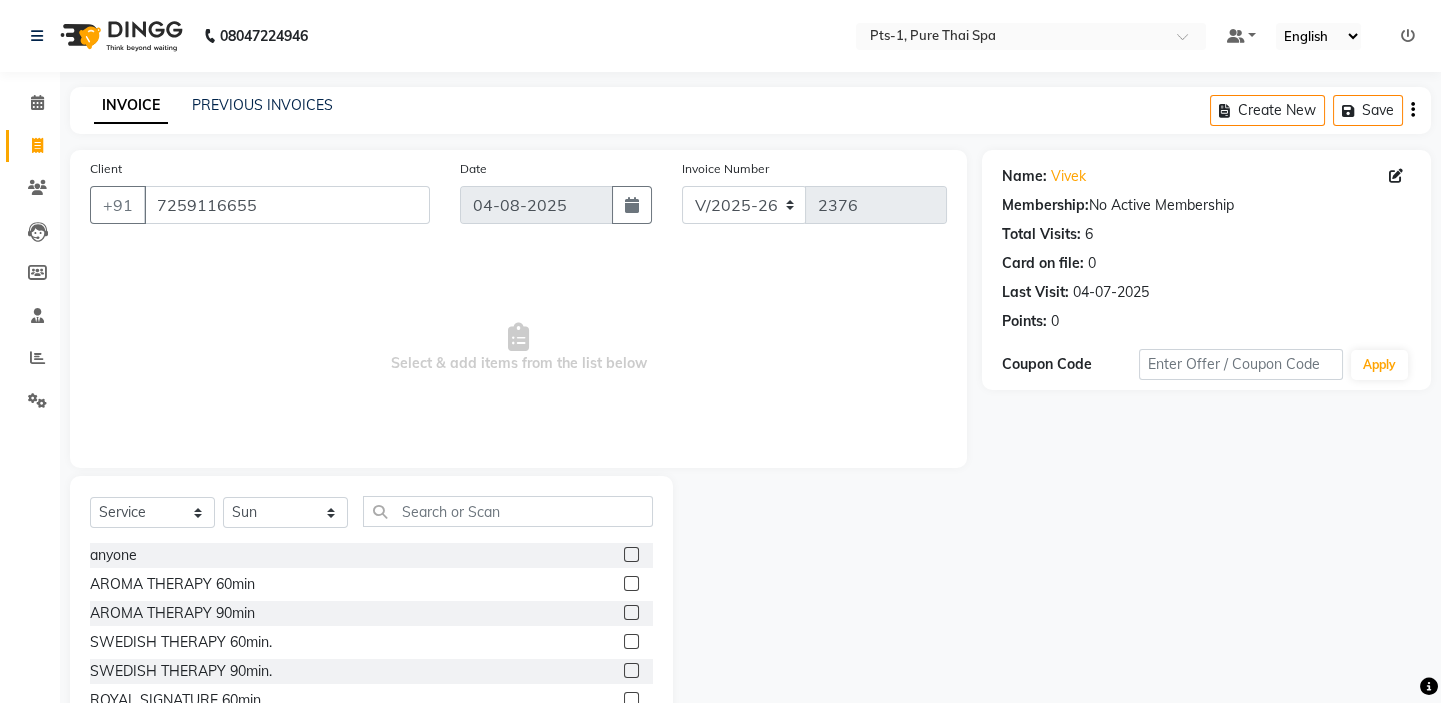 click 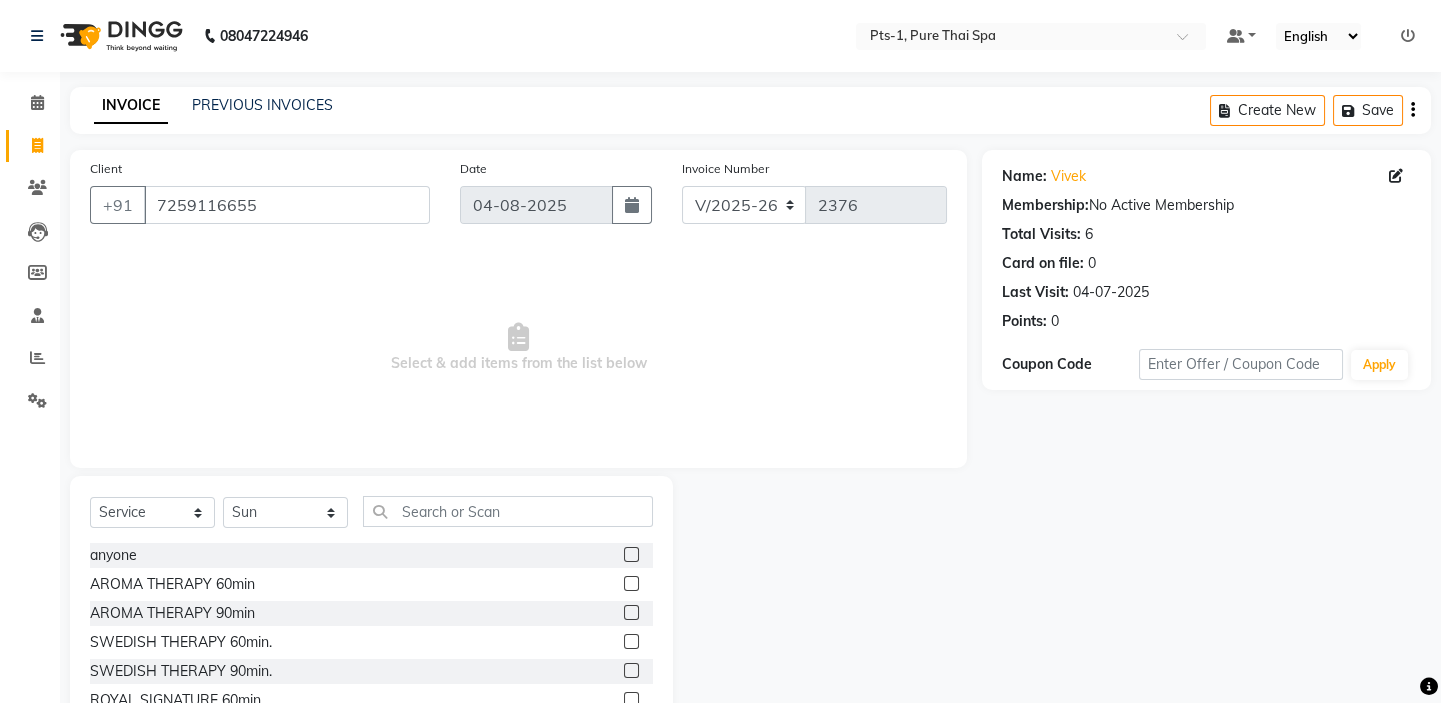 click at bounding box center [630, 584] 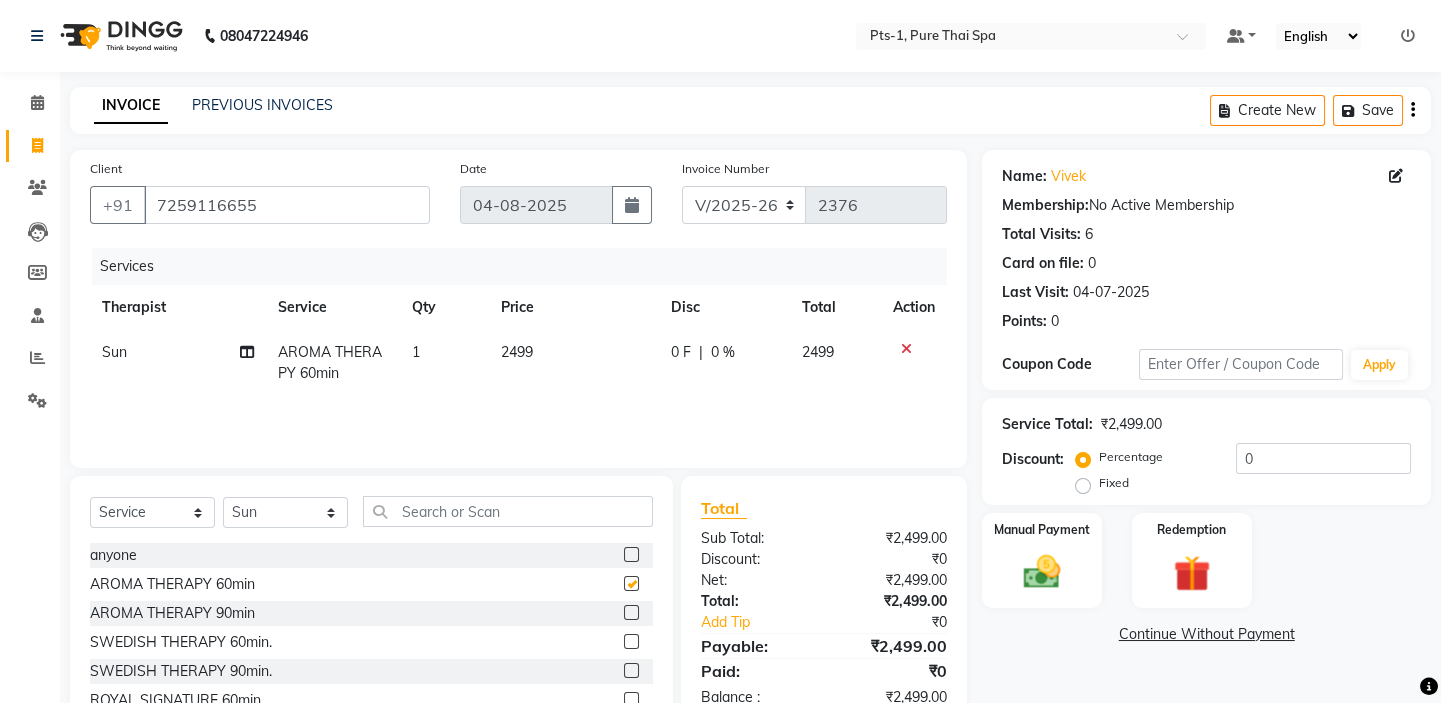 checkbox on "false" 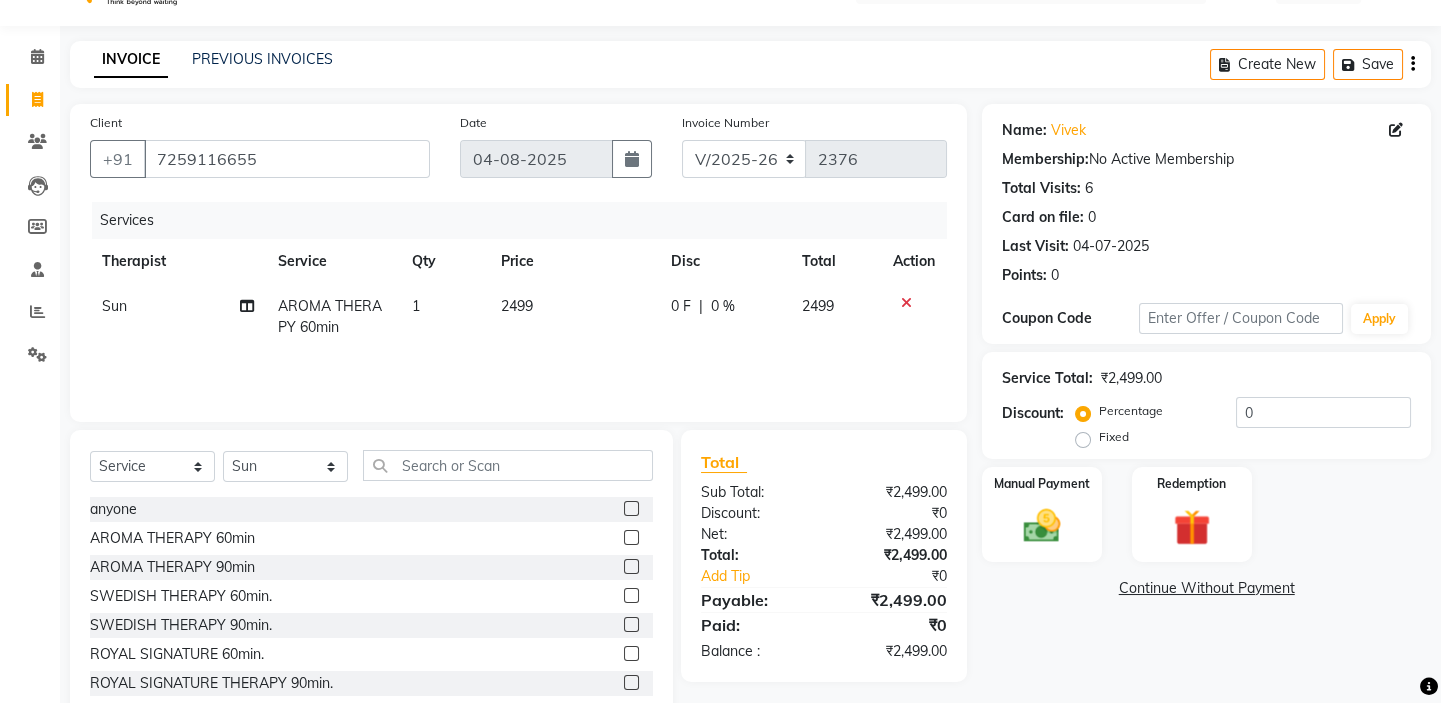 scroll, scrollTop: 99, scrollLeft: 0, axis: vertical 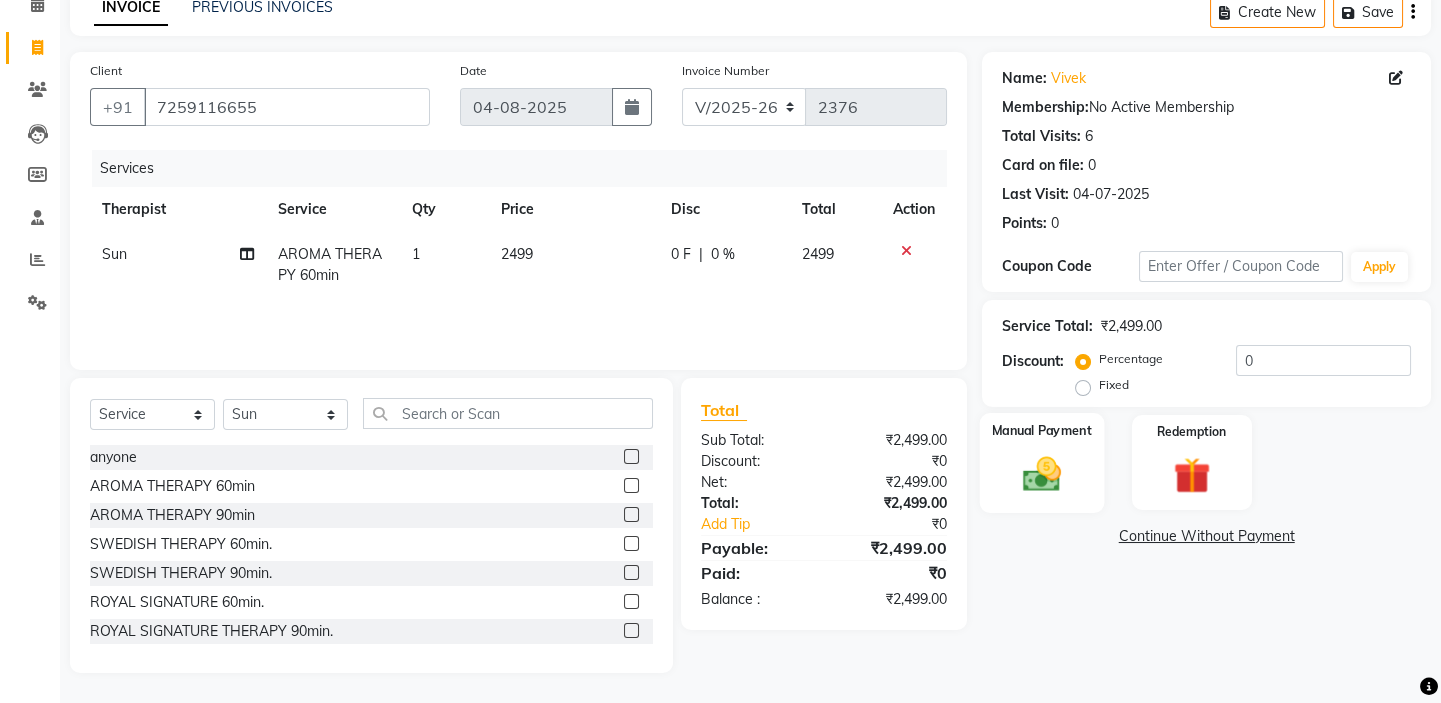 click 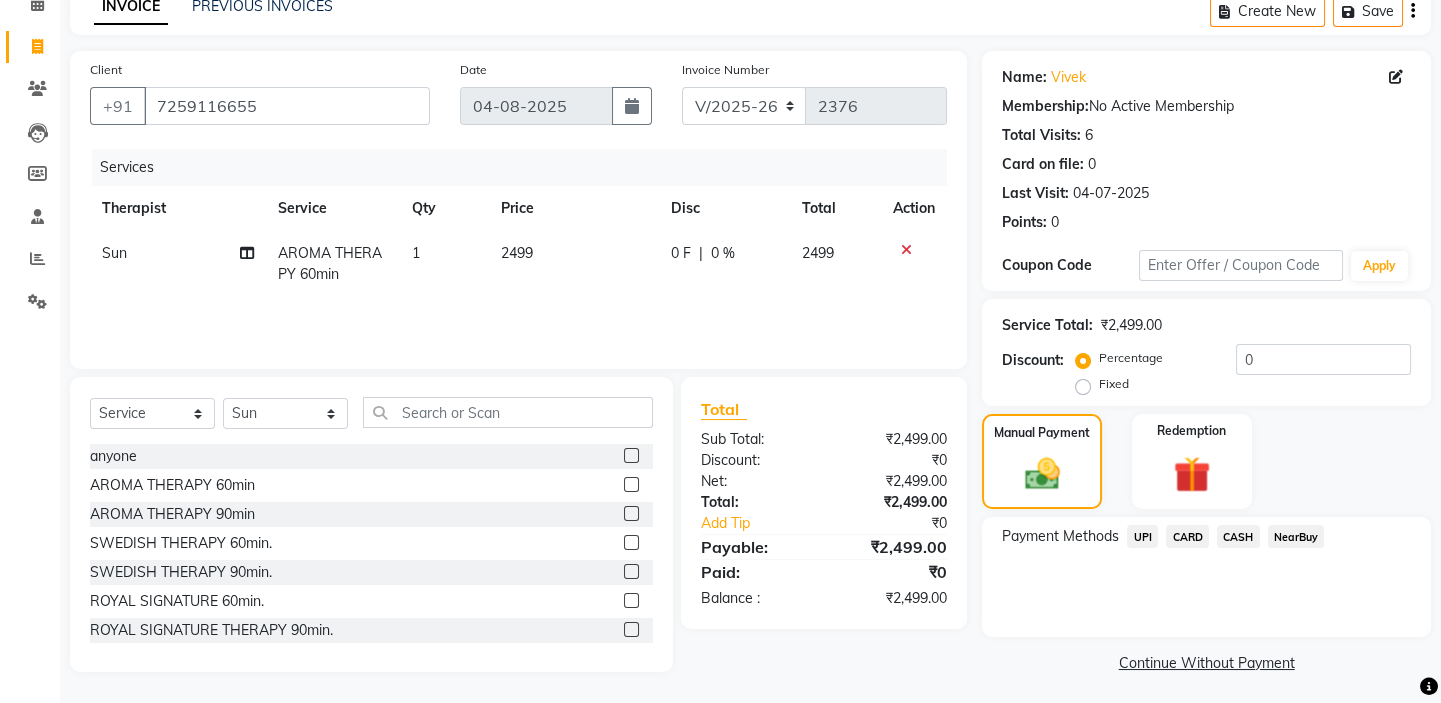 click on "CASH" 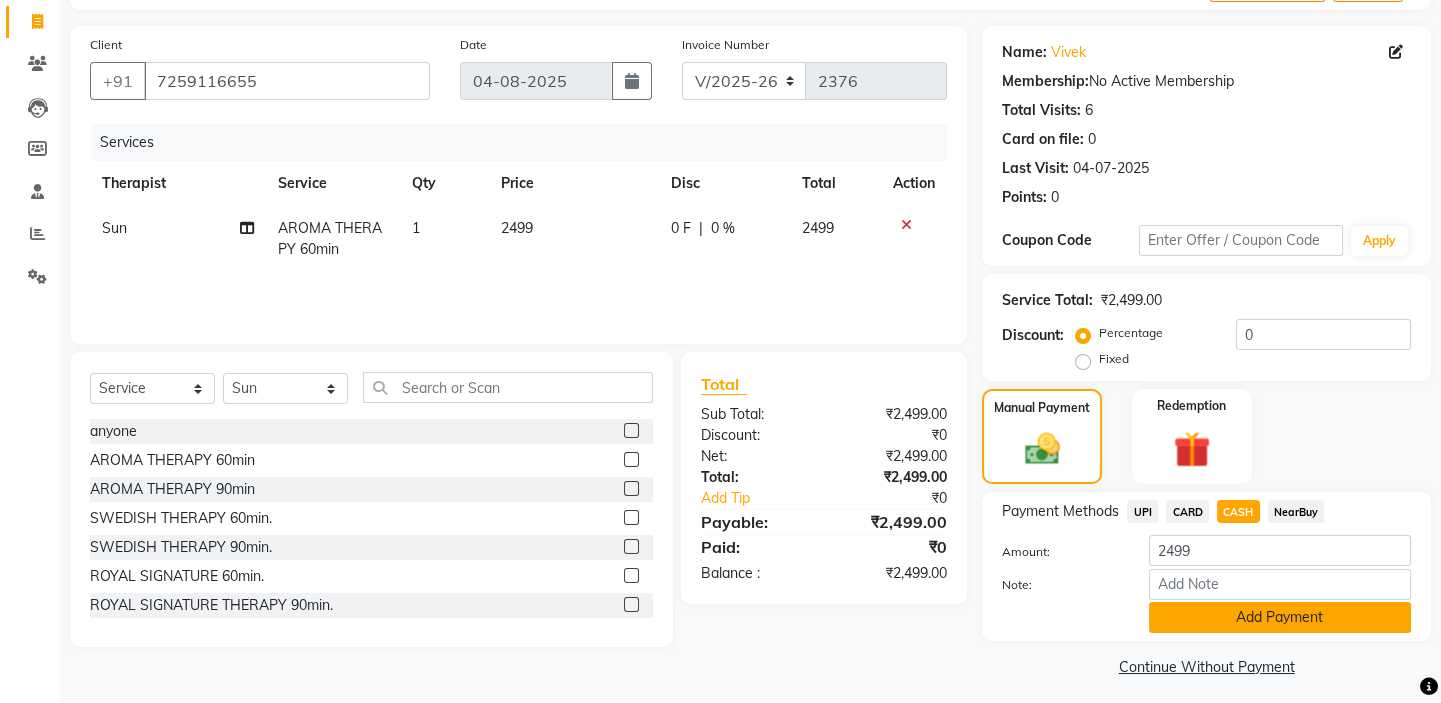 scroll, scrollTop: 133, scrollLeft: 0, axis: vertical 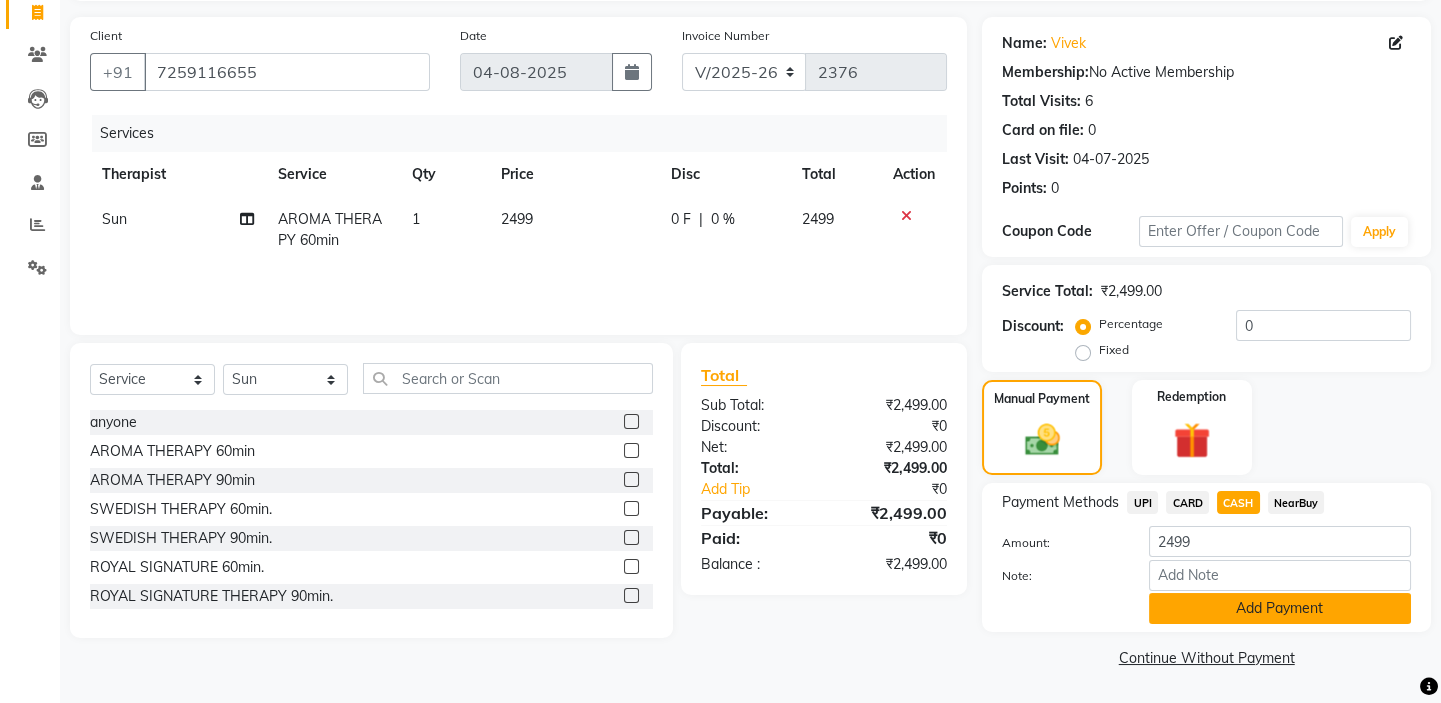 click on "Add Payment" 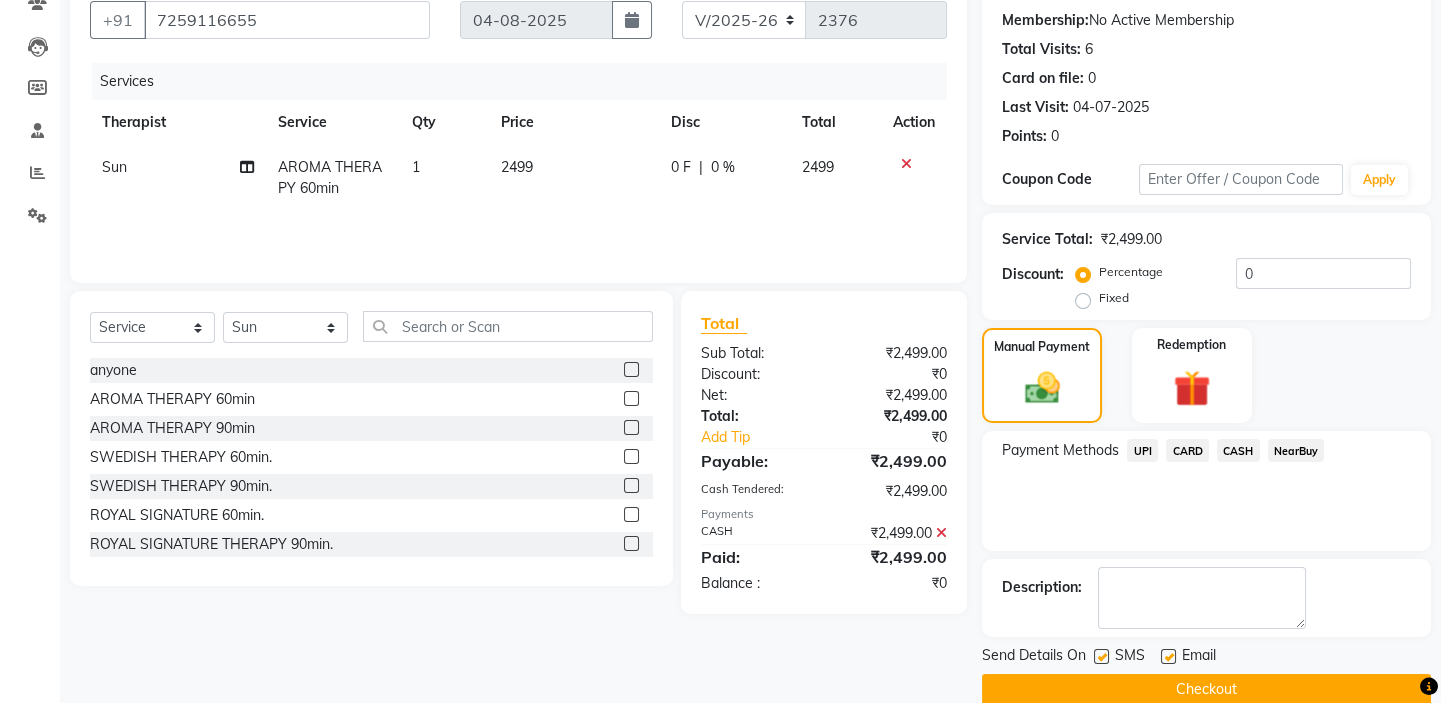 scroll, scrollTop: 216, scrollLeft: 0, axis: vertical 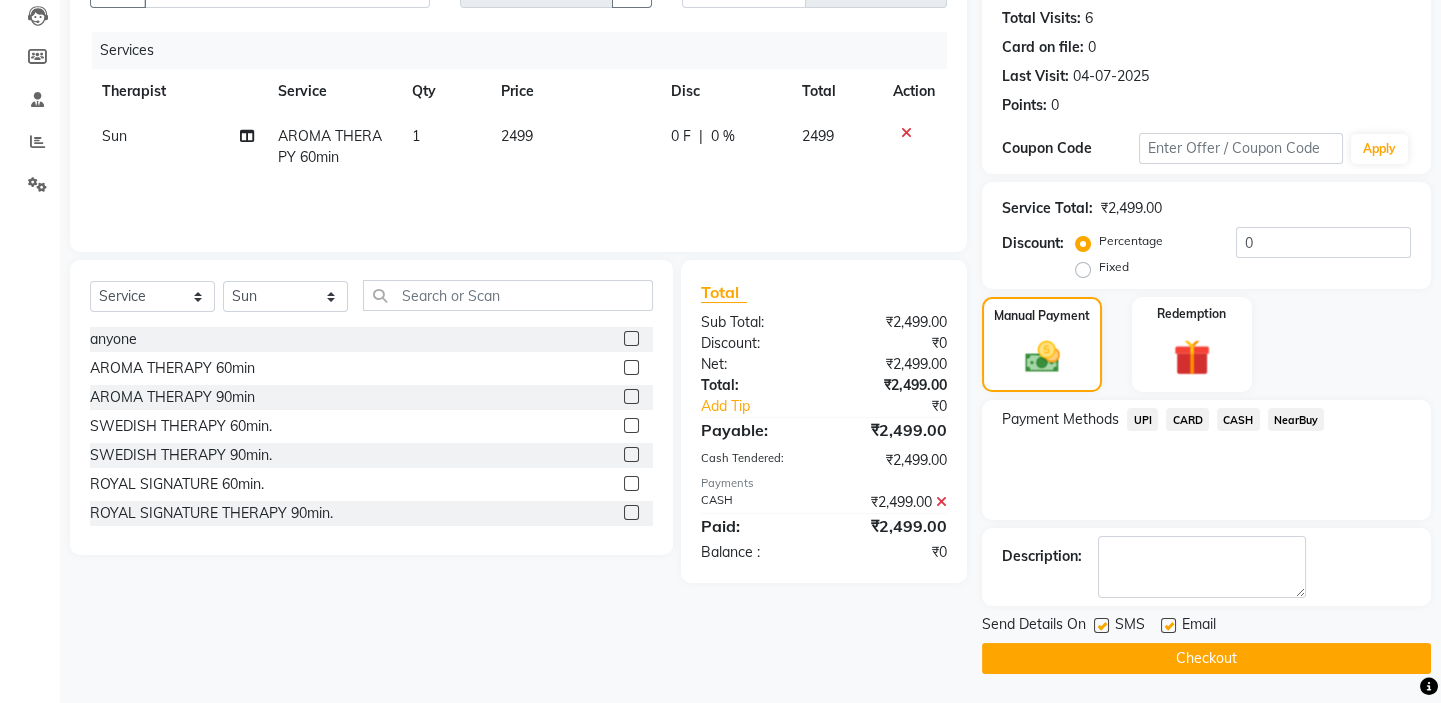 click on "Checkout" 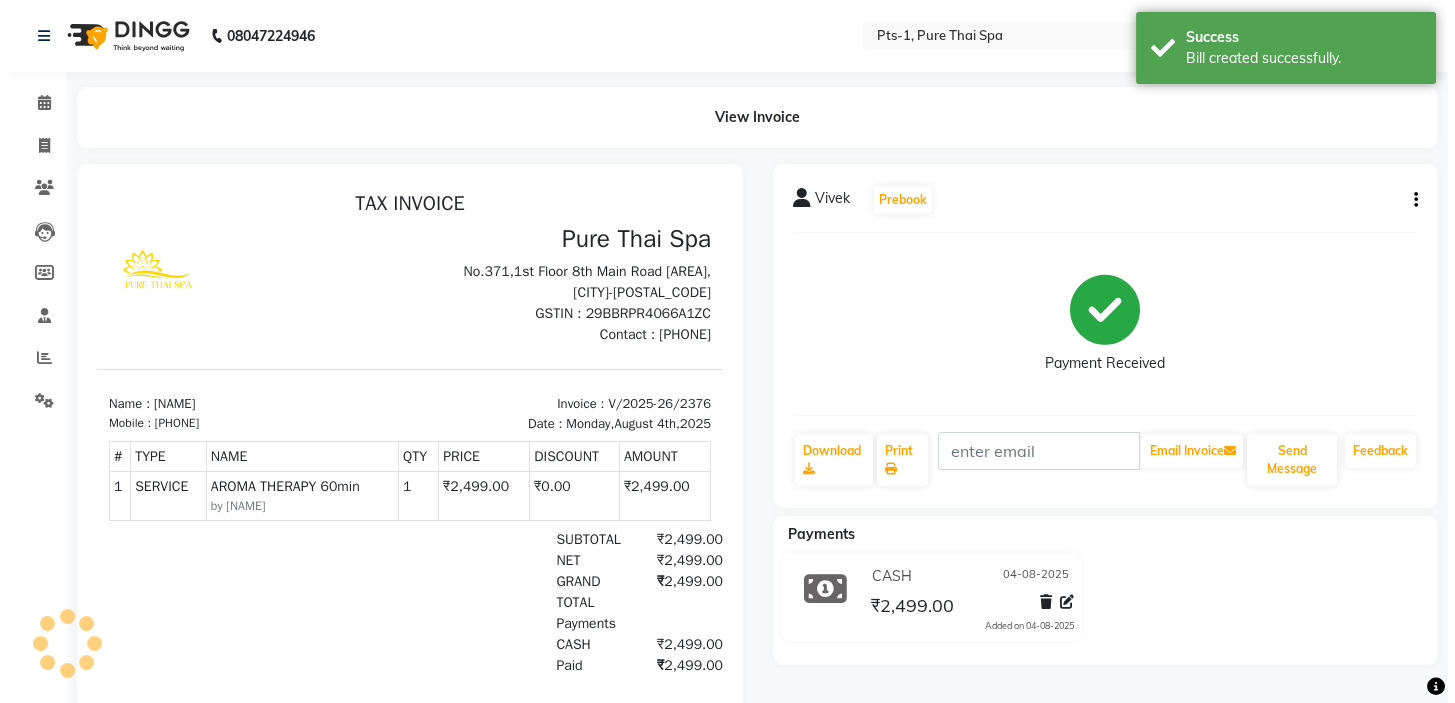 scroll, scrollTop: 0, scrollLeft: 0, axis: both 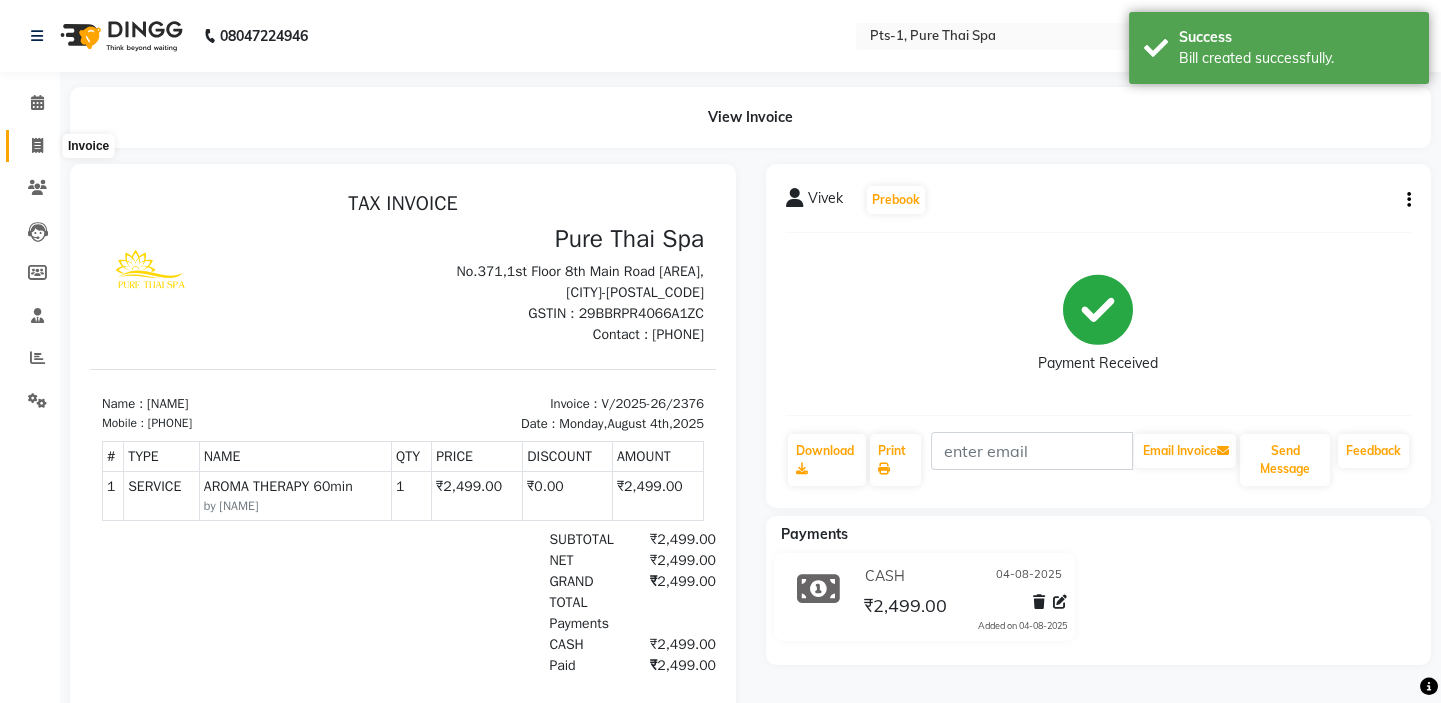 click 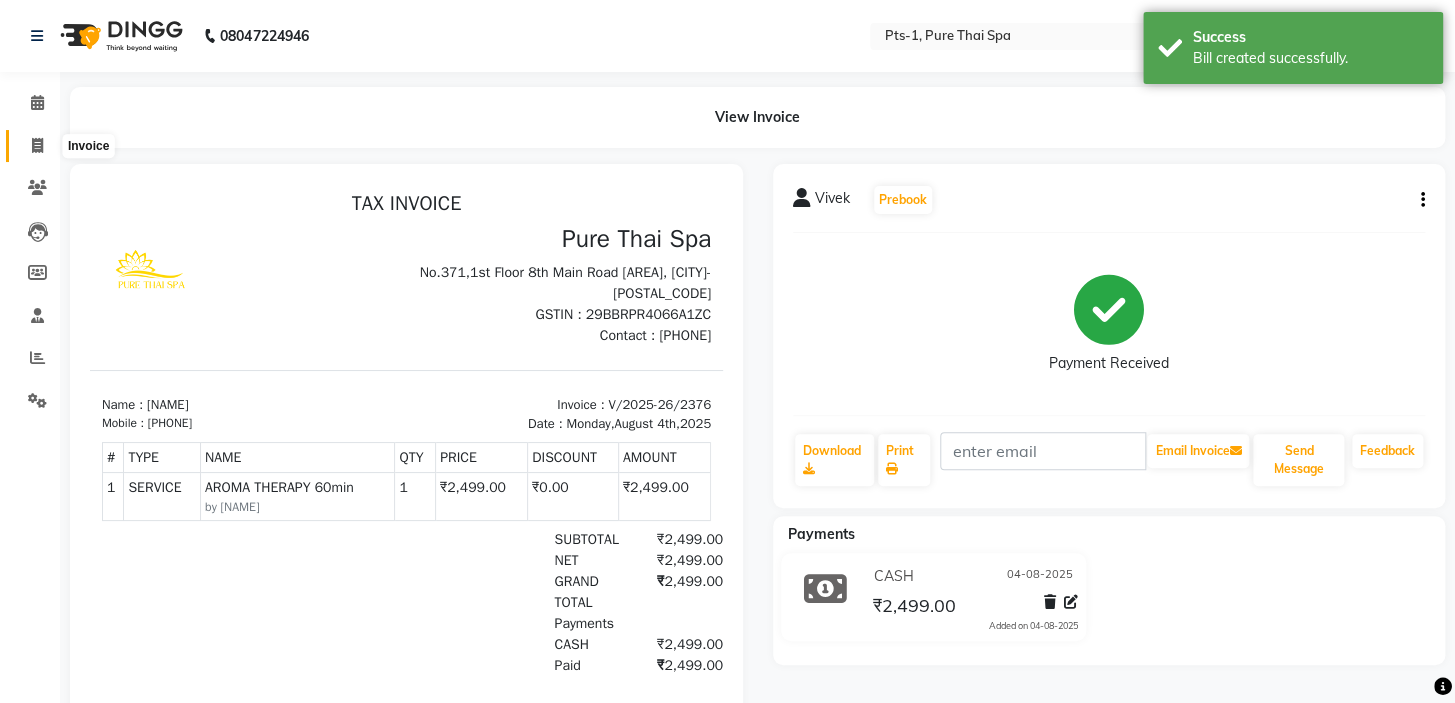 select on "5296" 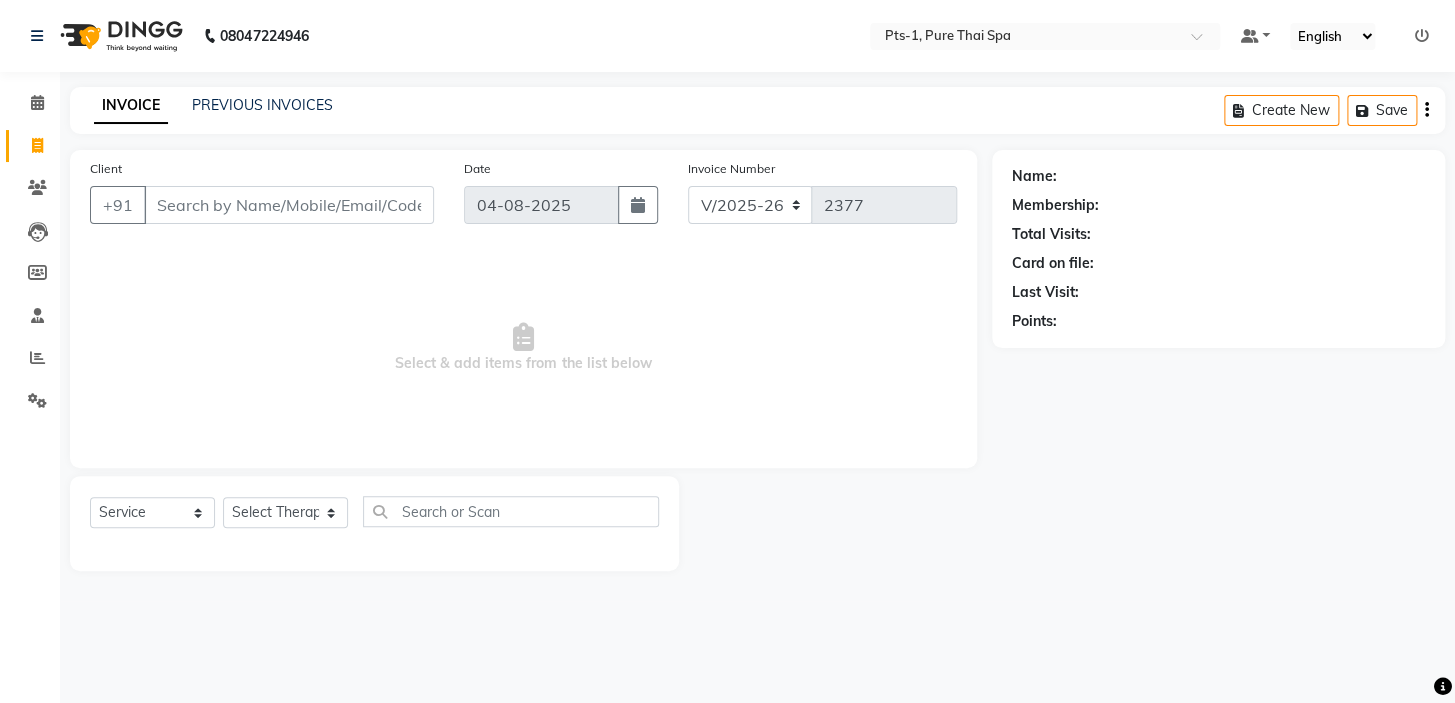 click on "PREVIOUS INVOICES" 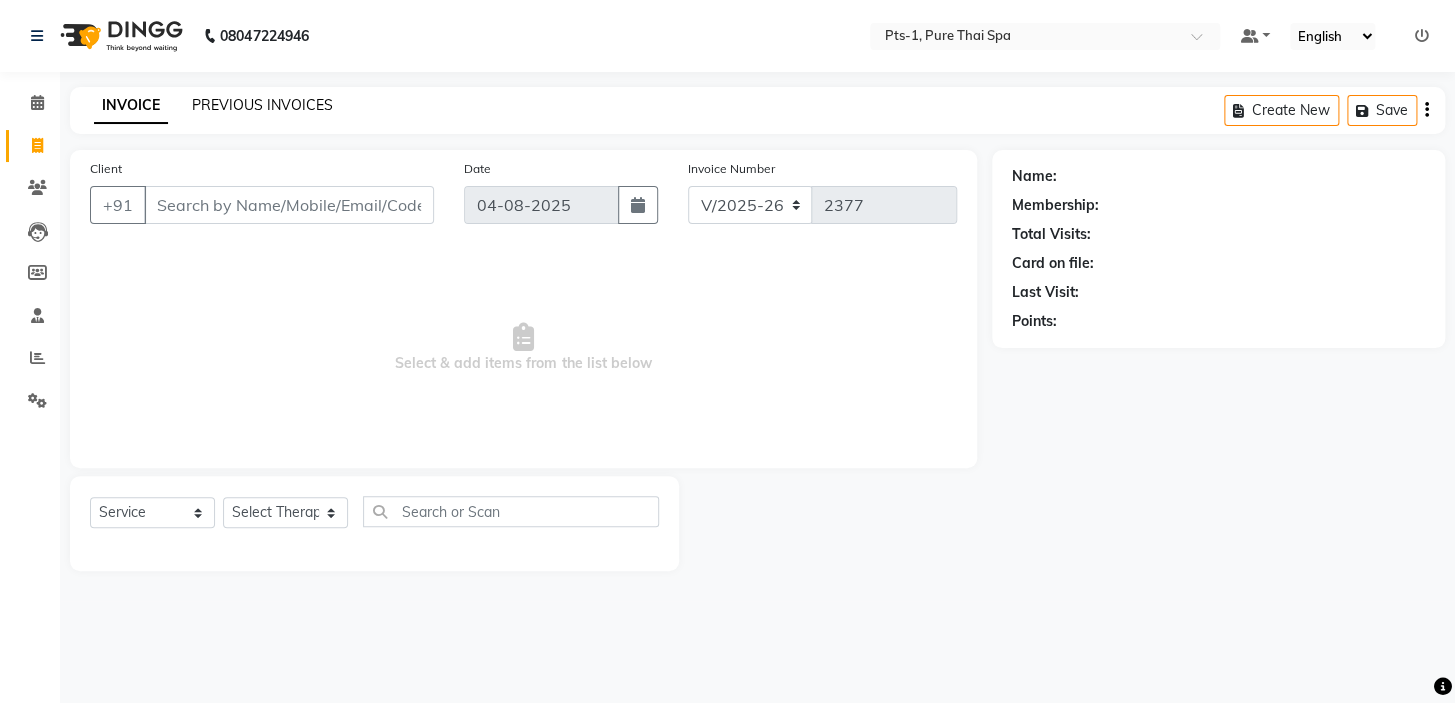 click on "PREVIOUS INVOICES" 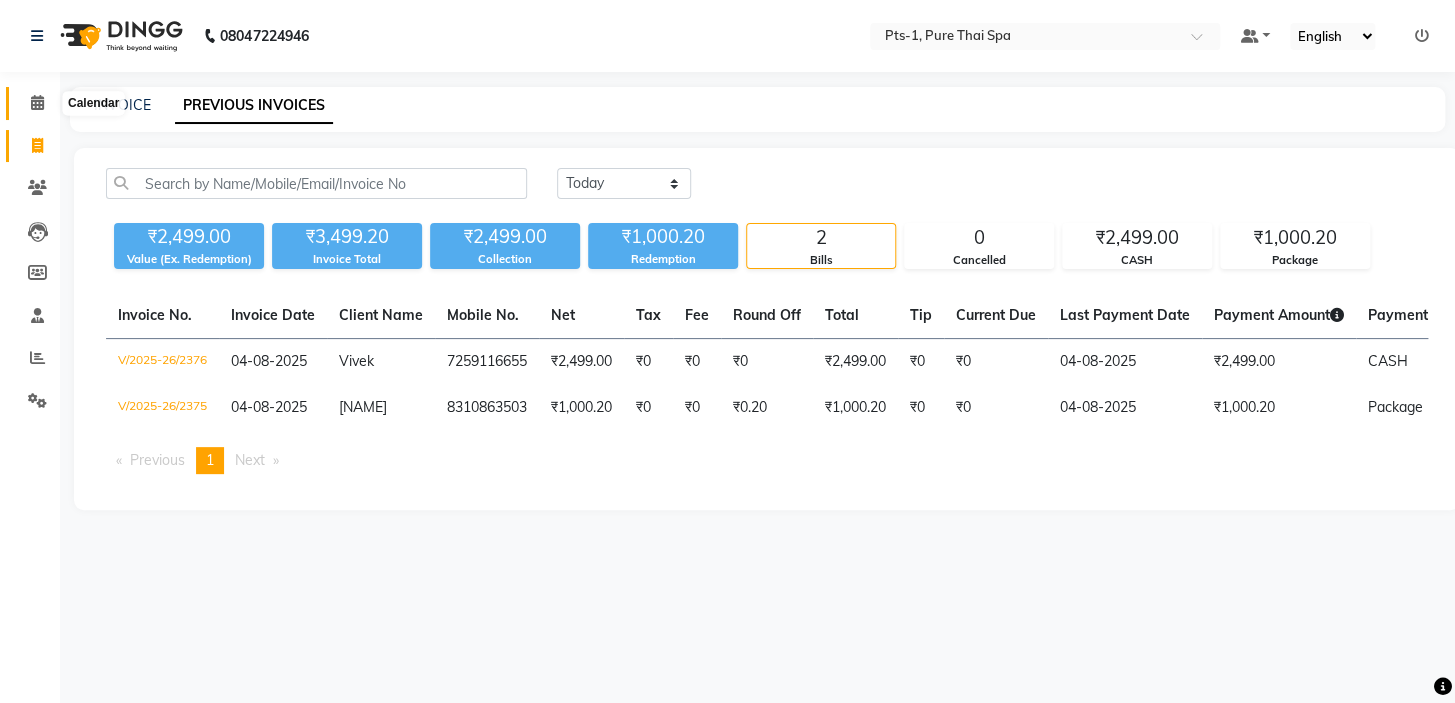 click 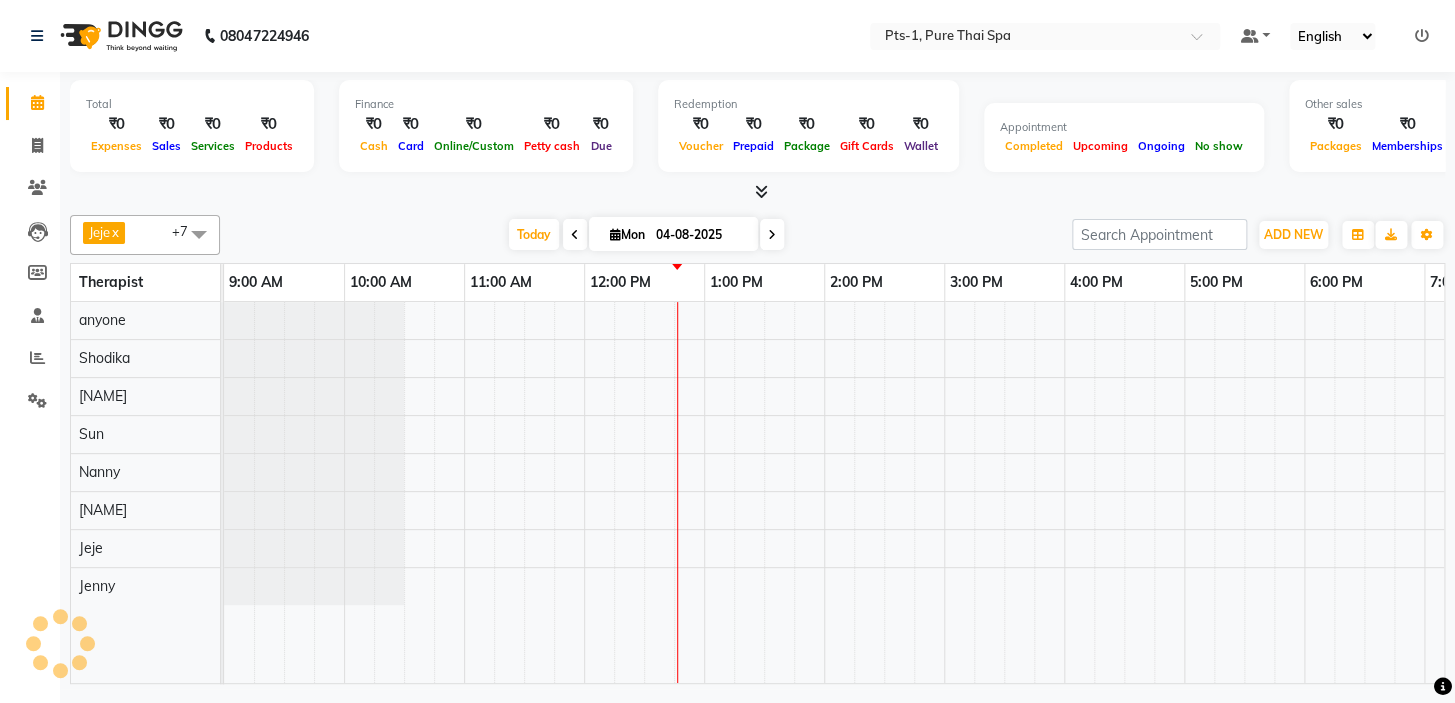 scroll, scrollTop: 0, scrollLeft: 0, axis: both 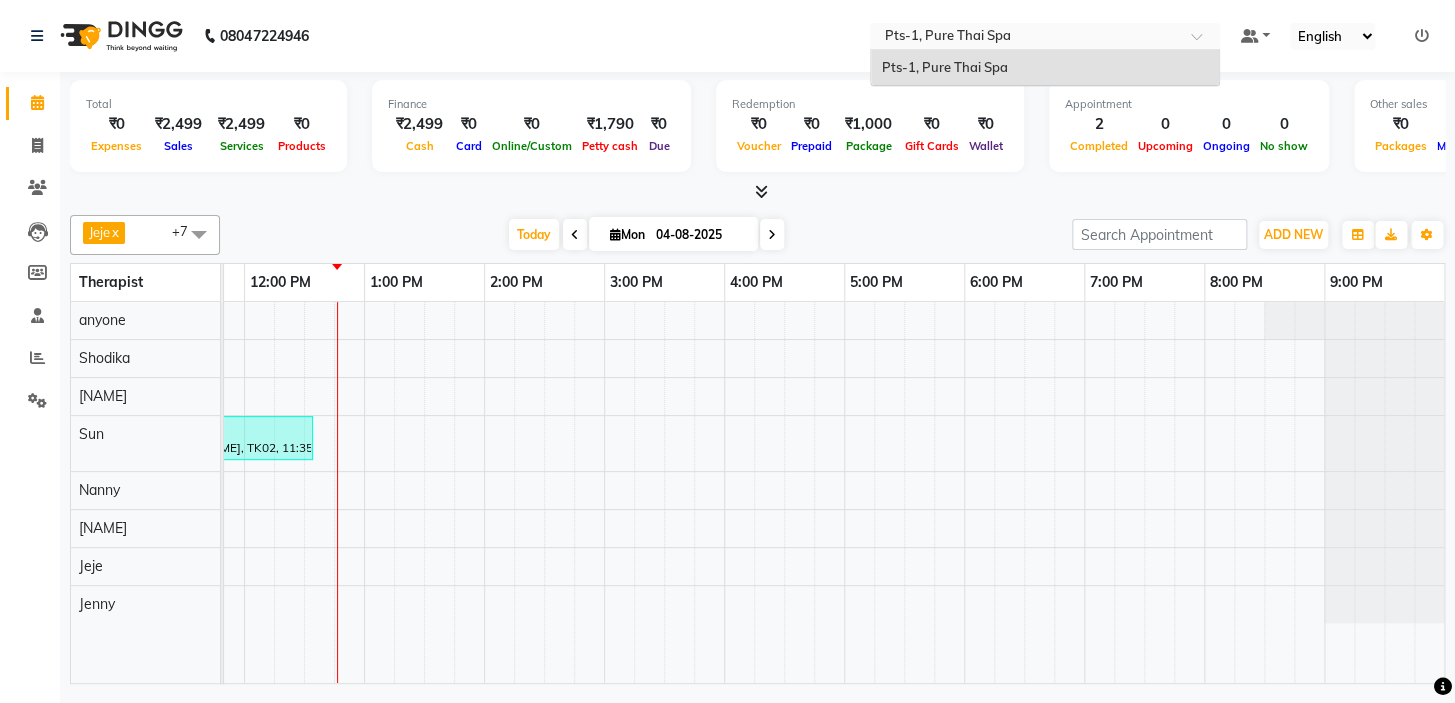 click at bounding box center (1045, 38) 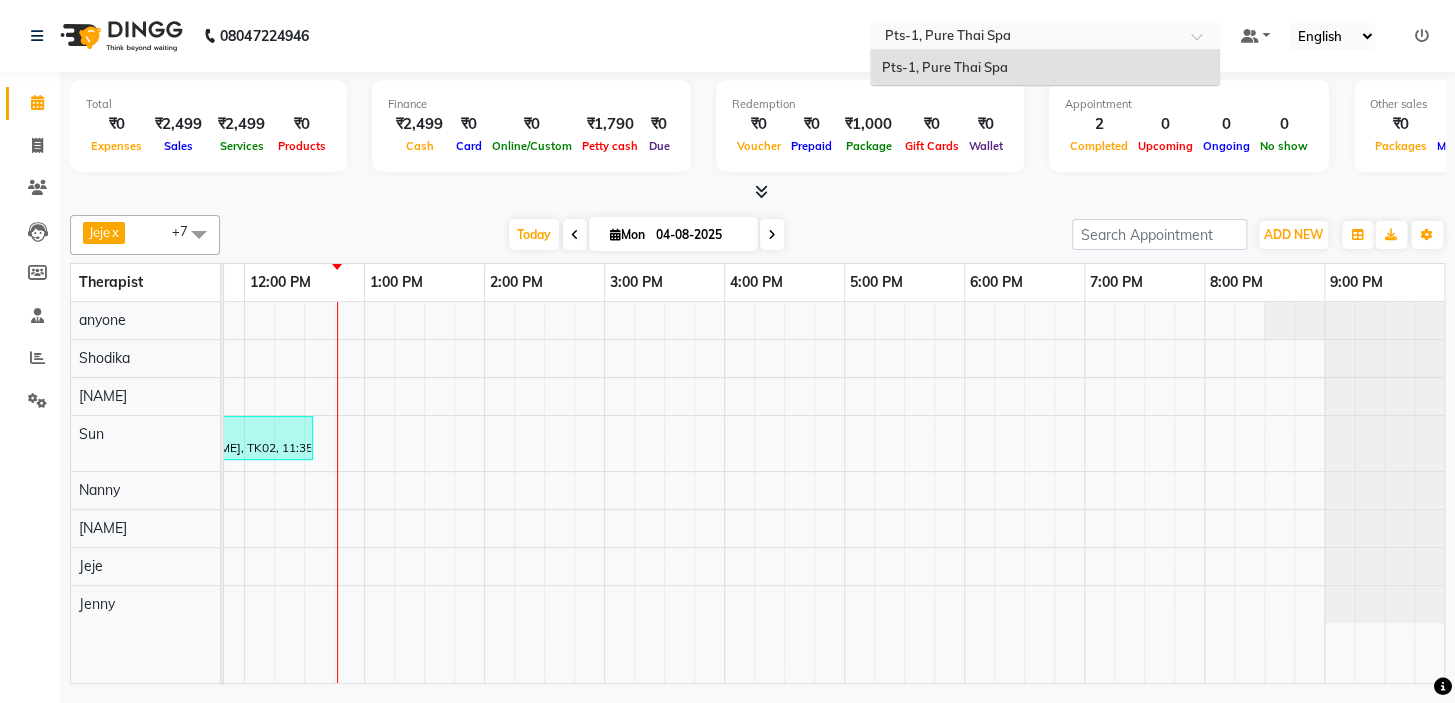 click on "[PHONE] Select Location × Pts-1, Pure Thai Spa Pts-1, Pure Thai Spa Default Panel My Panel English ENGLISH Español العربية मराठी हिंदी ગુજરાતી தமிழ் 中文 Notifications nothing to show" 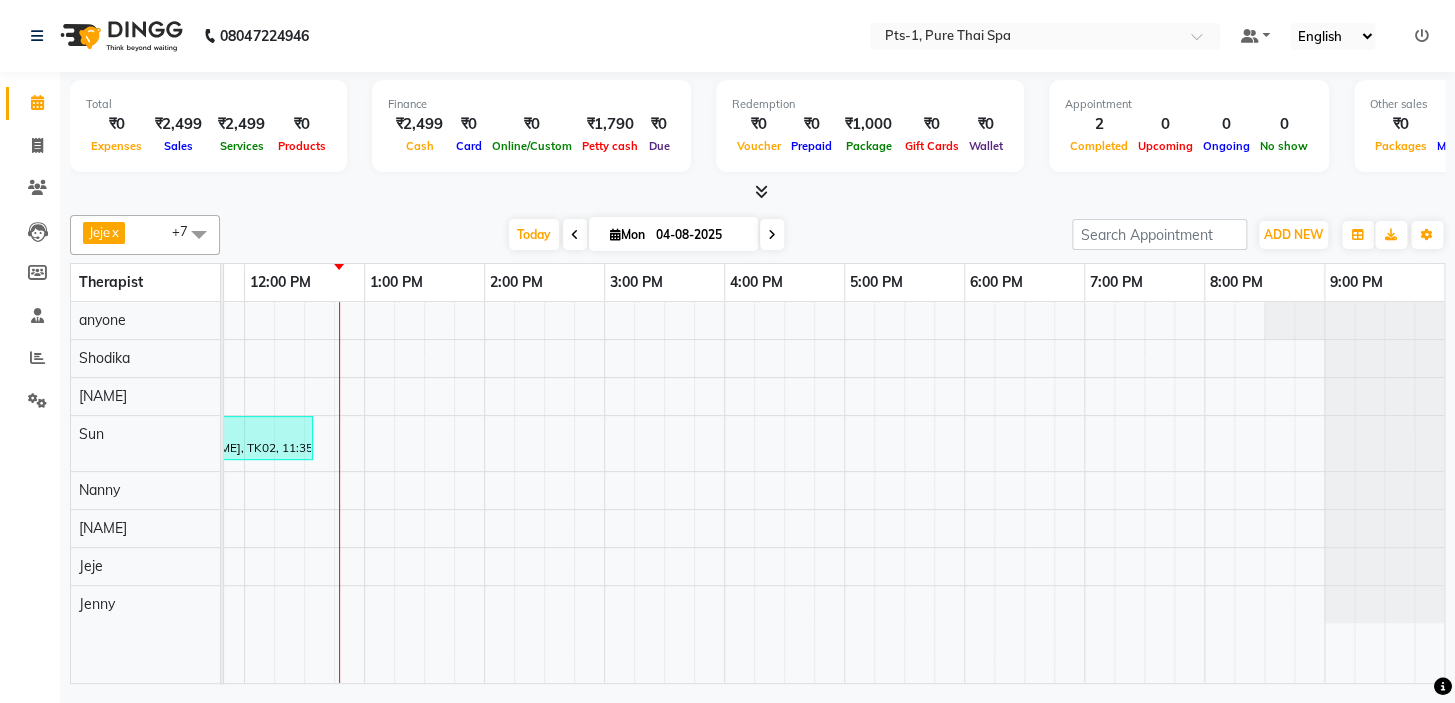 click at bounding box center [199, 234] 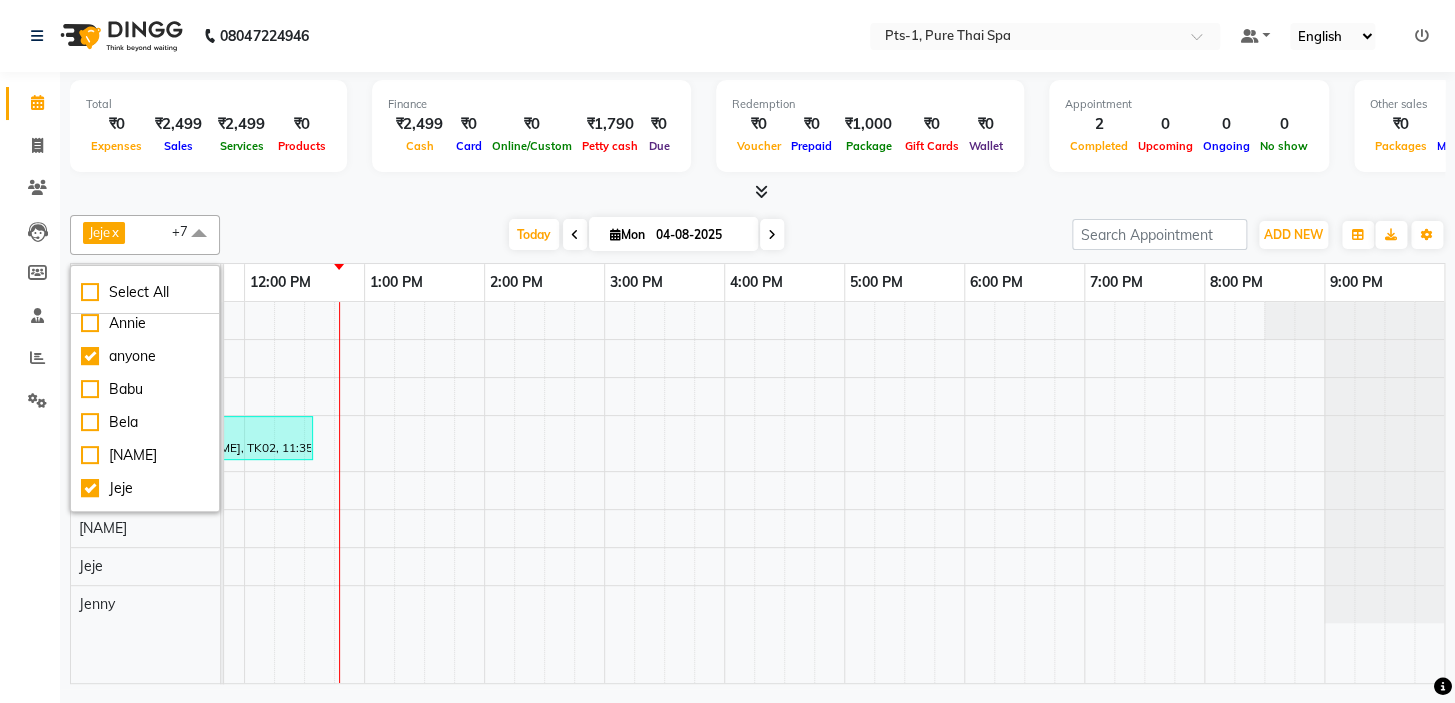 scroll, scrollTop: 38, scrollLeft: 0, axis: vertical 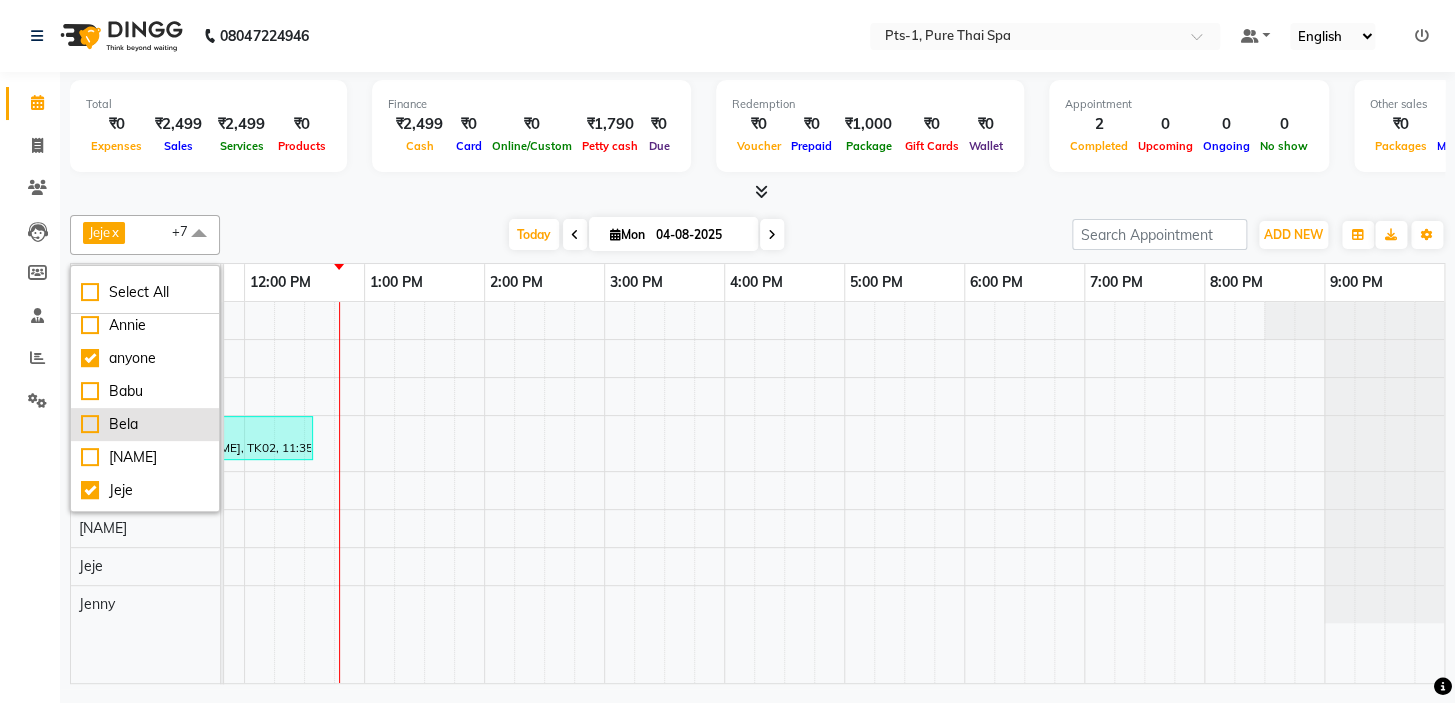 click on "Bela" at bounding box center (145, 424) 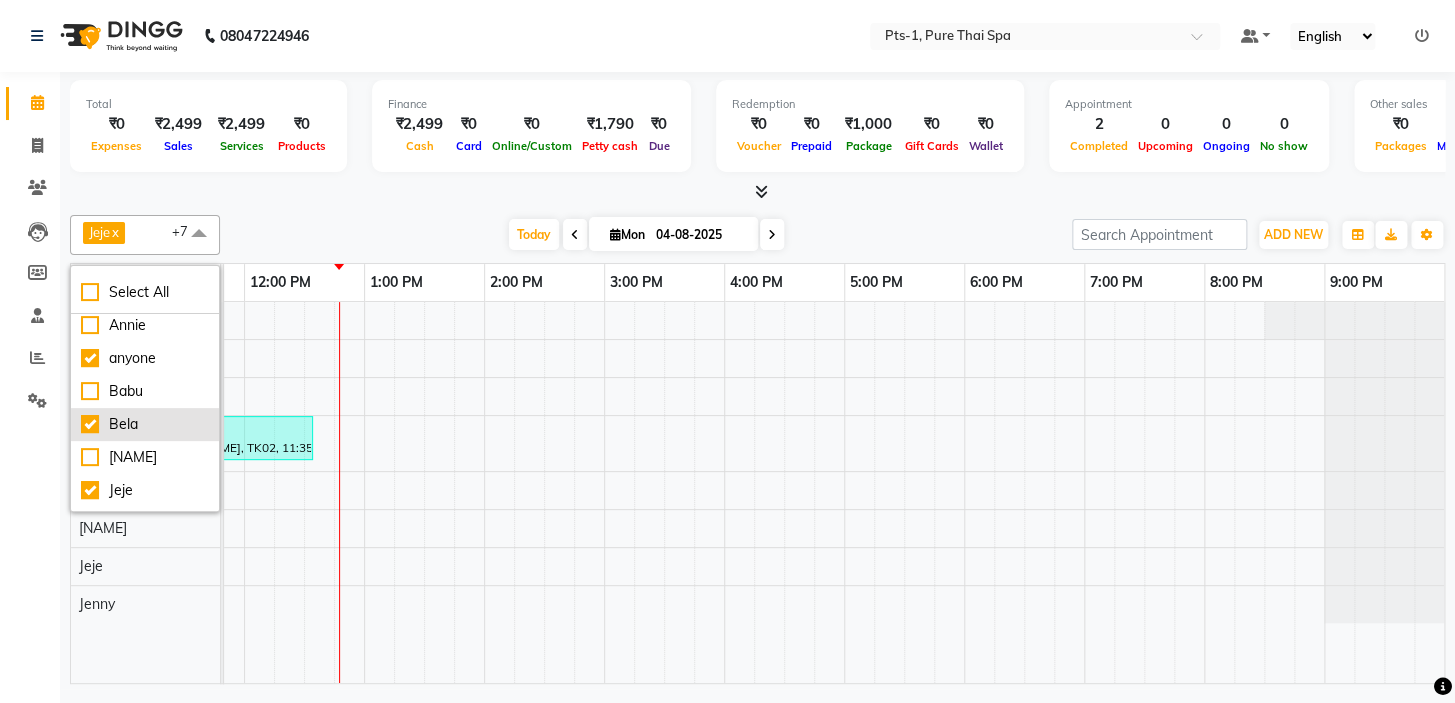 checkbox on "true" 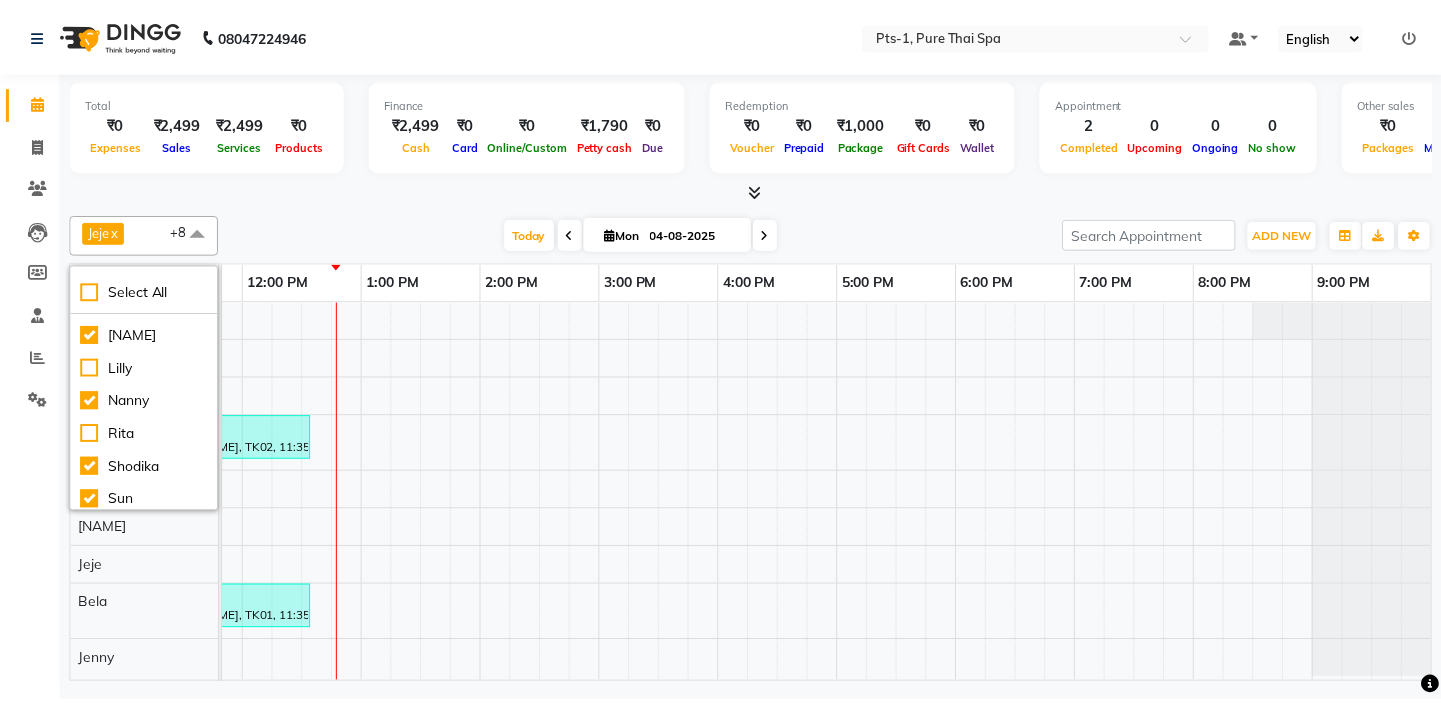 scroll, scrollTop: 297, scrollLeft: 0, axis: vertical 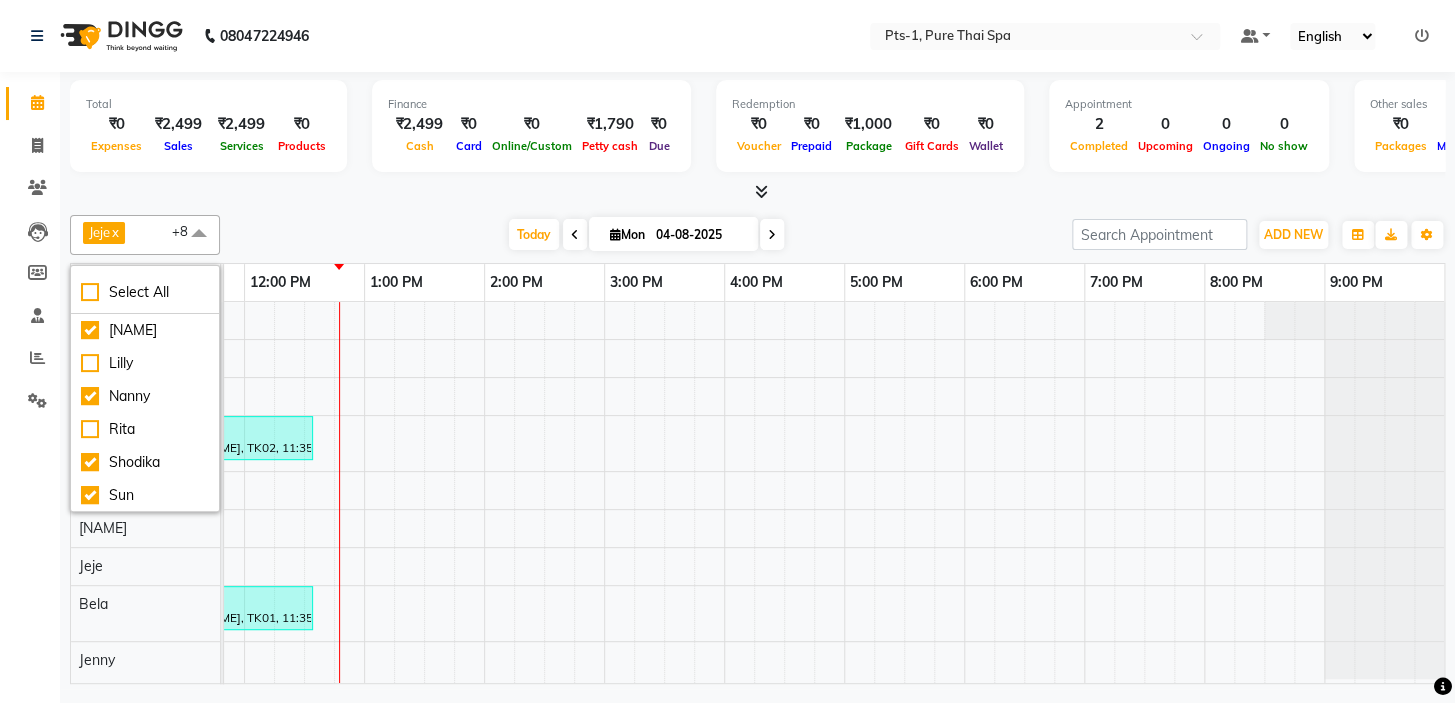 click at bounding box center (757, 192) 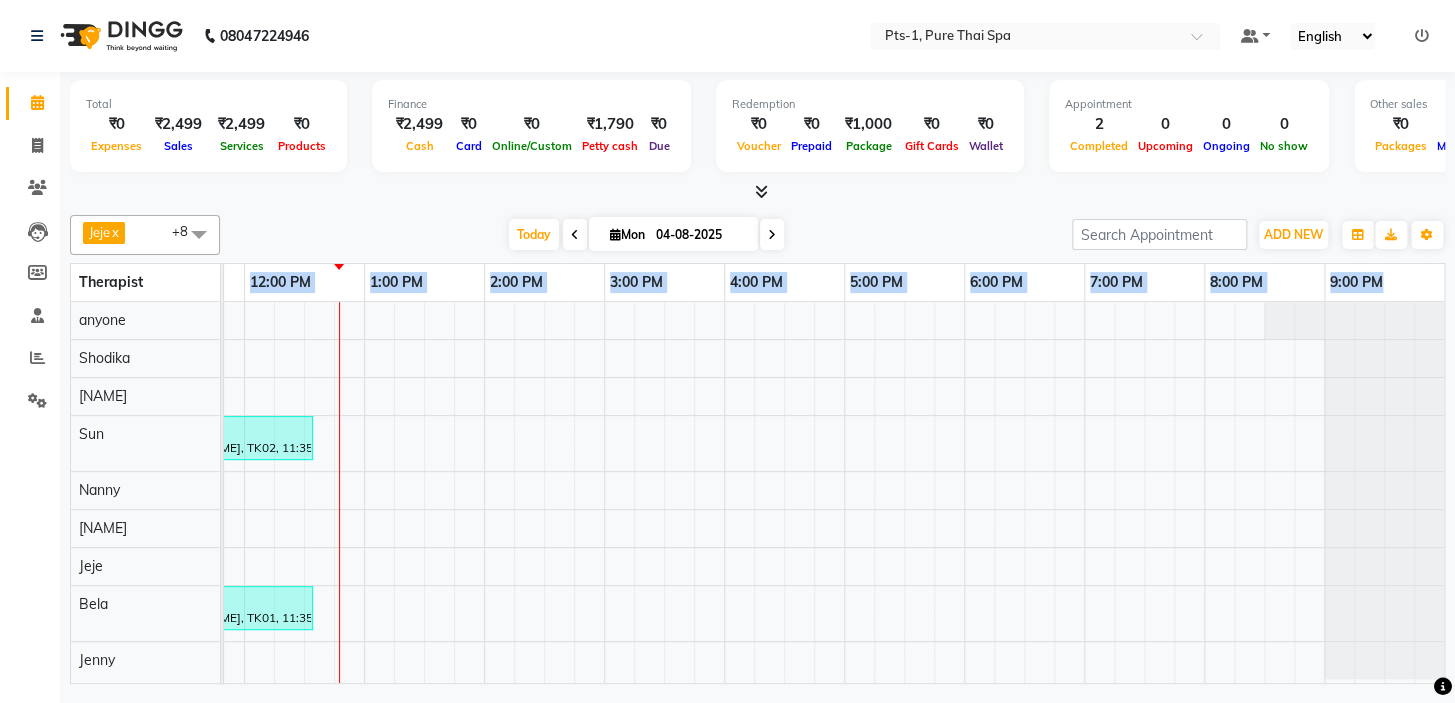 drag, startPoint x: 339, startPoint y: 266, endPoint x: 249, endPoint y: 275, distance: 90.44888 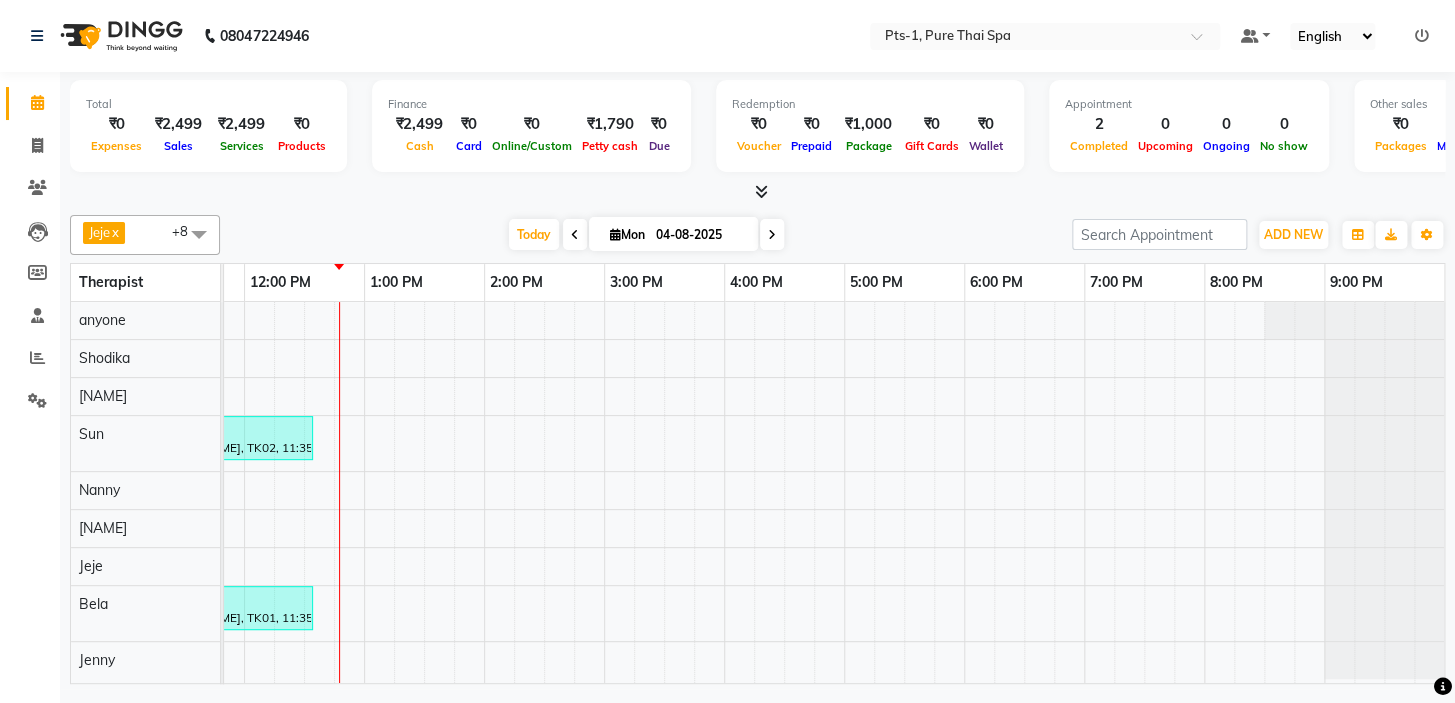 click at bounding box center (761, 191) 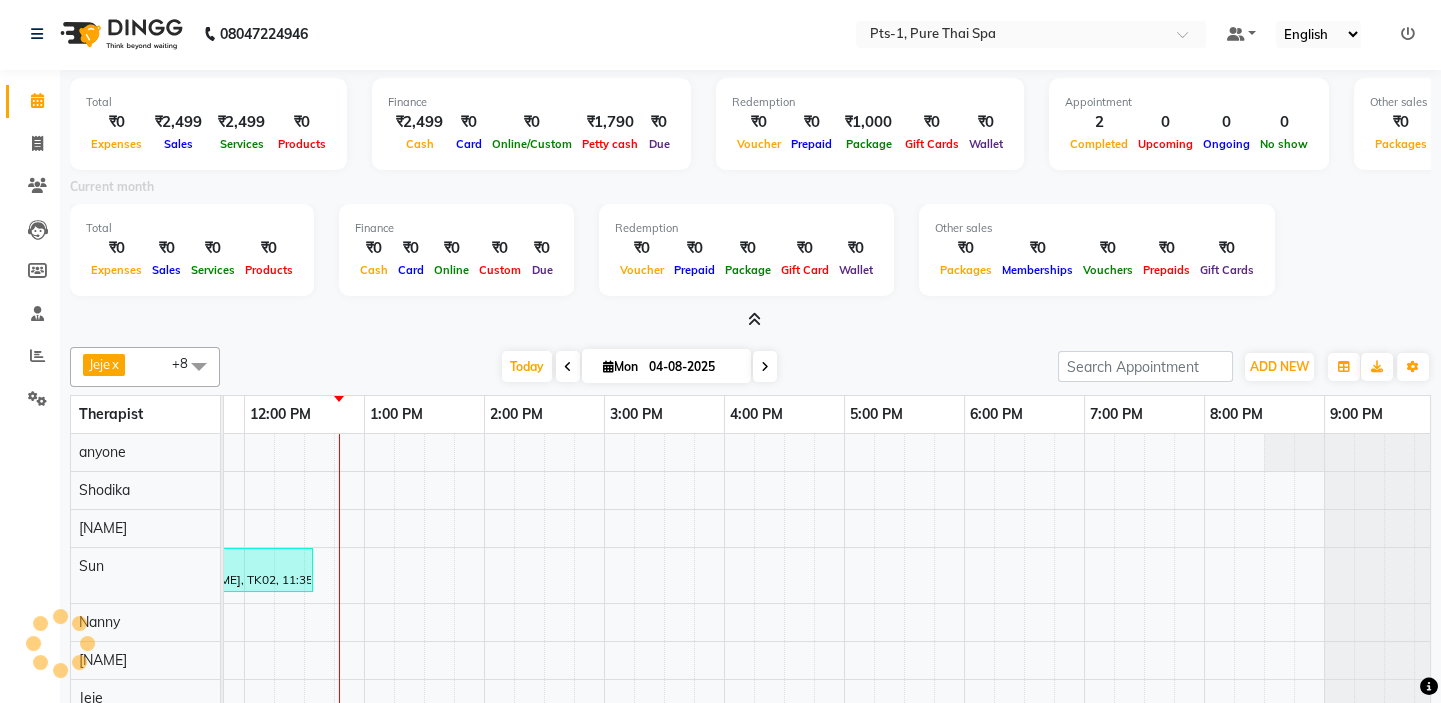 scroll, scrollTop: 0, scrollLeft: 0, axis: both 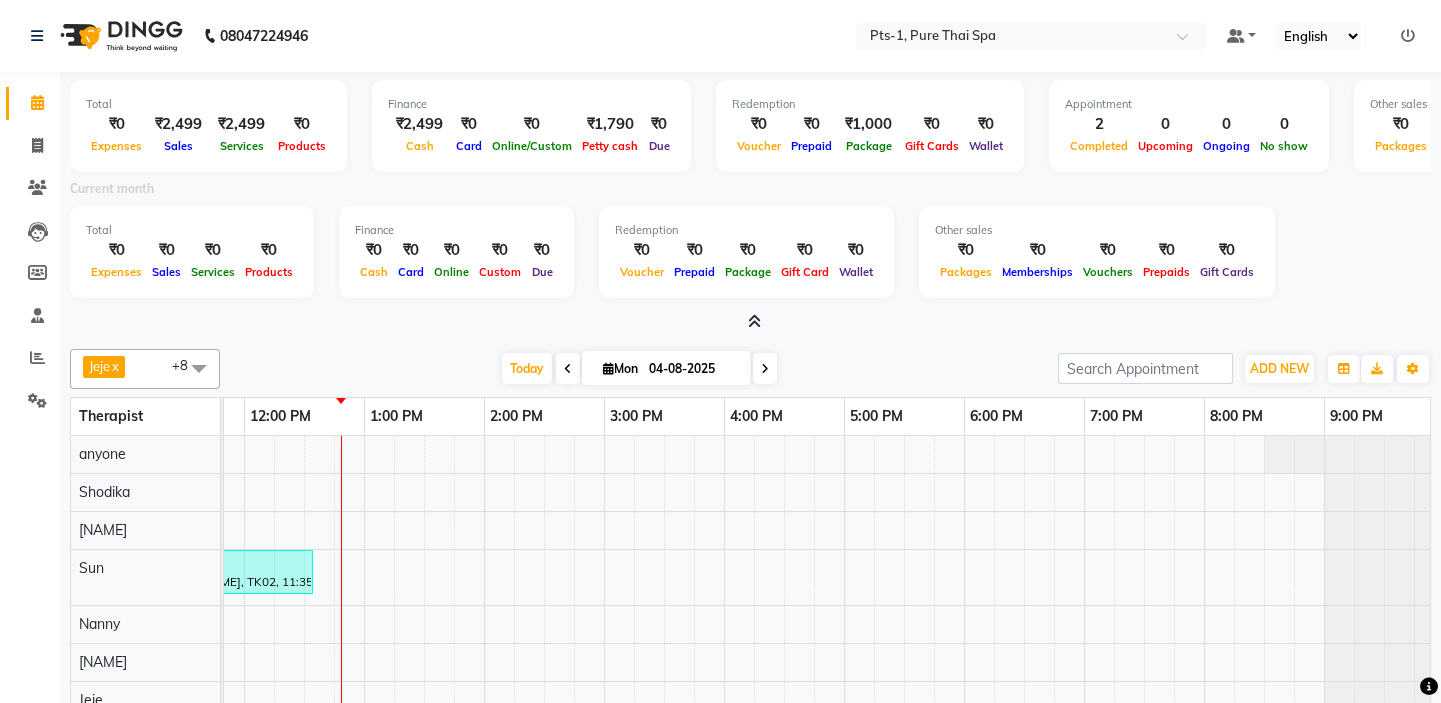 click on "English ENGLISH Español العربية मराठी हिंदी ગુજરાતી தமிழ் 中文" at bounding box center (1318, 36) 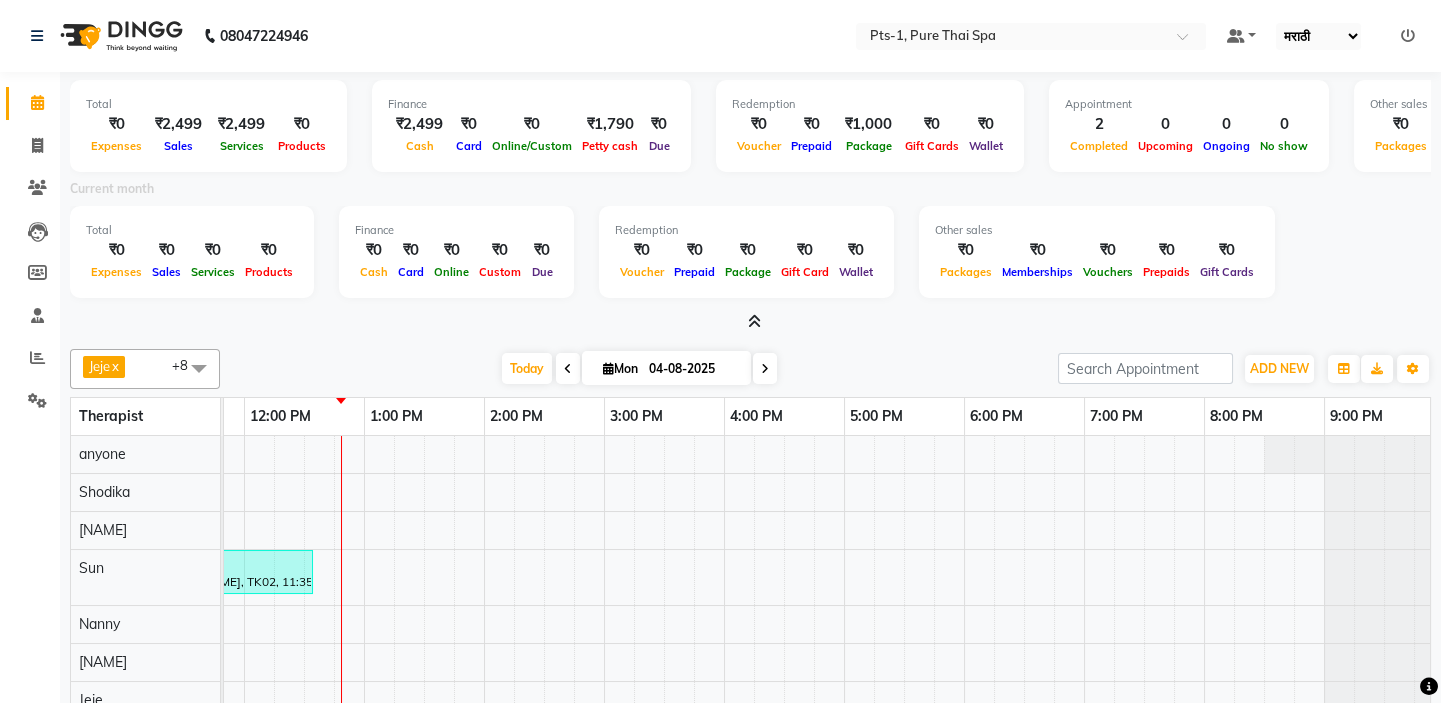 click on "English ENGLISH Español العربية मराठी हिंदी ગુજરાતી தமிழ் 中文" at bounding box center [1318, 36] 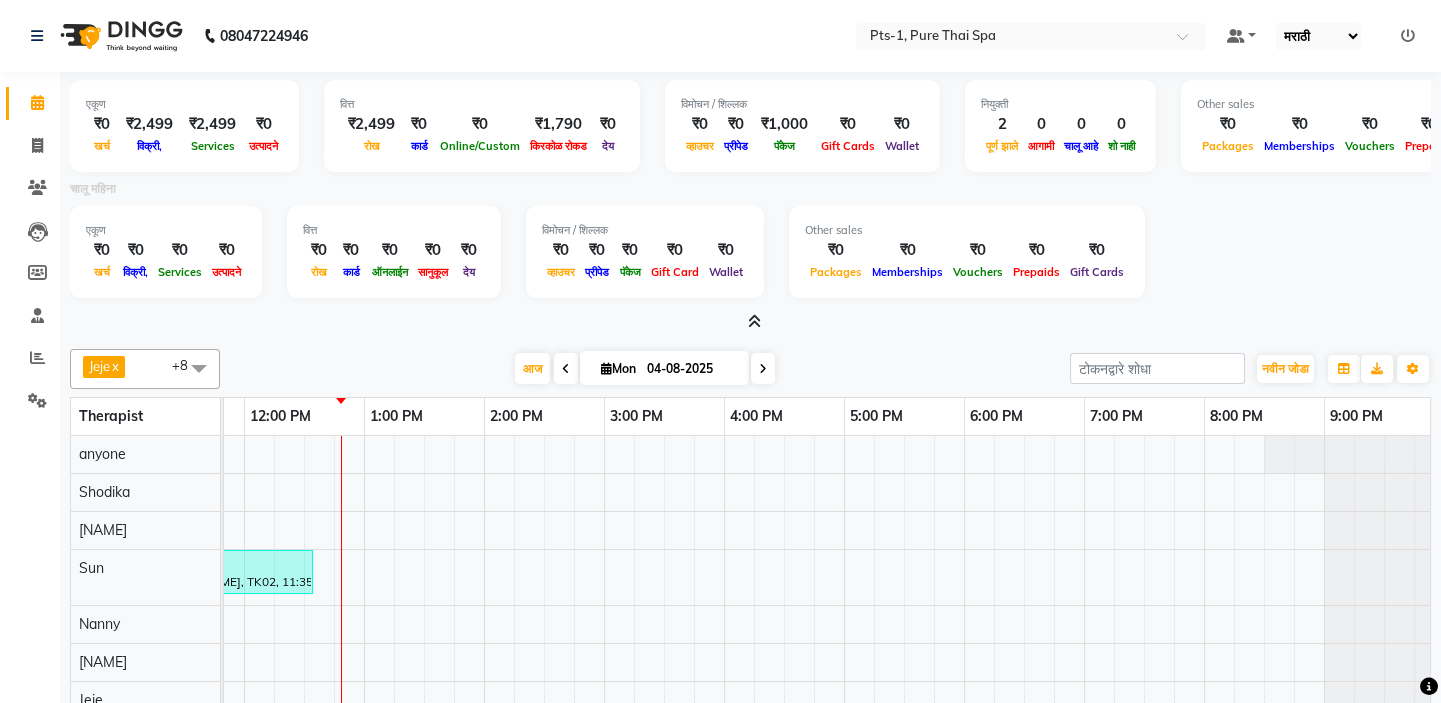 click on "English ENGLISH Español العربية मराठी हिंदी ગુજરાતી தமிழ் 中文" at bounding box center (1318, 36) 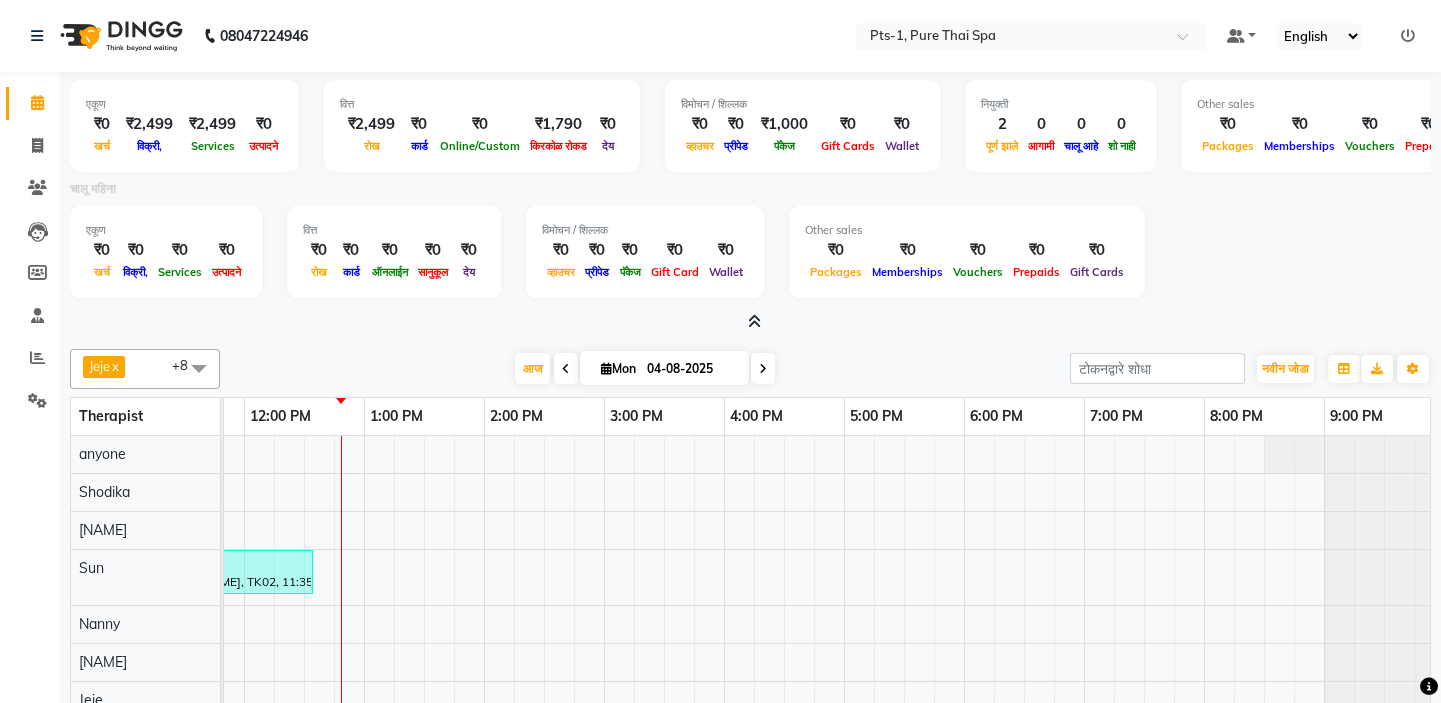 click on "English ENGLISH Español العربية मराठी हिंदी ગુજરાતી தமிழ் 中文" at bounding box center [1318, 36] 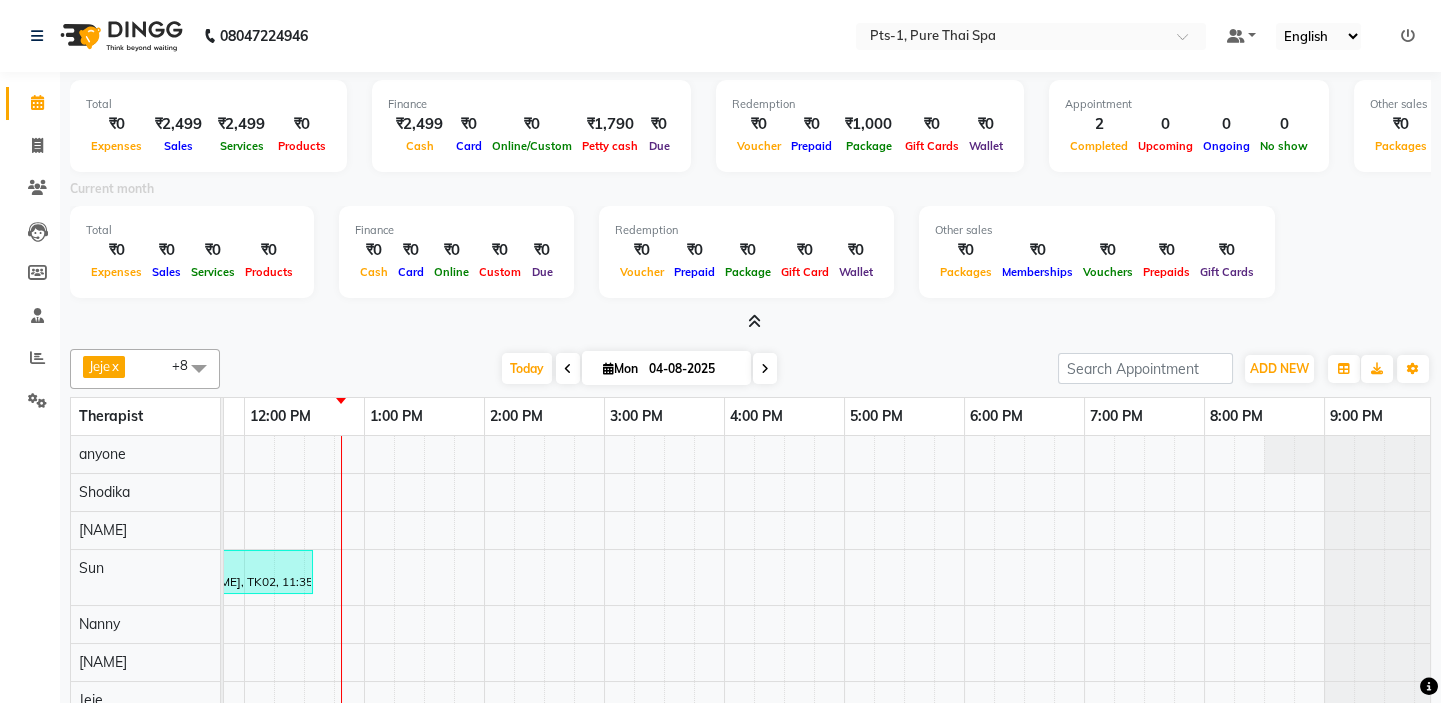 click on "English ENGLISH Español العربية मराठी हिंदी ગુજરાતી தமிழ் 中文" at bounding box center (1318, 36) 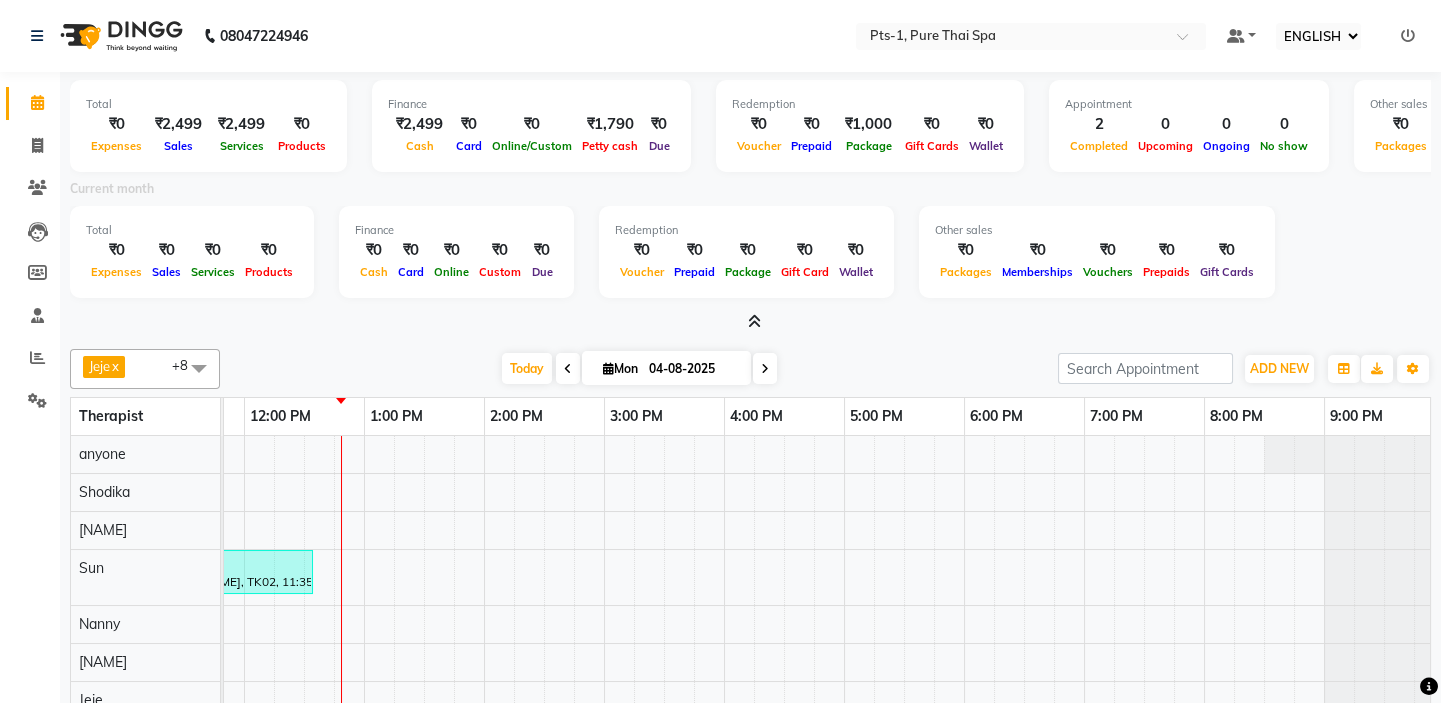 click on "English ENGLISH Español العربية मराठी हिंदी ગુજરાતી தமிழ் 中文" at bounding box center [1318, 36] 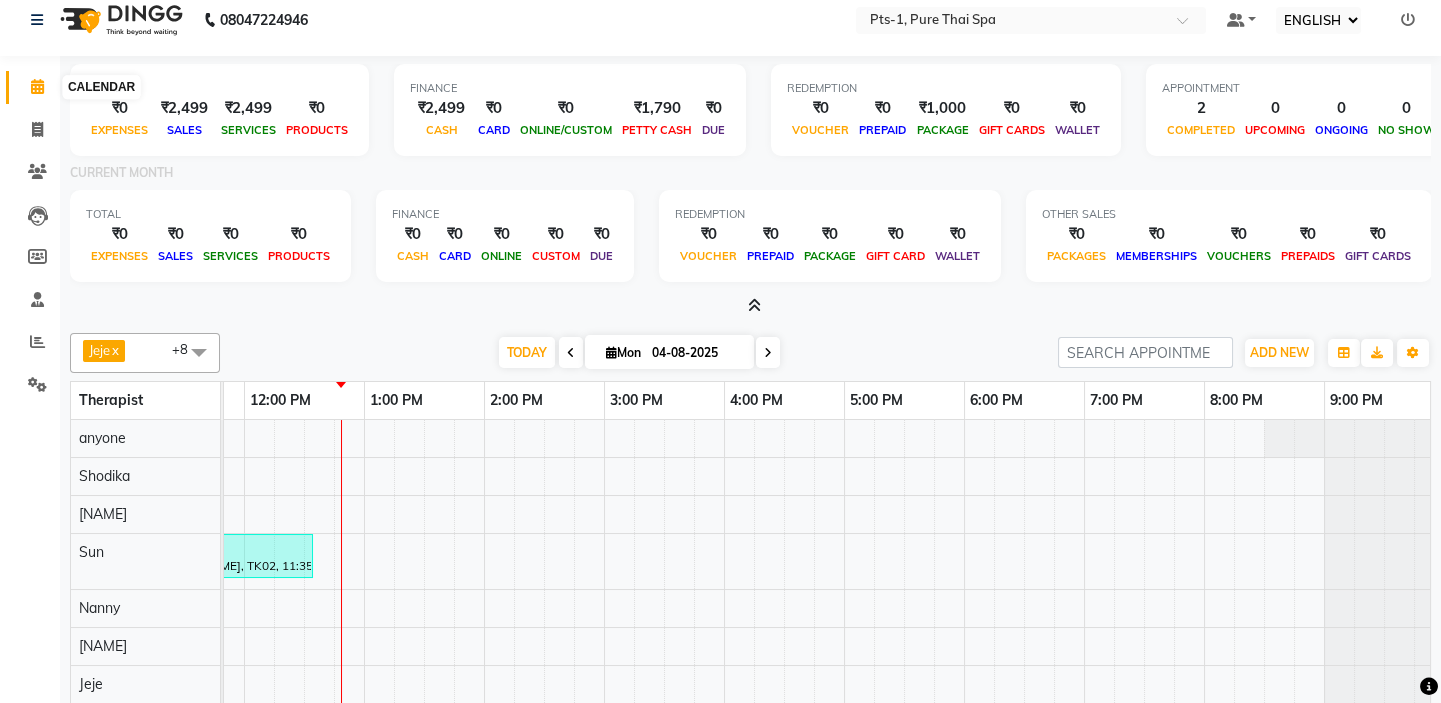 scroll, scrollTop: 0, scrollLeft: 0, axis: both 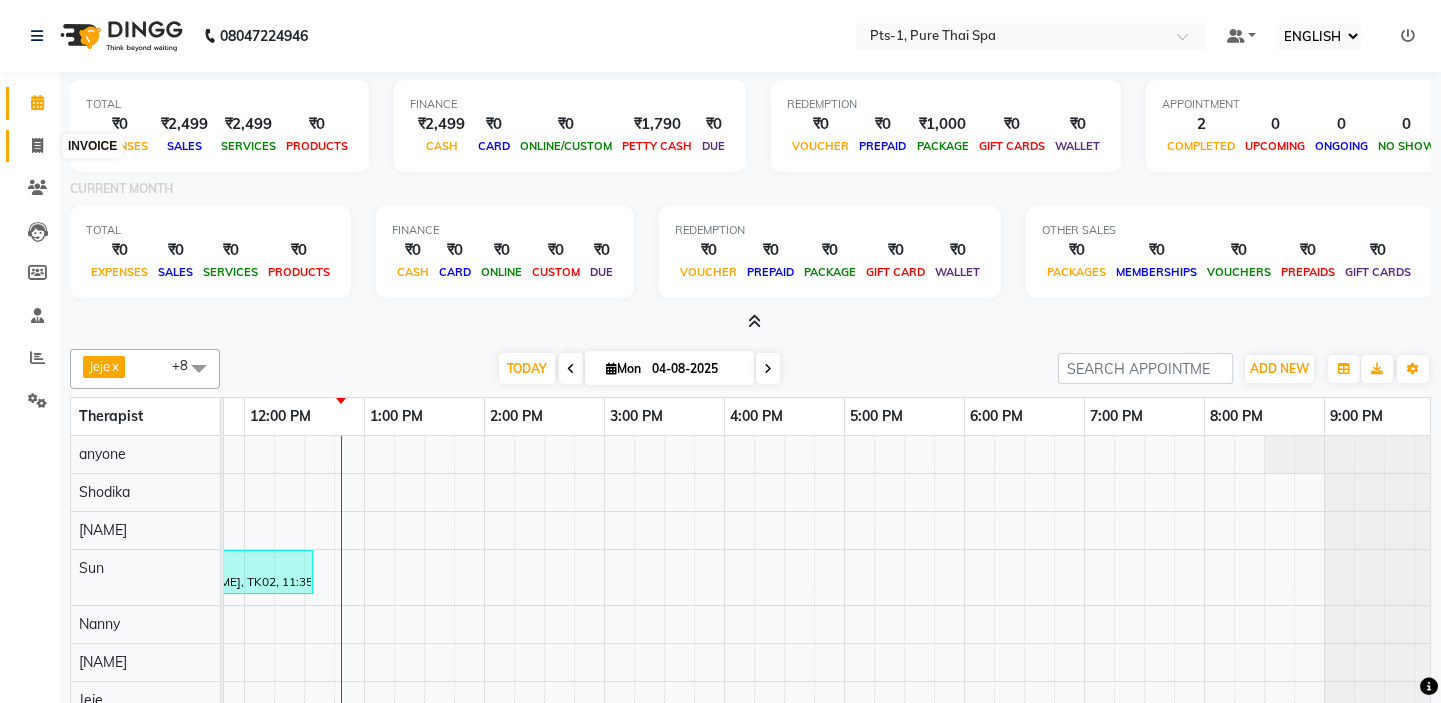 click 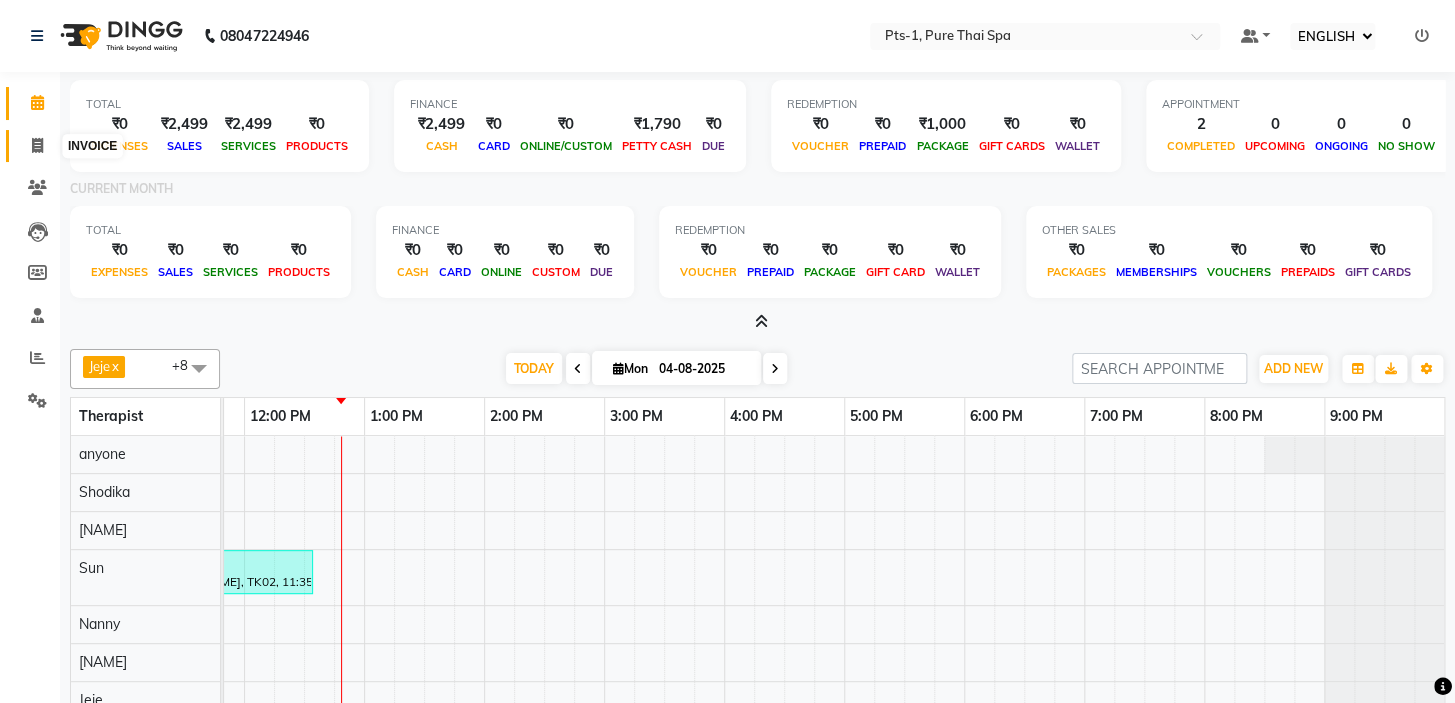 select on "service" 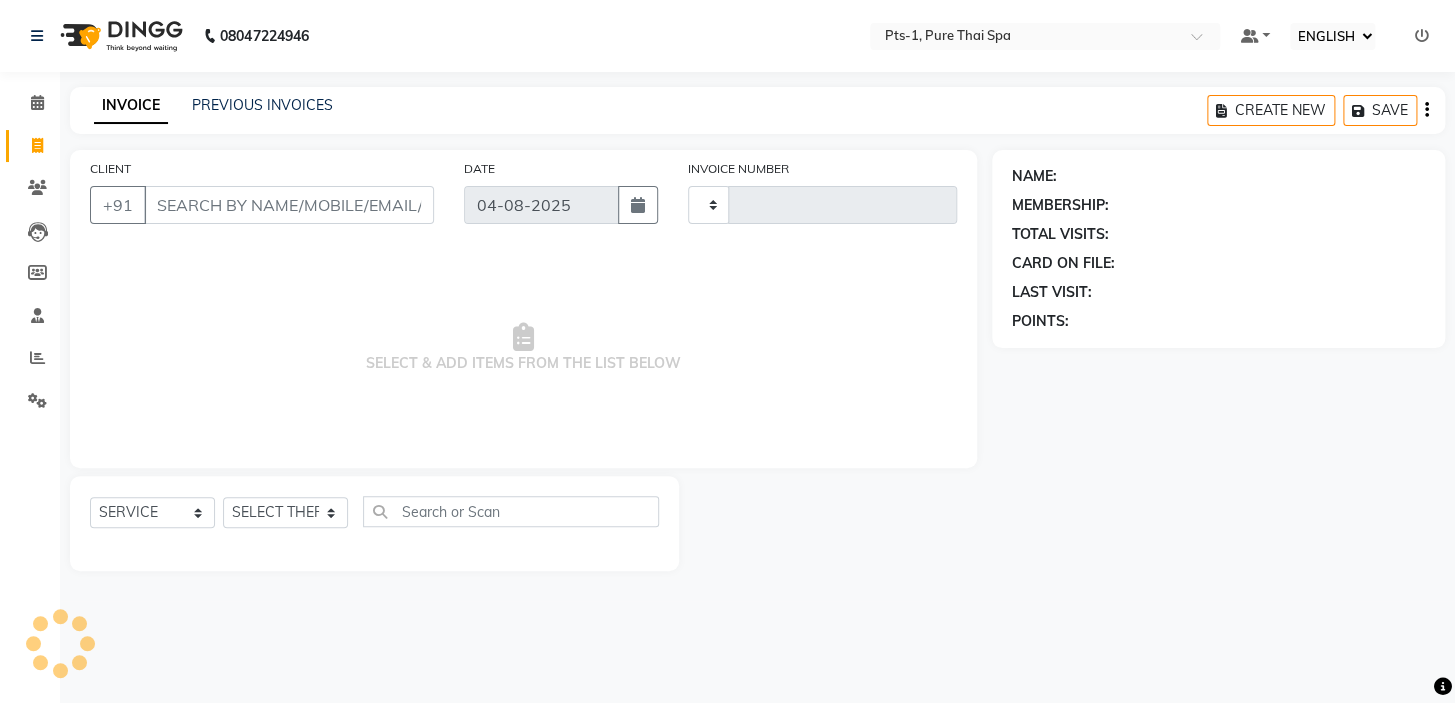 type on "2377" 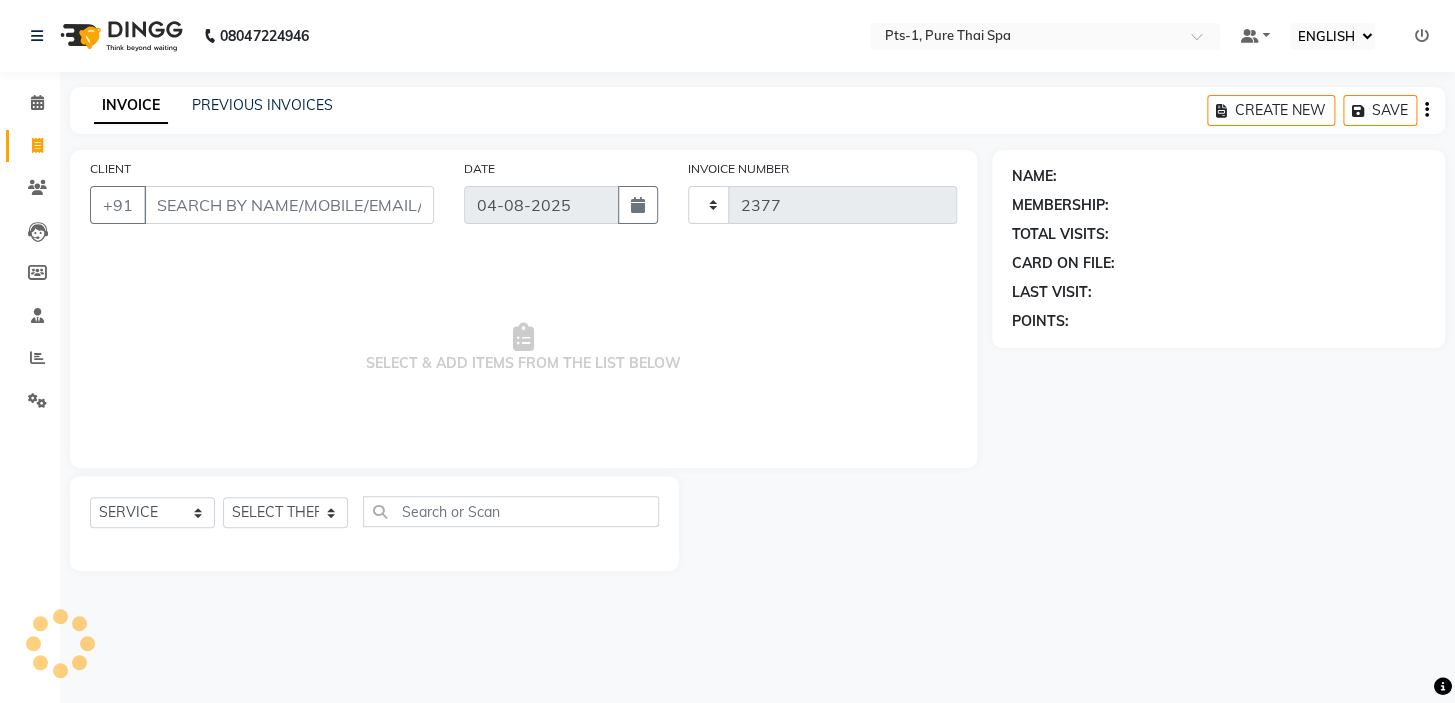 select on "5296" 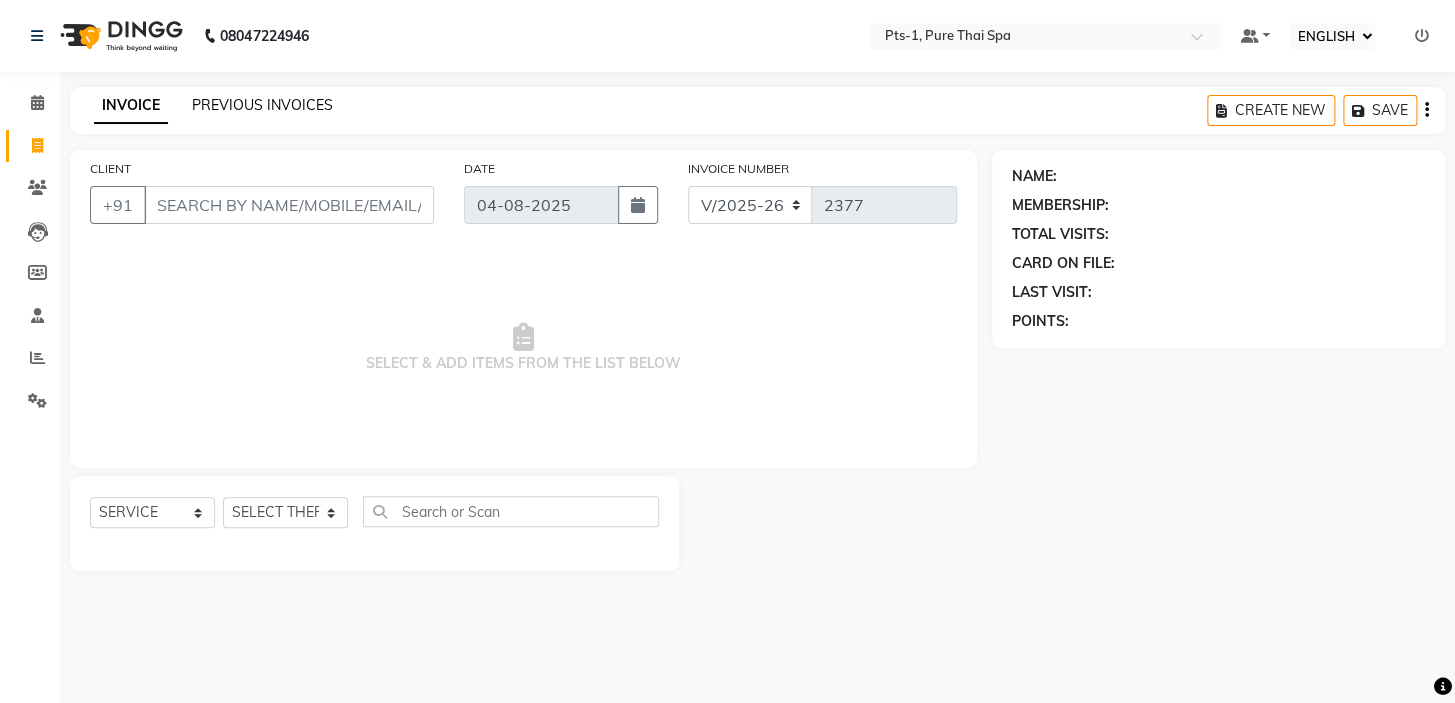 click on "PREVIOUS INVOICES" 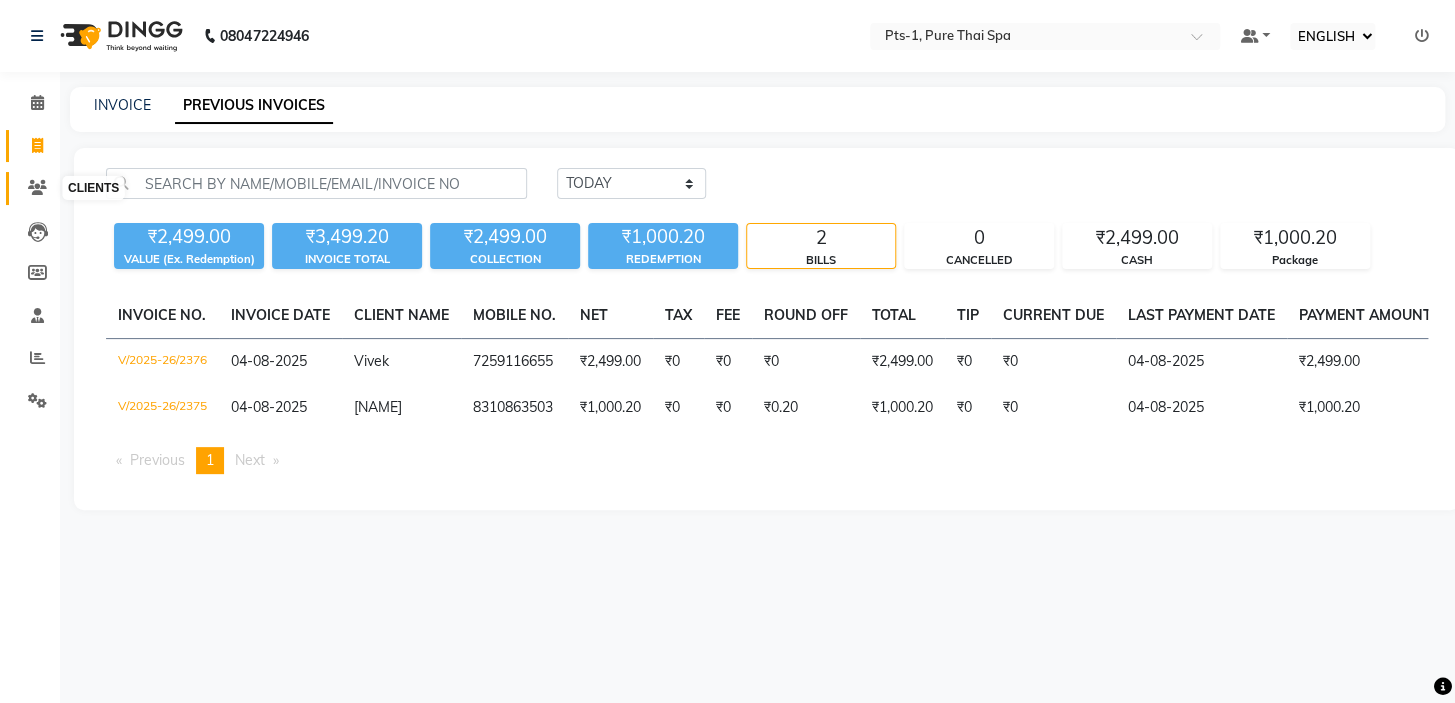 click 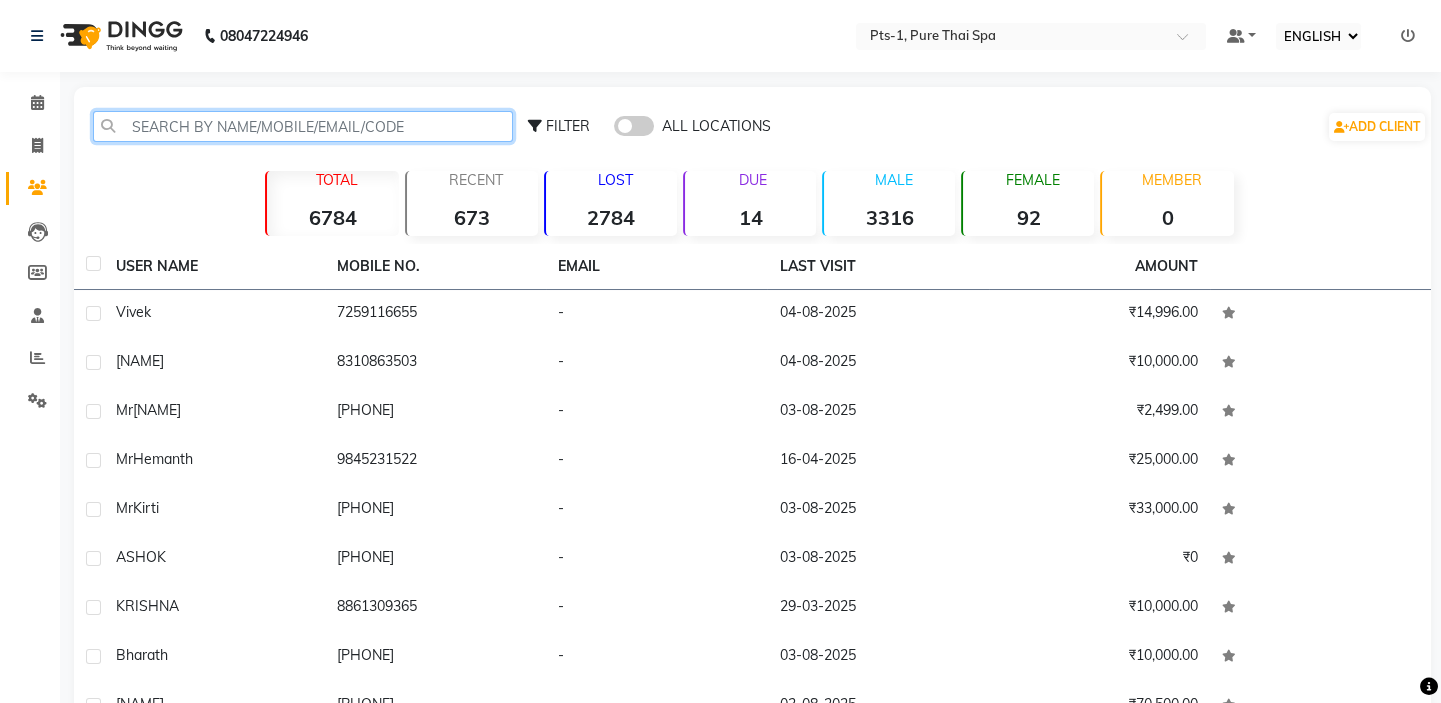 click 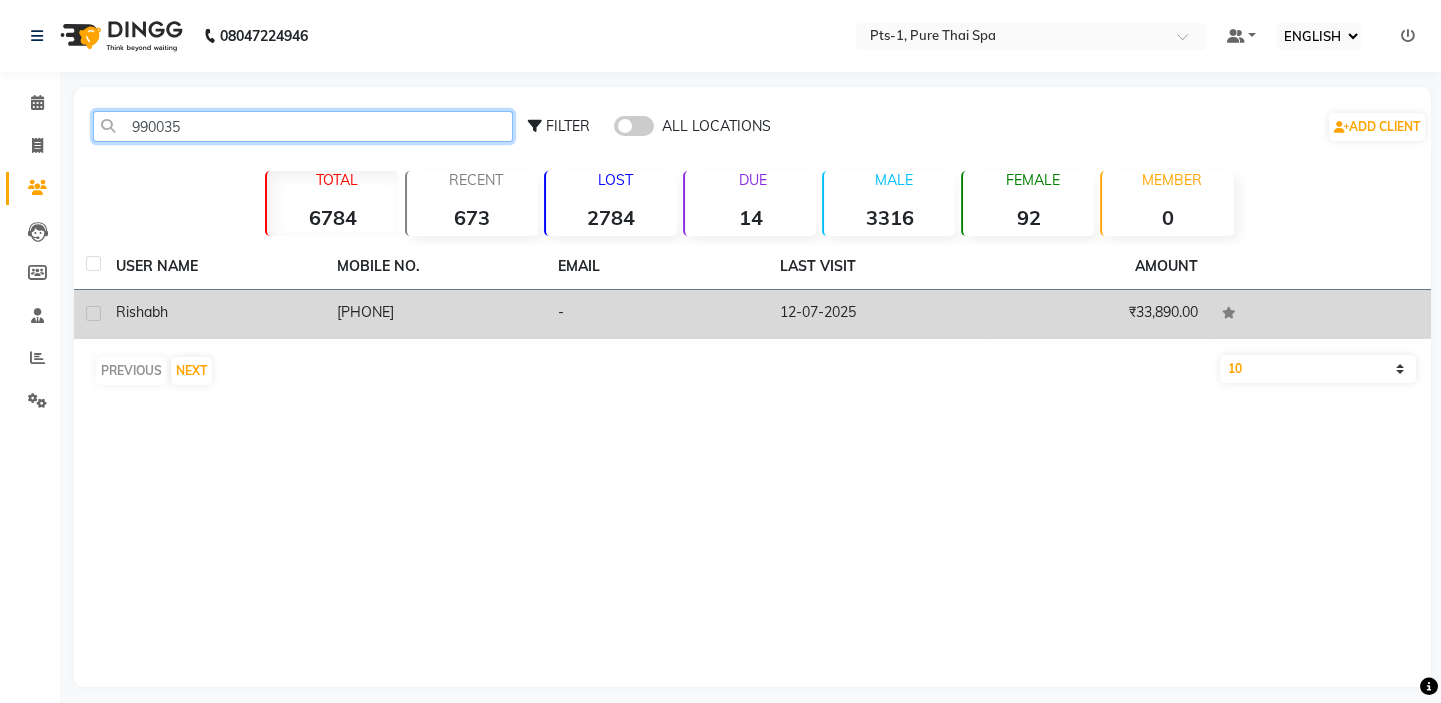 type on "990035" 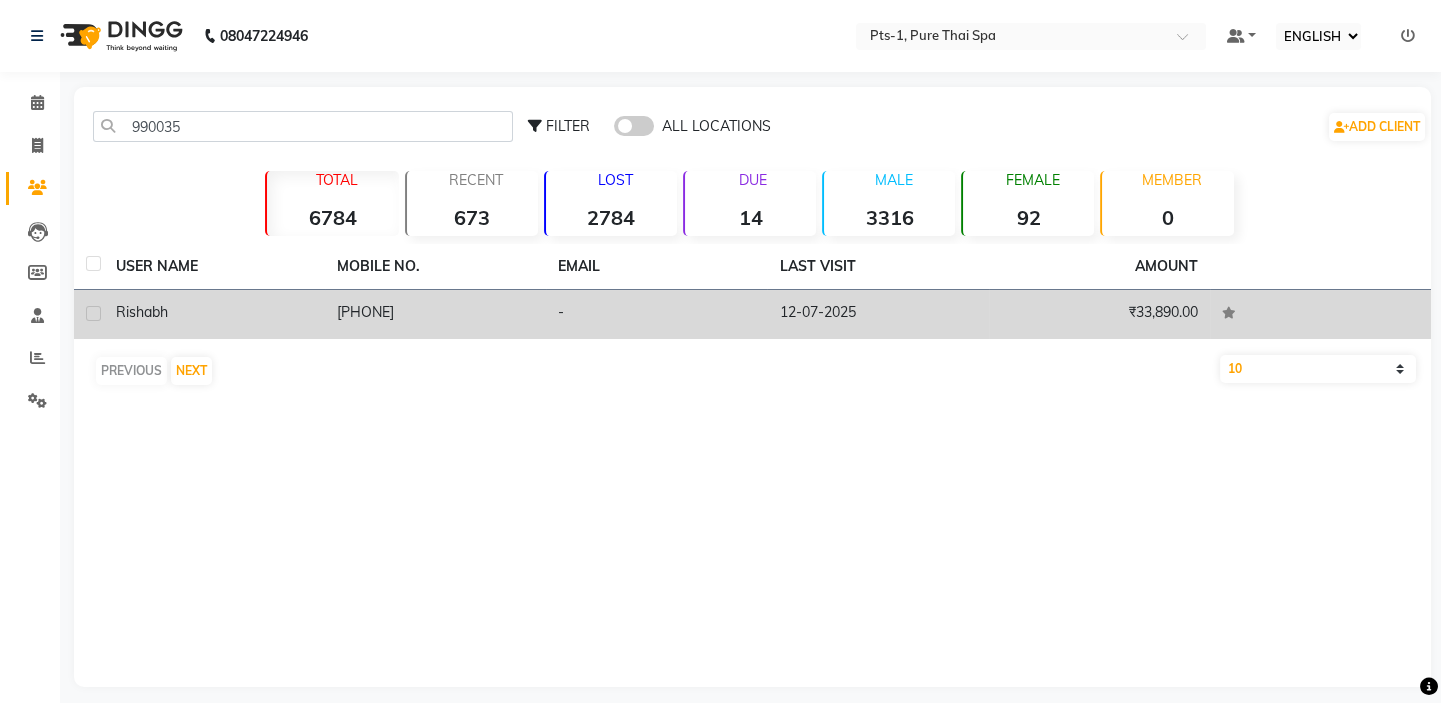 click on "[PHONE]" 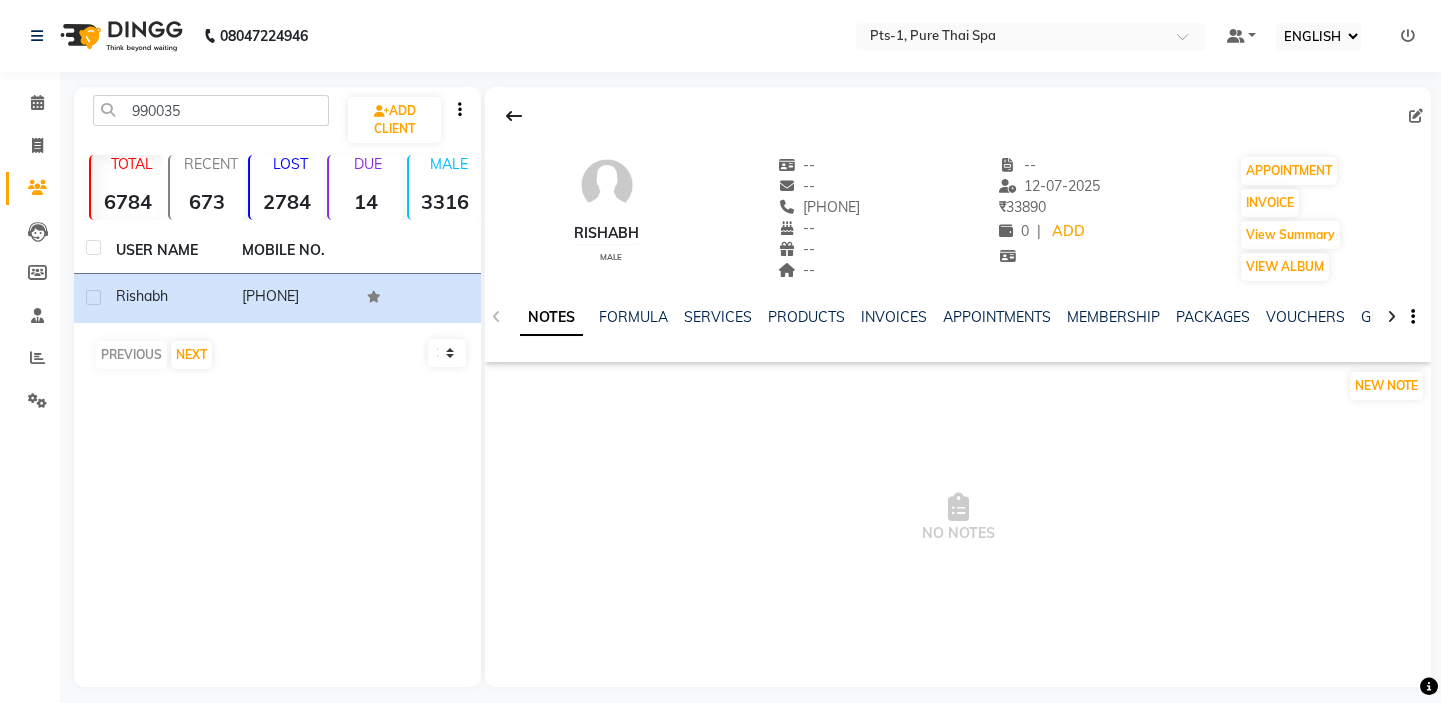 click on "NOTES FORMULA SERVICES PRODUCTS INVOICES APPOINTMENTS MEMBERSHIP PACKAGES VOUCHERS GIFTCARDS POINTS FORMS FAMILY CARDS WALLET" 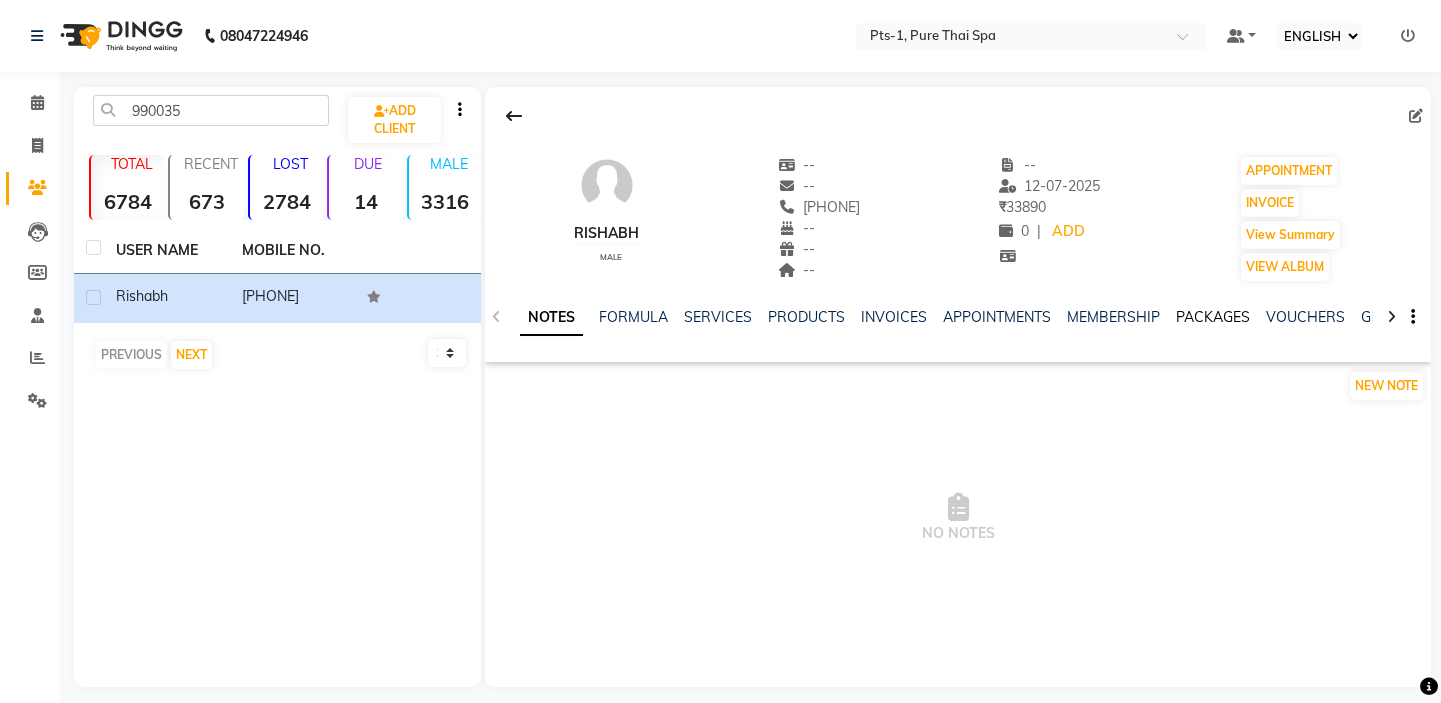 click on "PACKAGES" 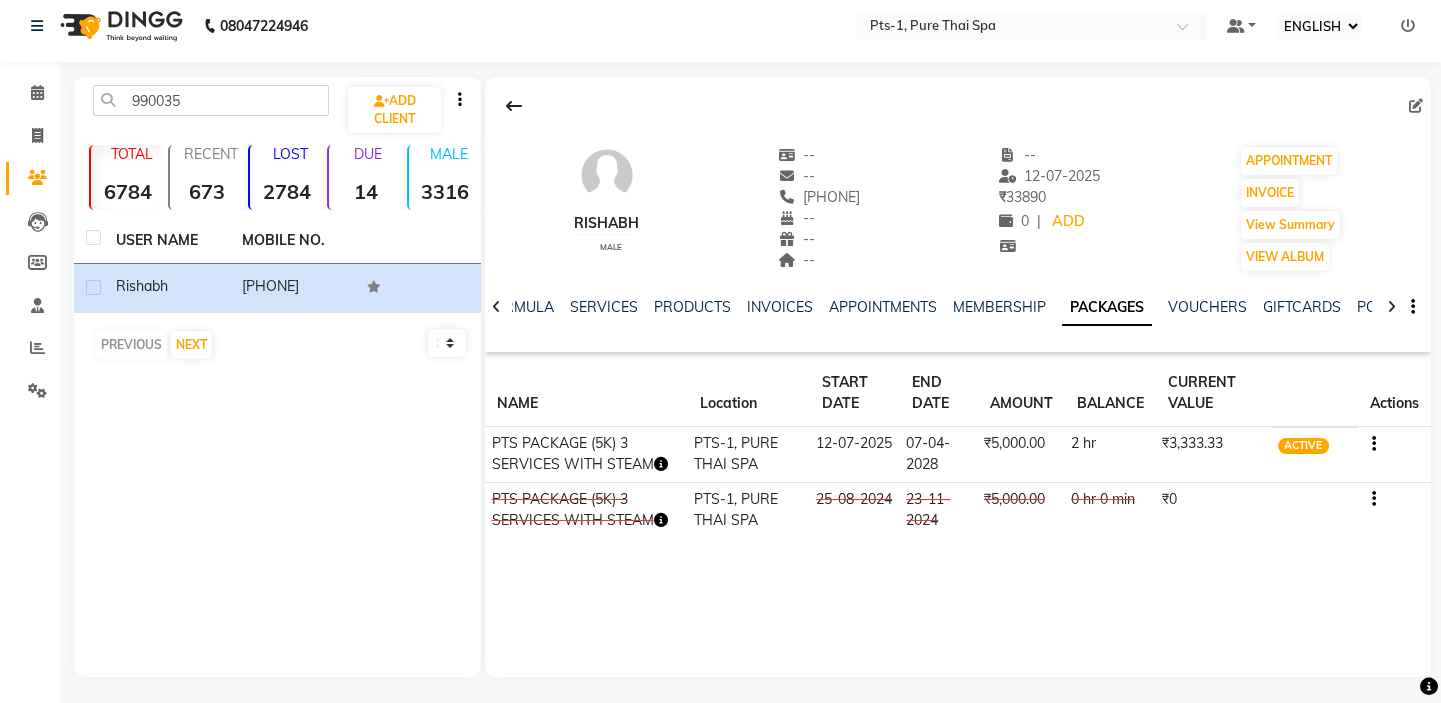 scroll, scrollTop: 14, scrollLeft: 0, axis: vertical 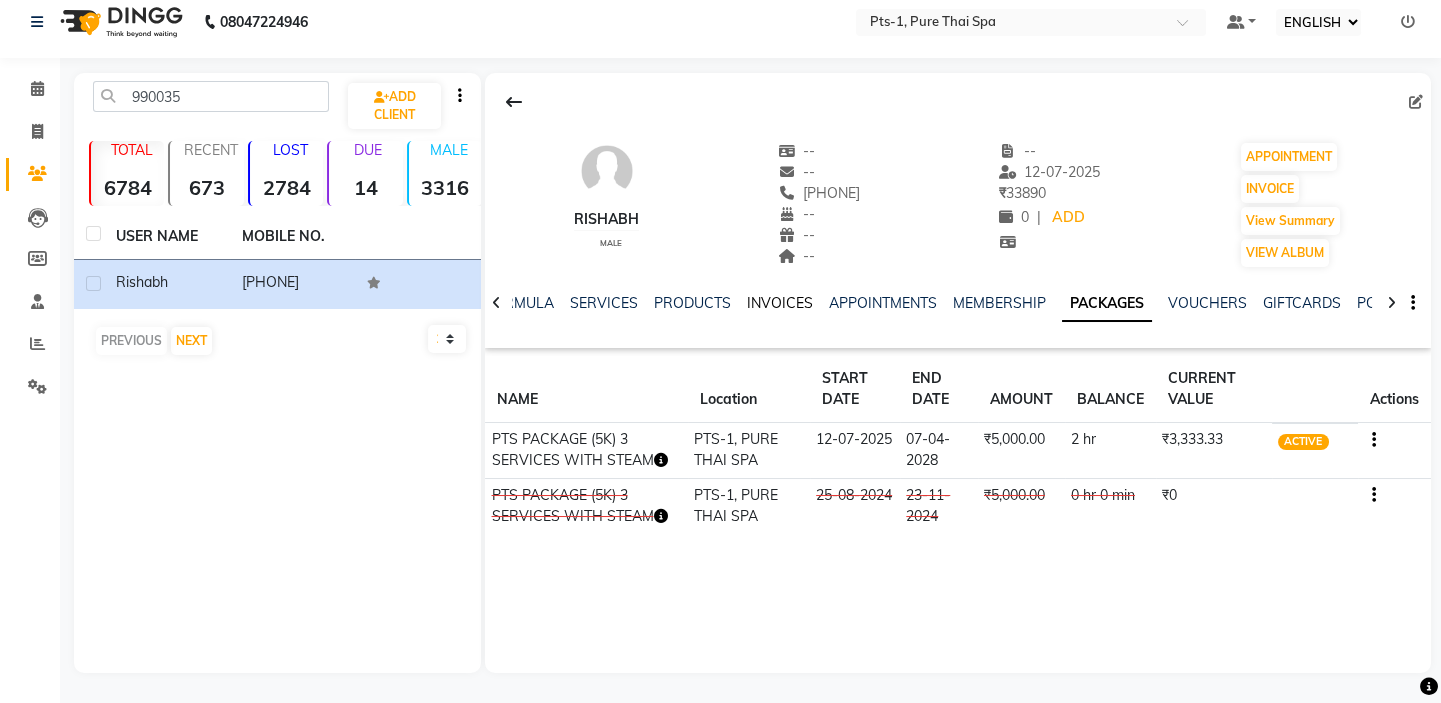 click on "INVOICES" 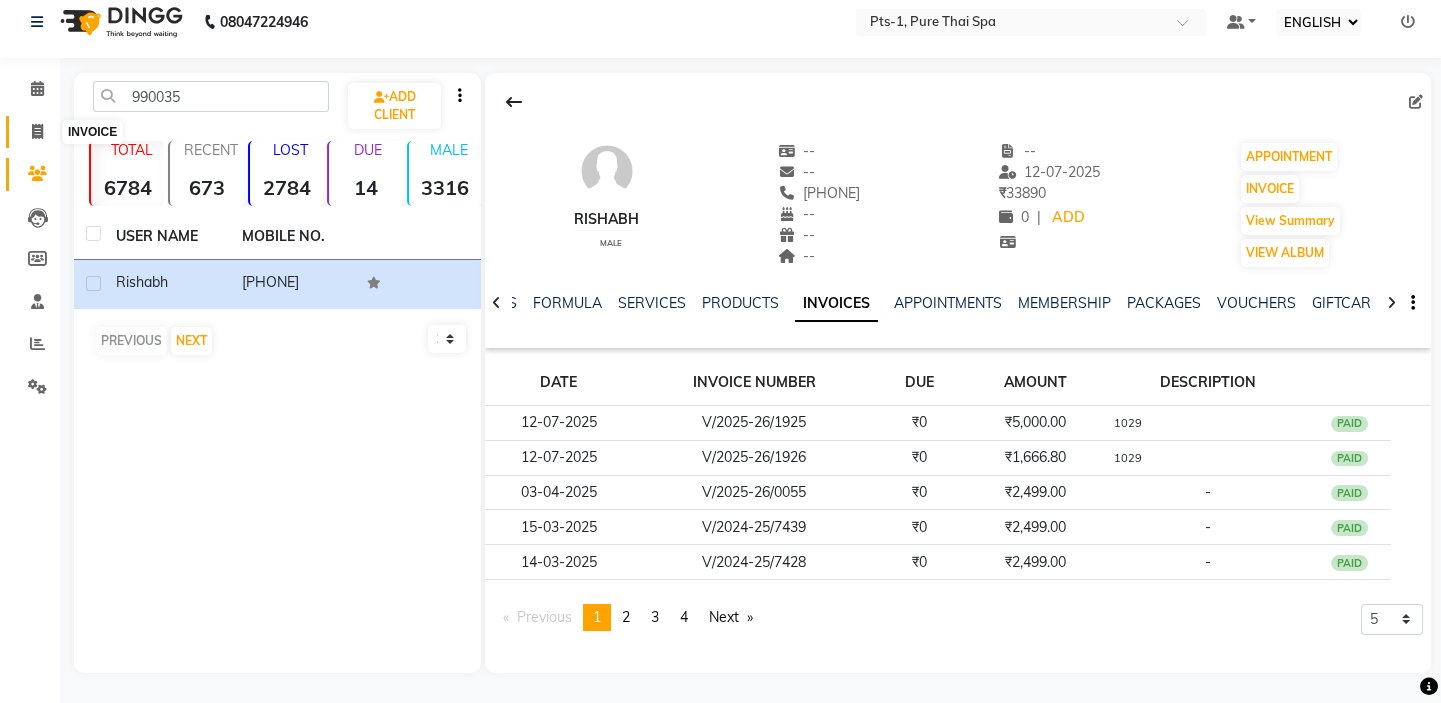 click 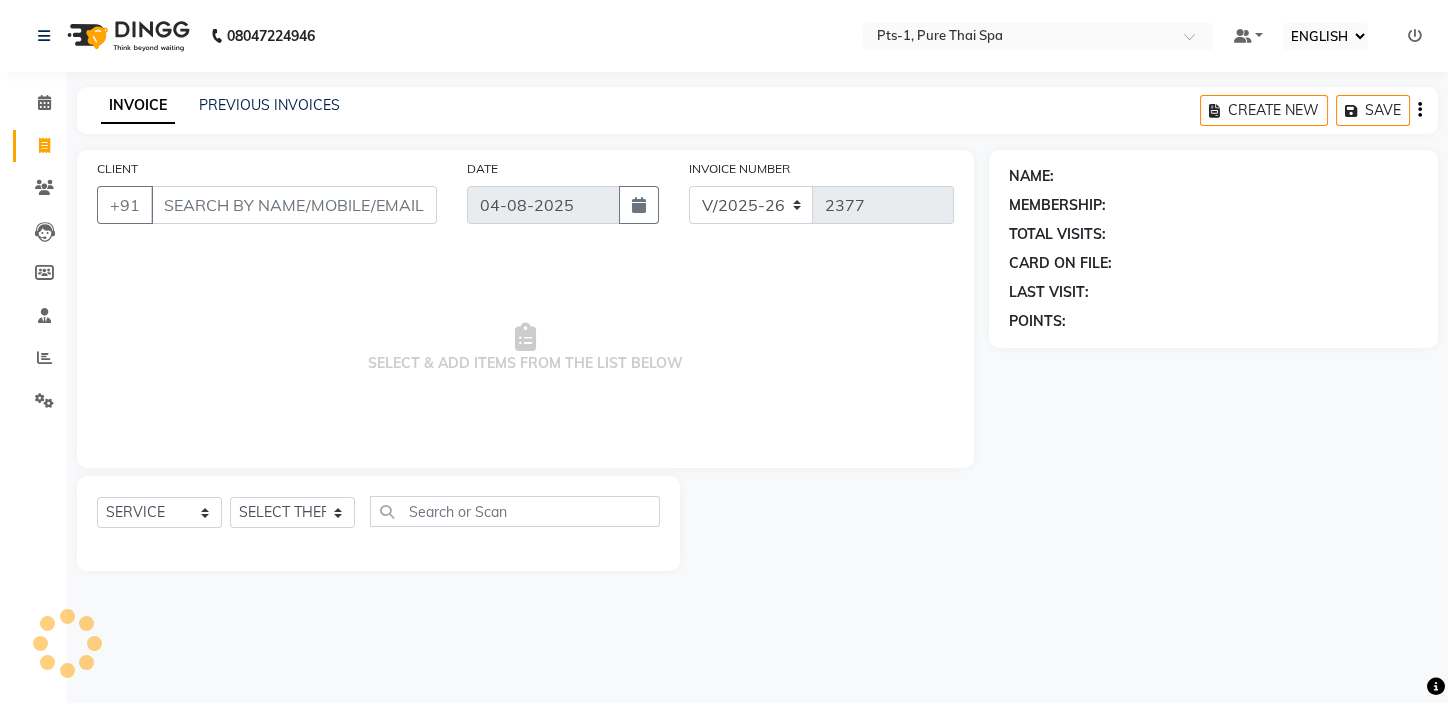 scroll, scrollTop: 0, scrollLeft: 0, axis: both 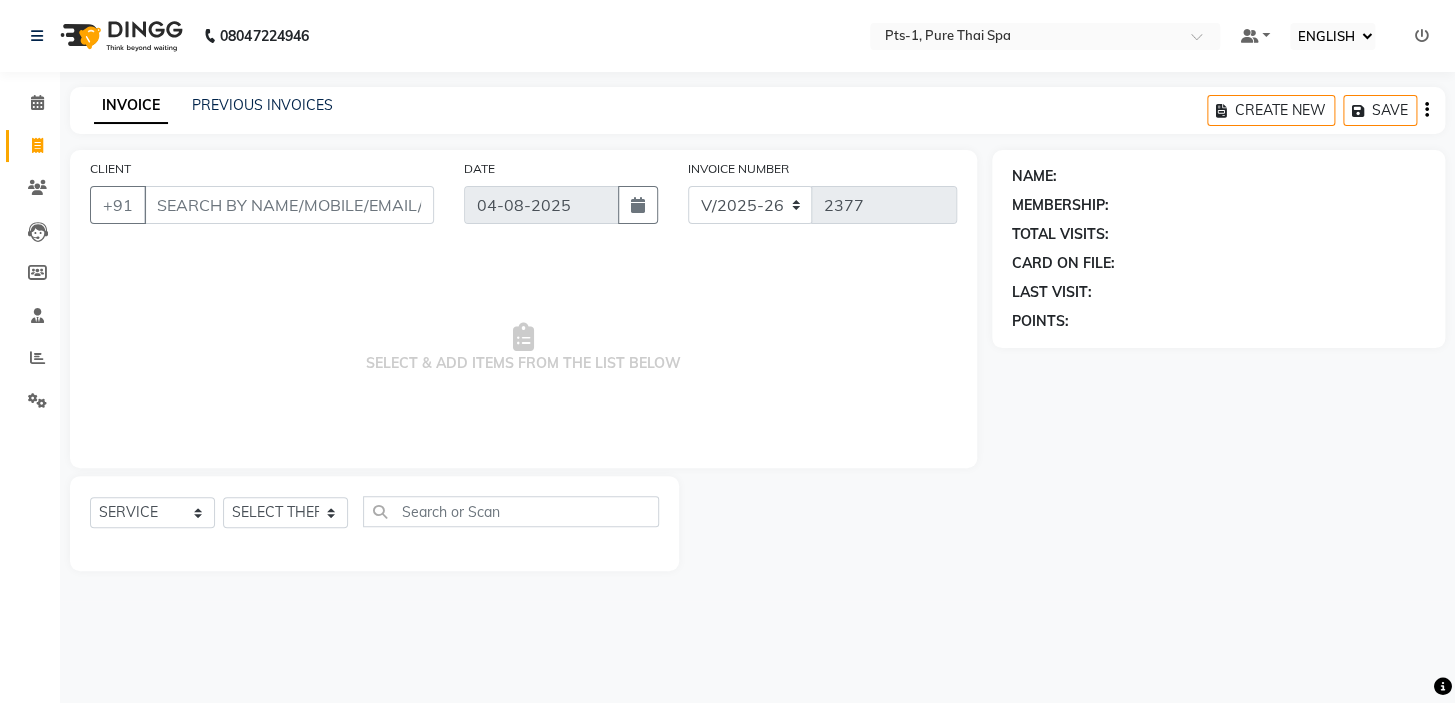 click on "INVOICE PREVIOUS INVOICES CREATE NEW   SAVE" 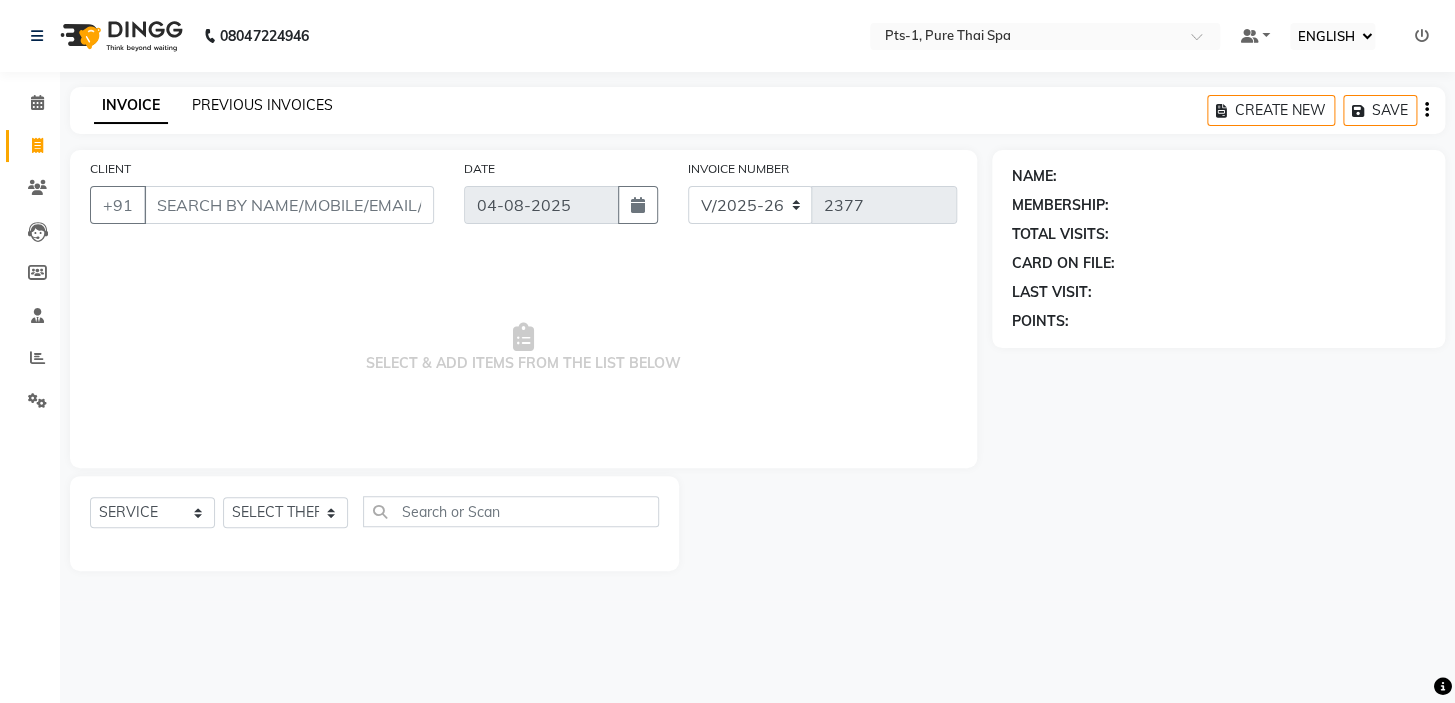 click on "PREVIOUS INVOICES" 